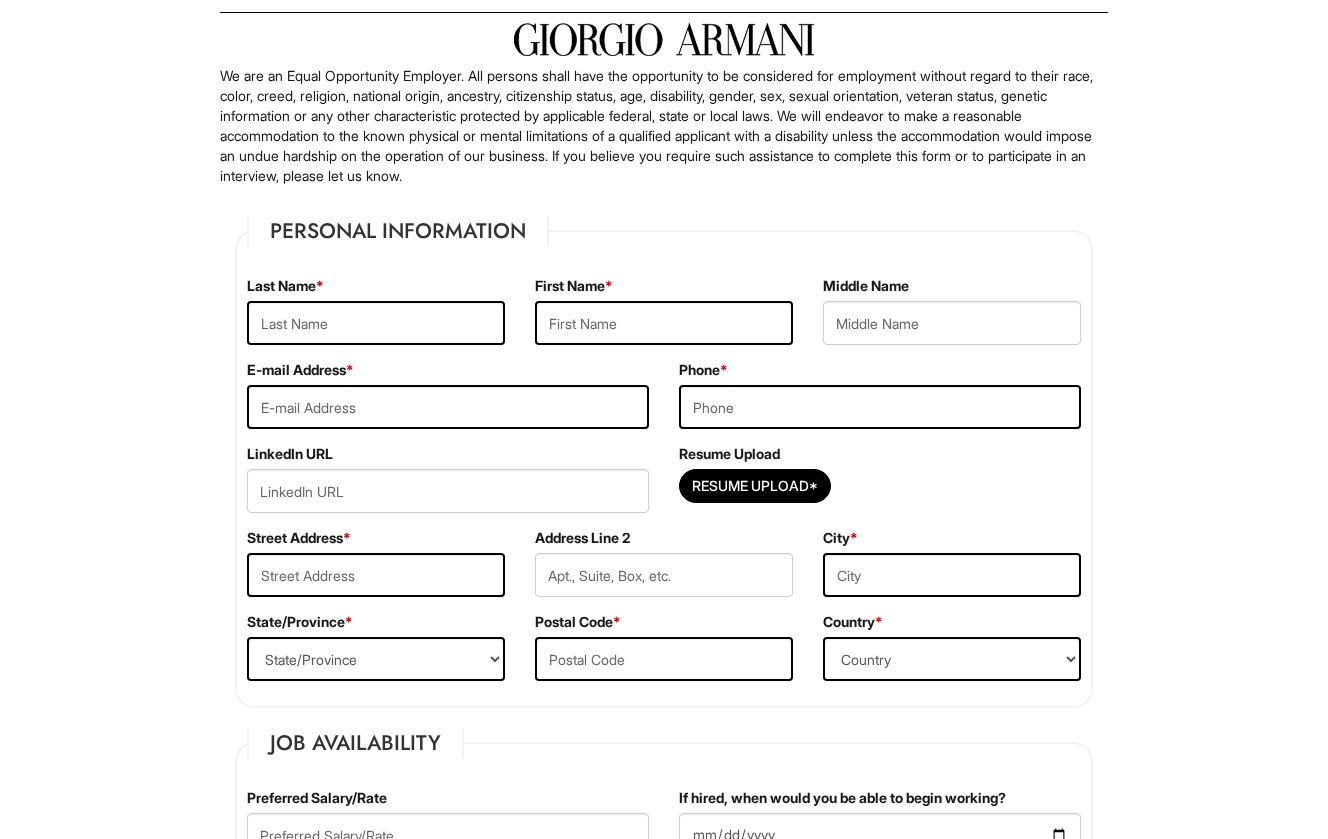 scroll, scrollTop: 142, scrollLeft: 0, axis: vertical 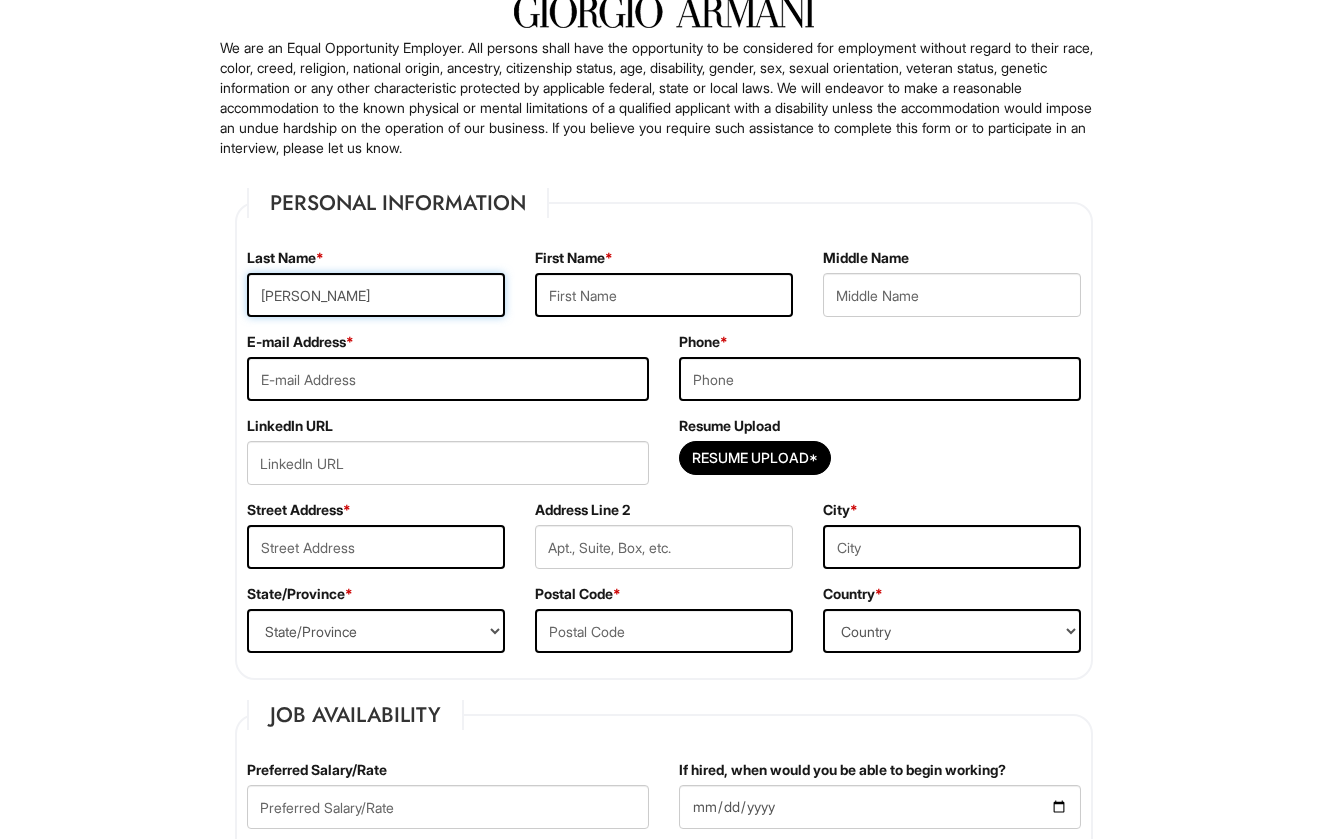 type on "[PERSON_NAME]" 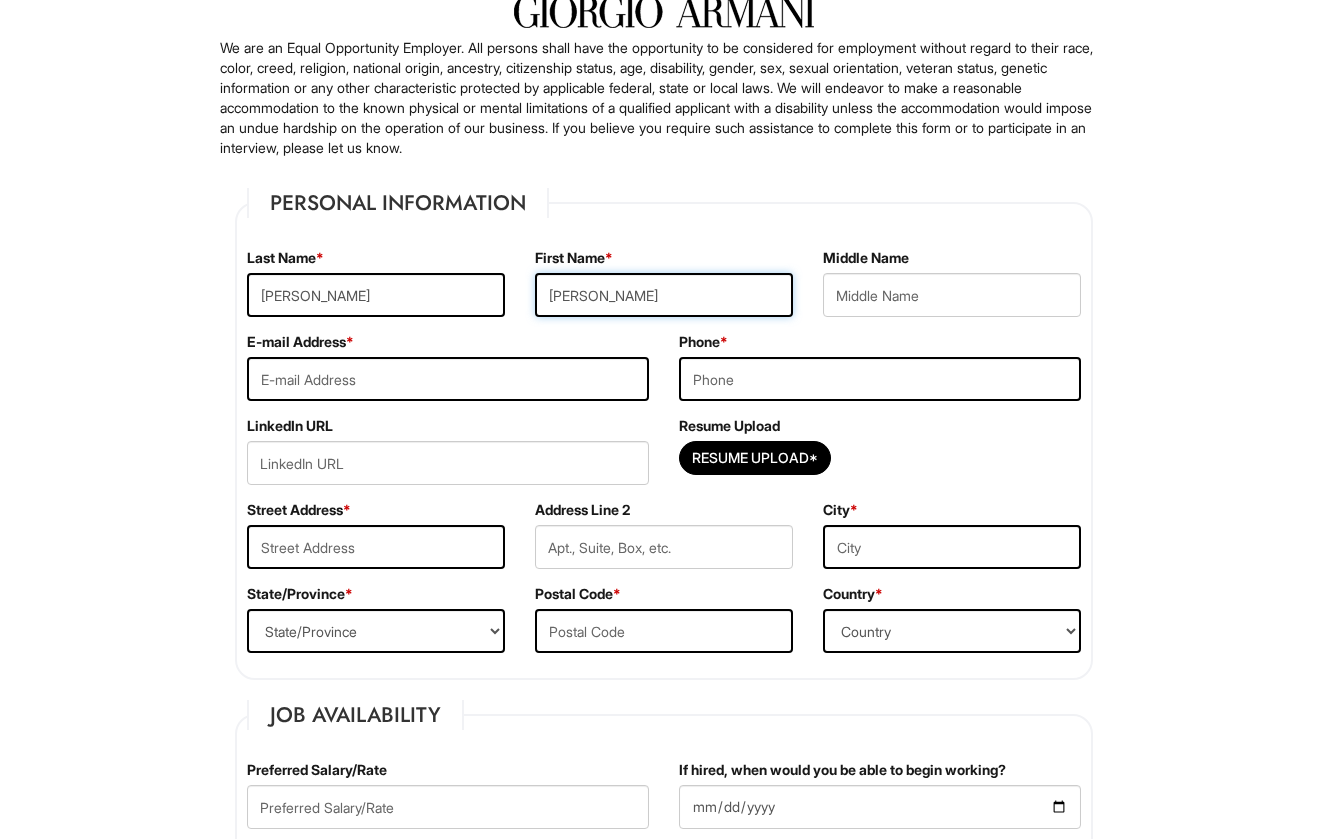 type on "[PERSON_NAME]" 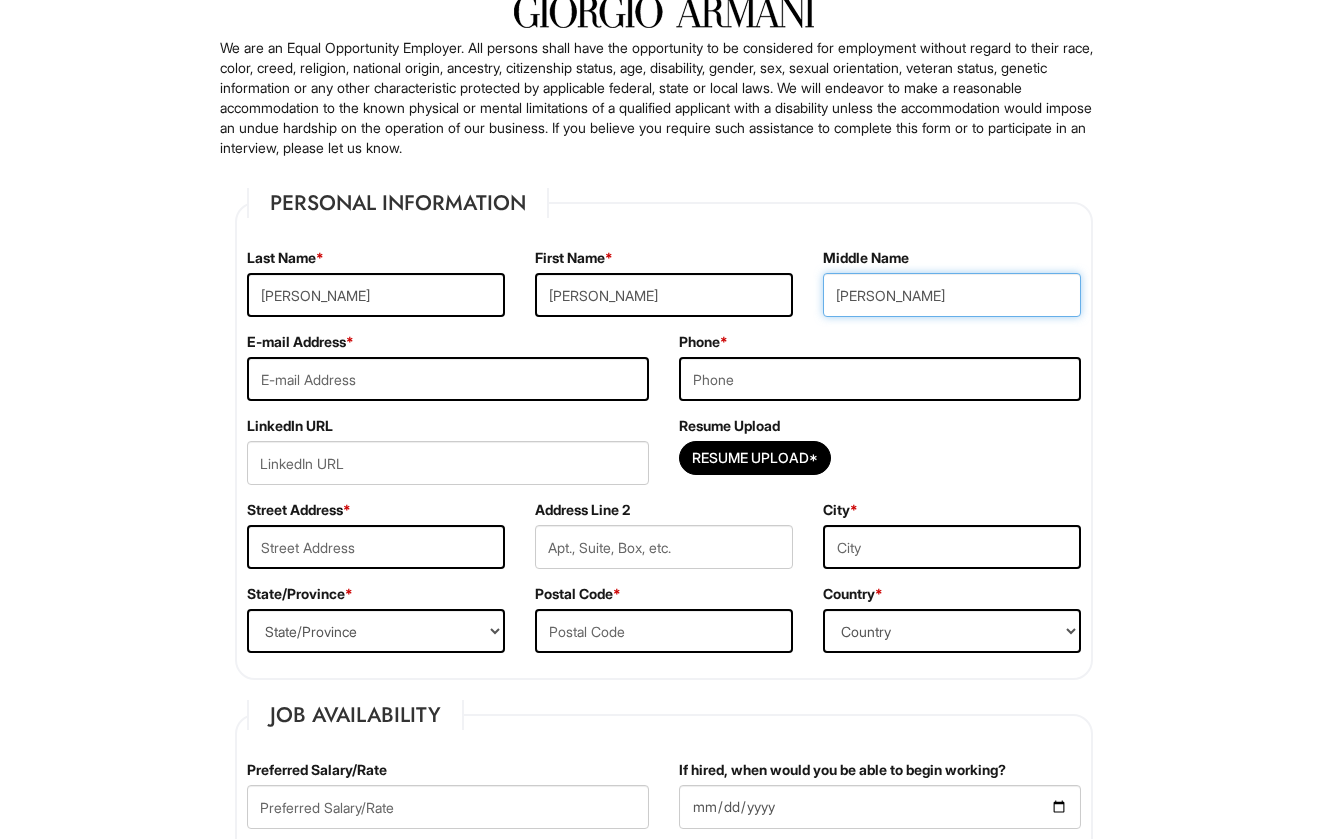 type on "[PERSON_NAME]" 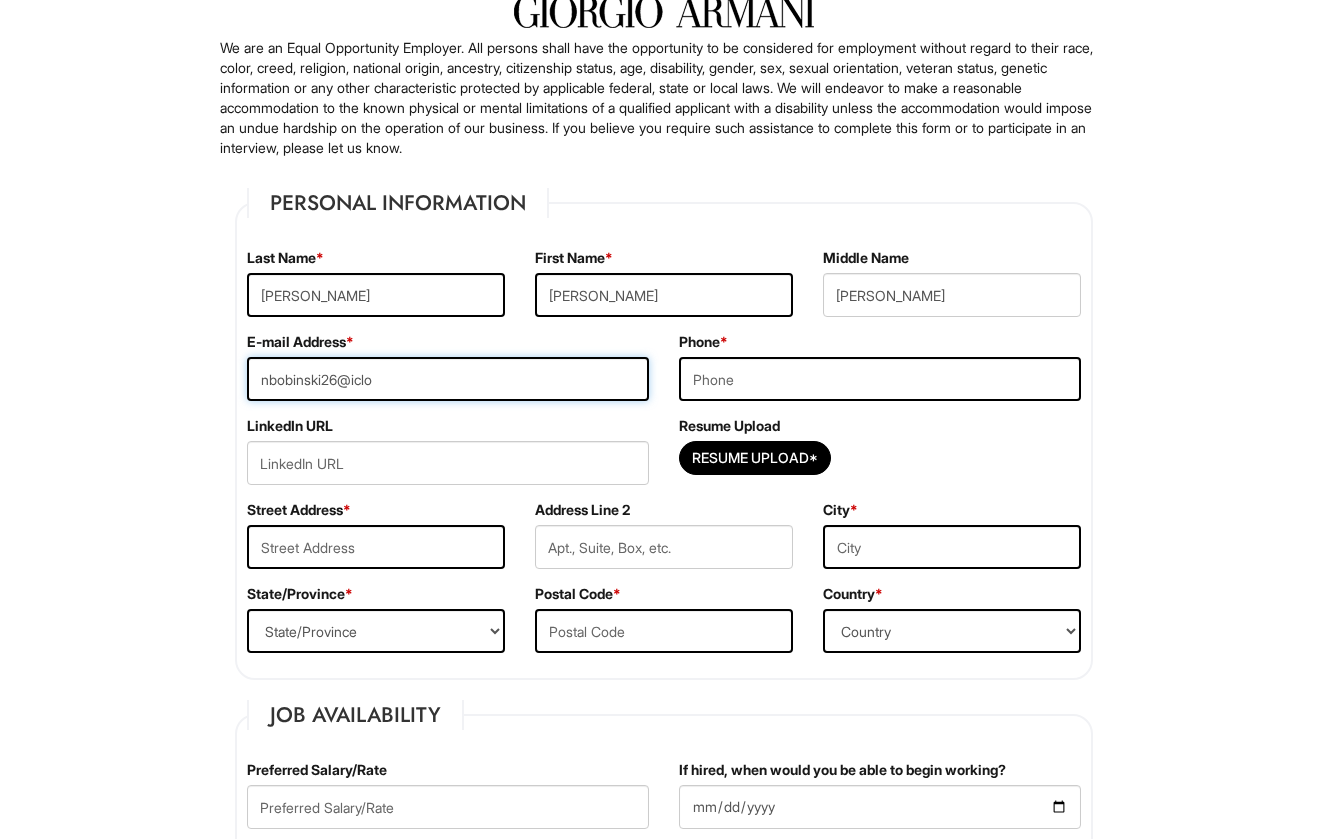 type on "nbobinski26@iclou" 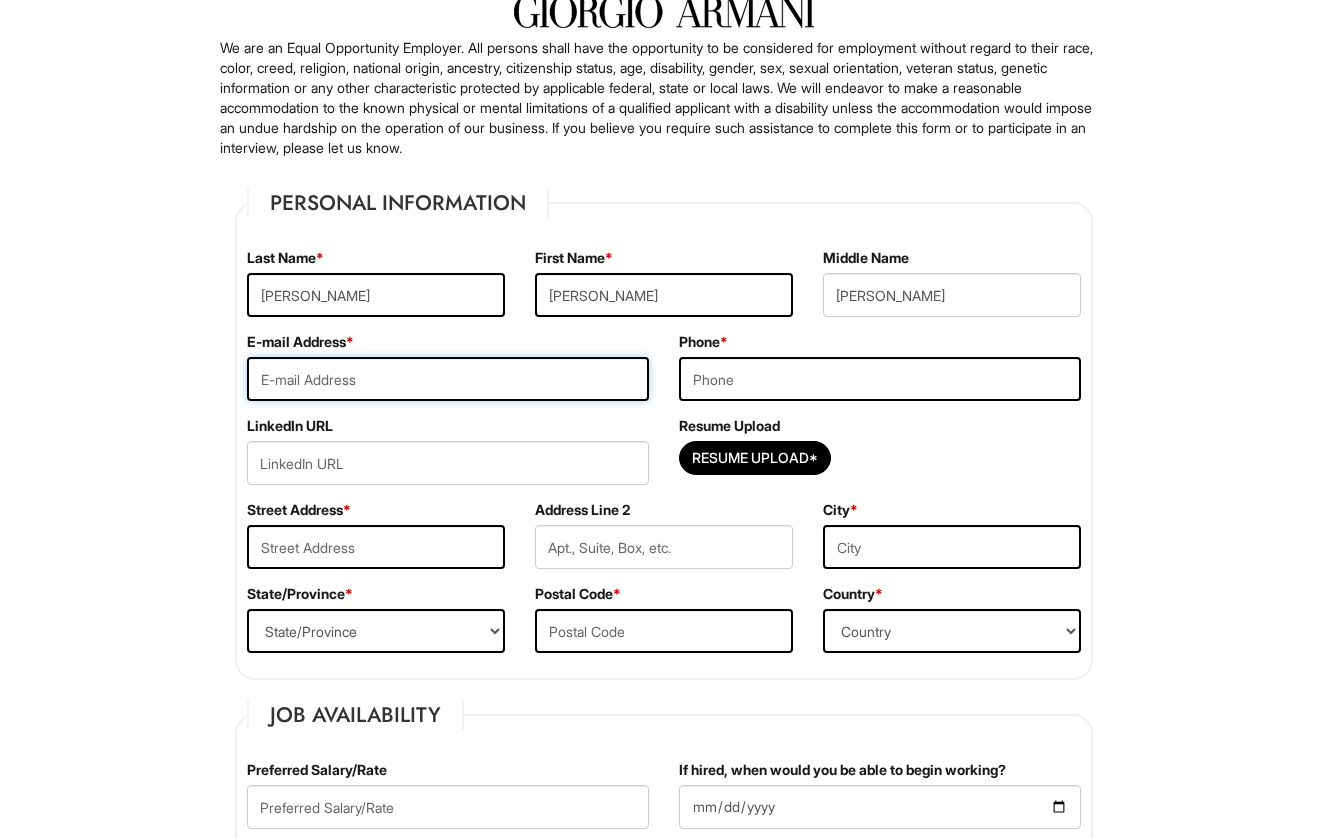 type on "[EMAIL_ADDRESS][DOMAIN_NAME]" 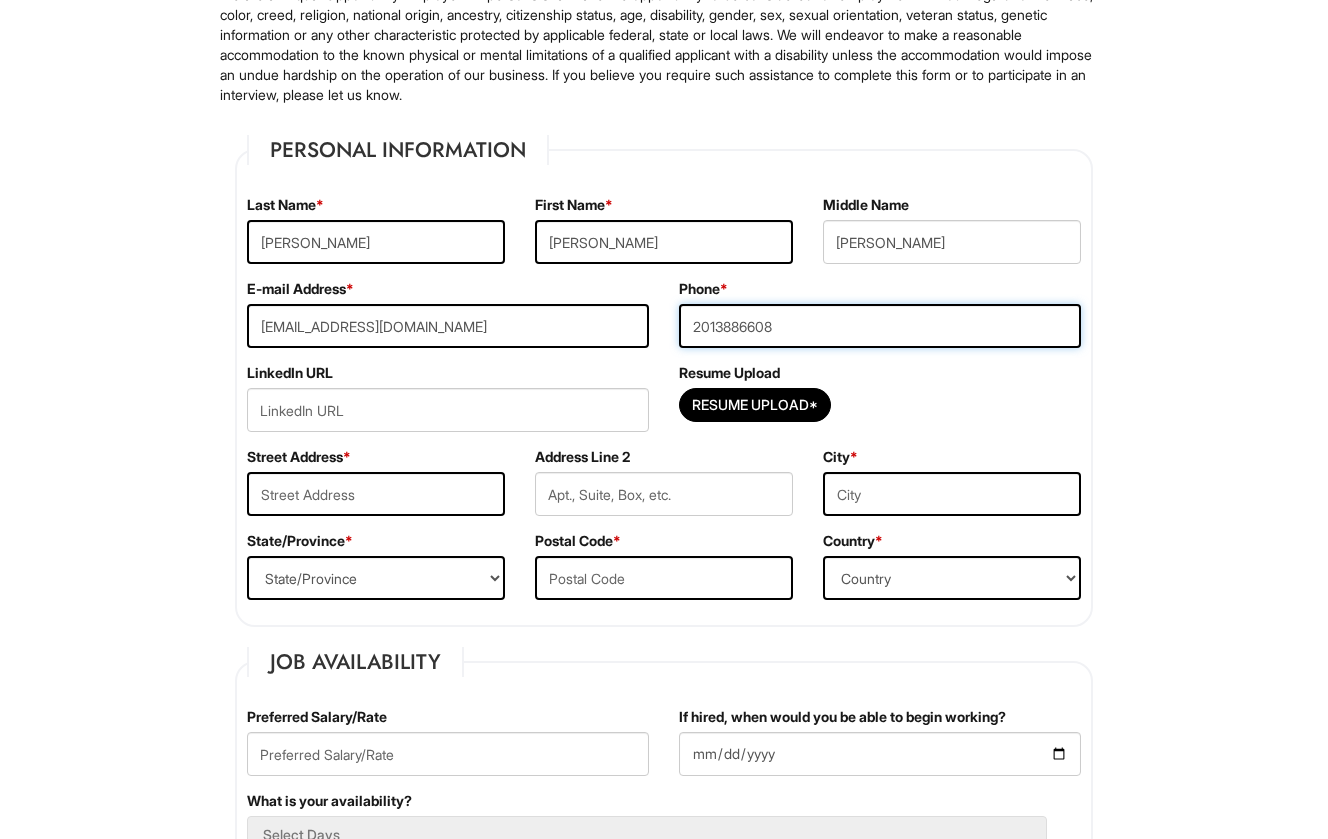 scroll, scrollTop: 213, scrollLeft: 0, axis: vertical 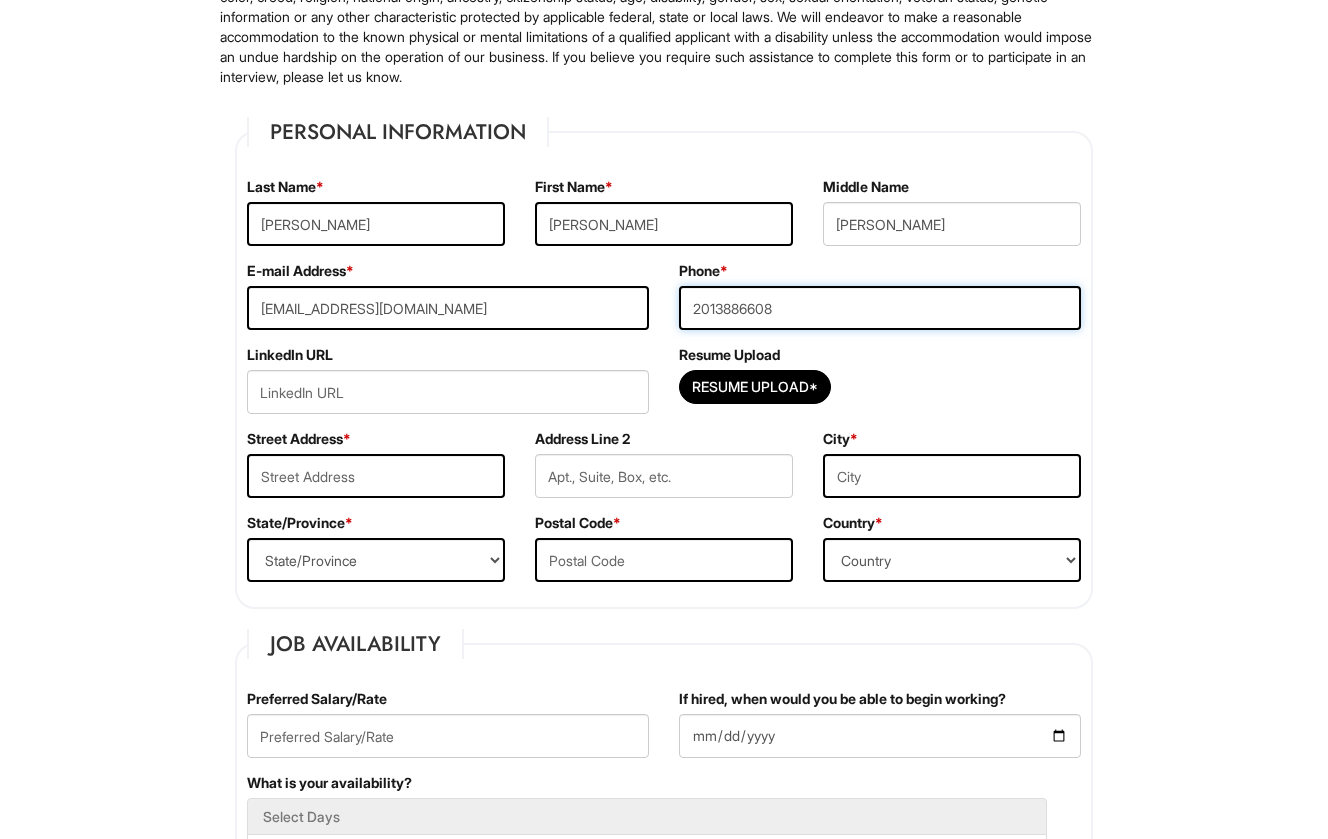 type on "2013886608" 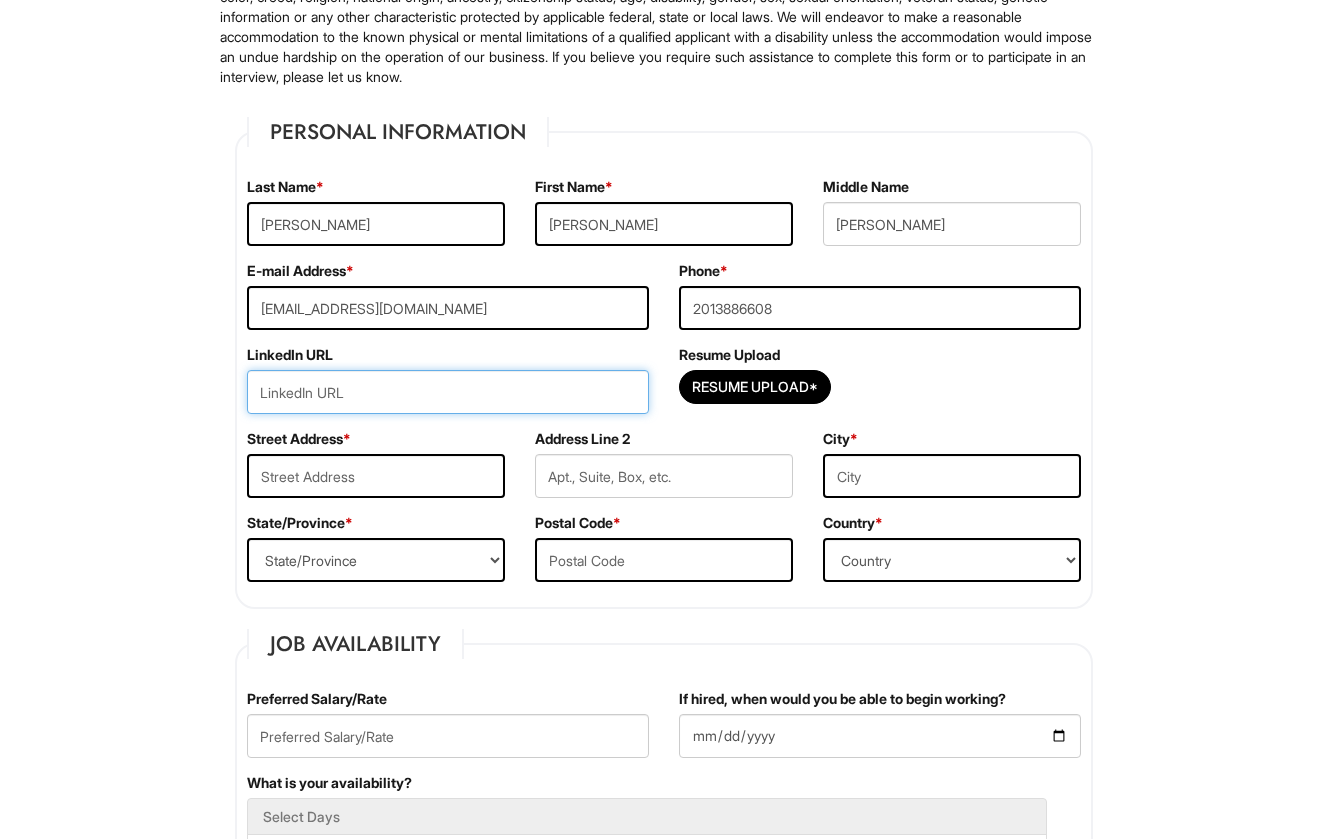 click at bounding box center [448, 392] 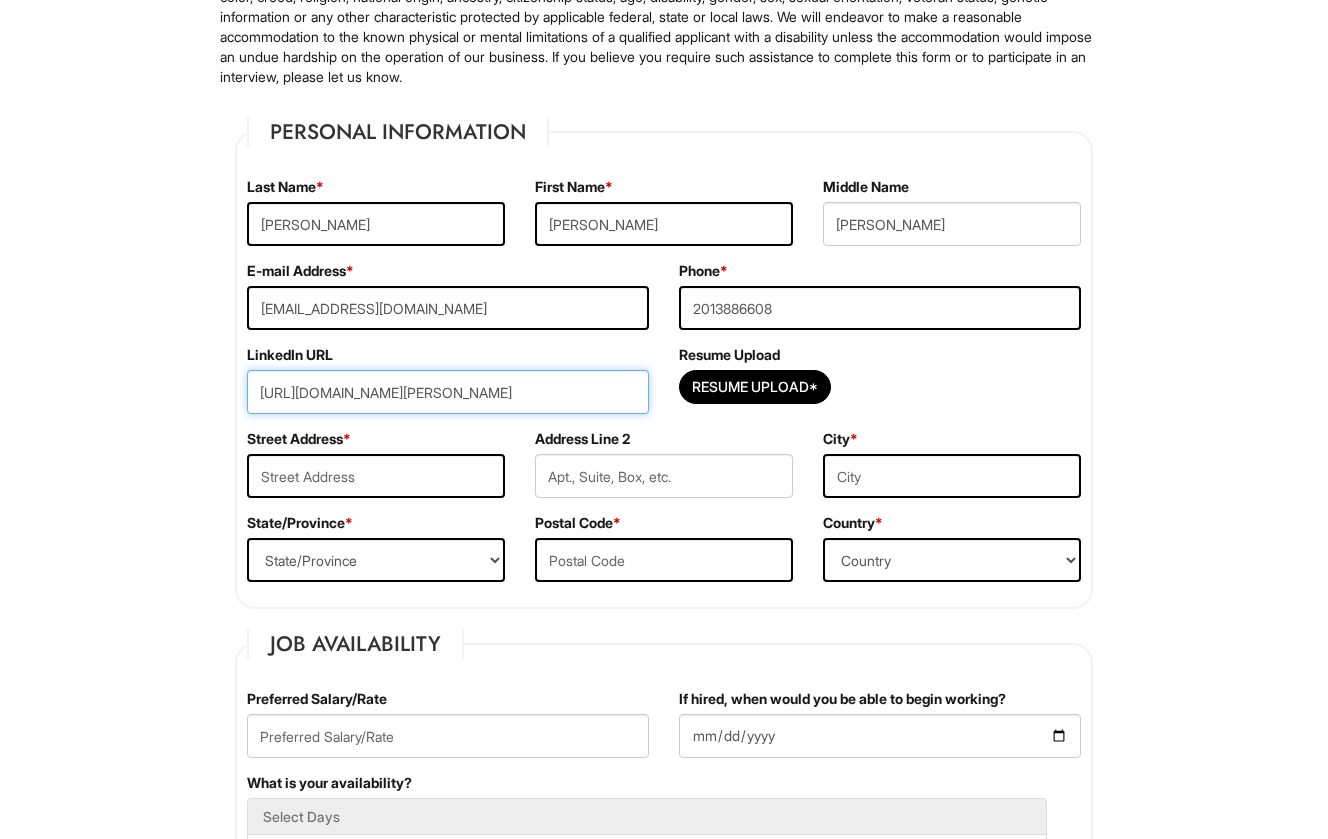 type on "[URL][DOMAIN_NAME][PERSON_NAME]" 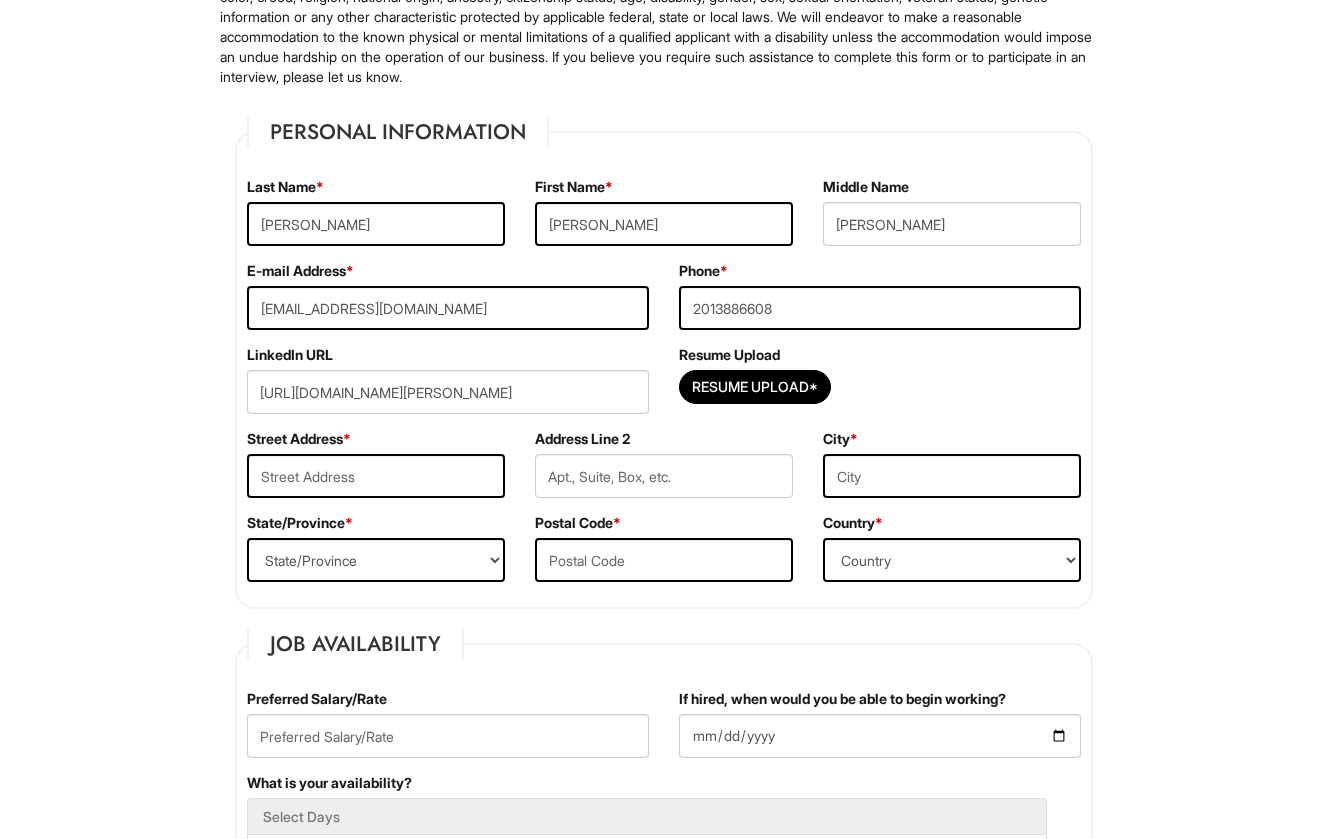 click on "Resume Upload*" at bounding box center (880, 392) 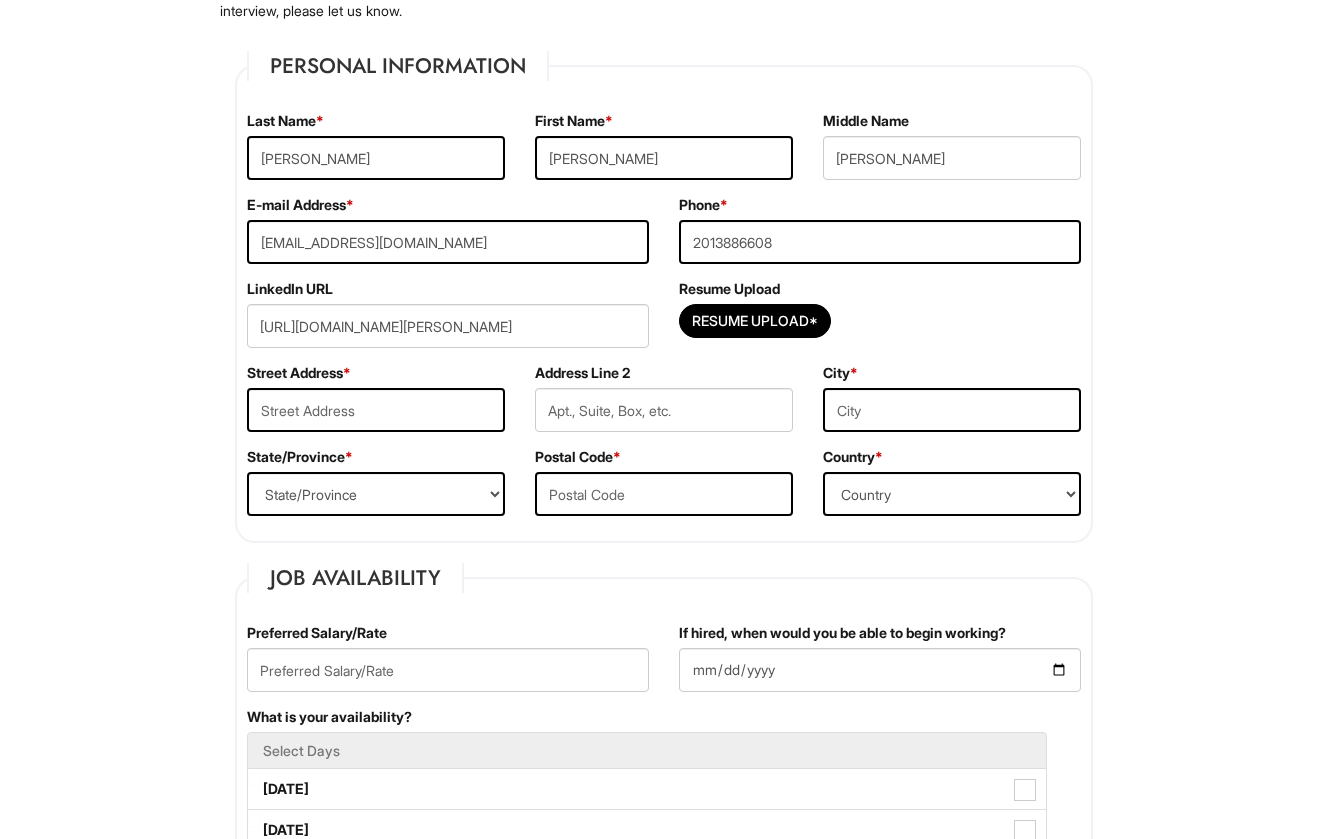 scroll, scrollTop: 282, scrollLeft: 0, axis: vertical 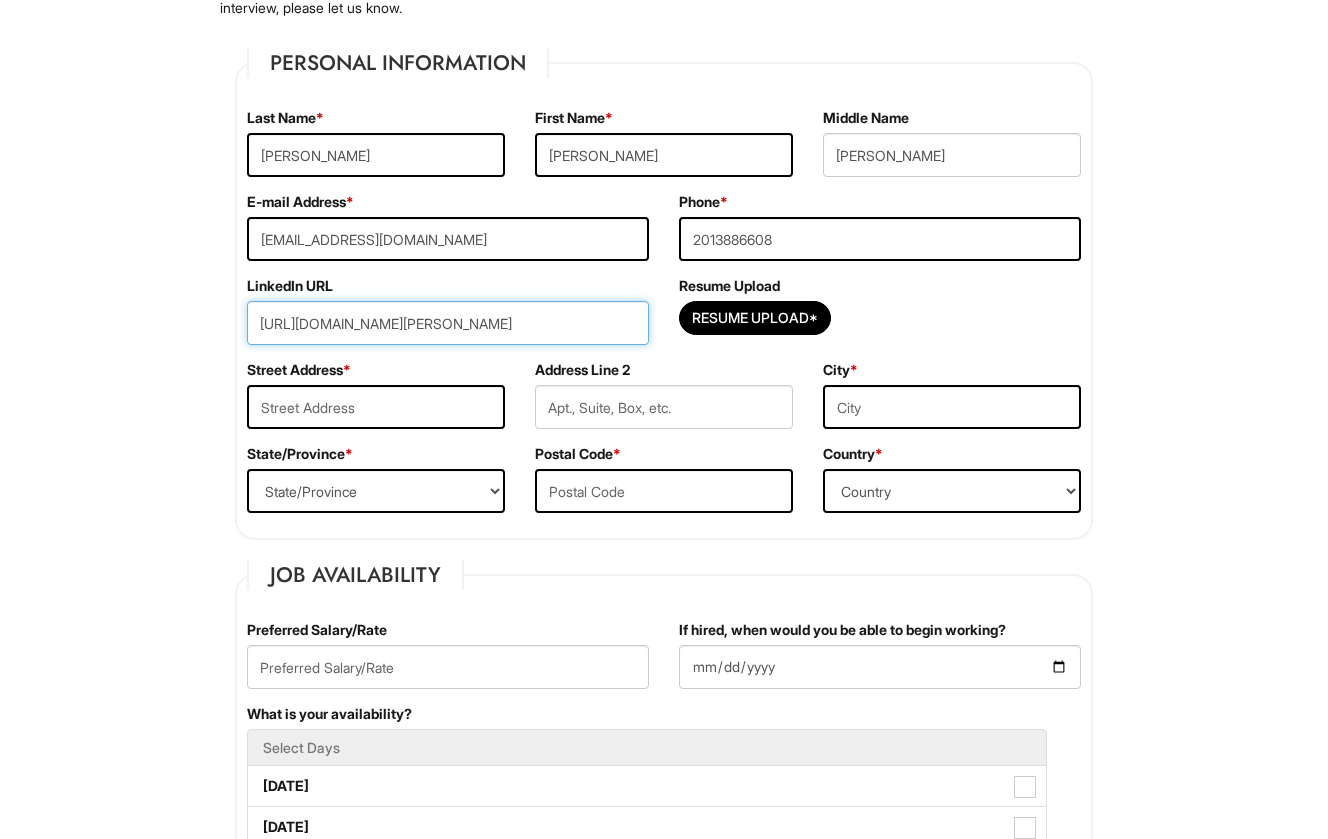 click on "[URL][DOMAIN_NAME][PERSON_NAME]" at bounding box center [448, 323] 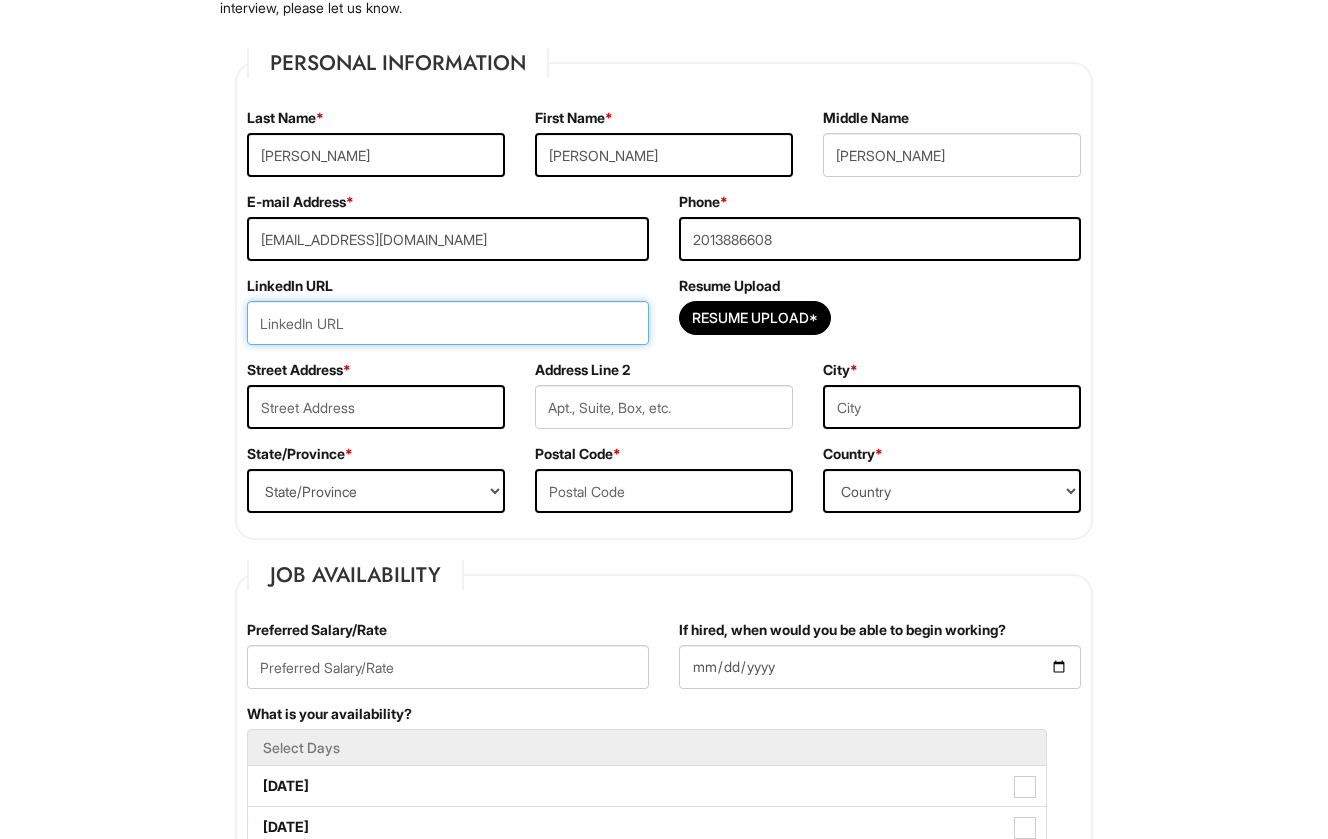 paste on "[URL][DOMAIN_NAME][PERSON_NAME]" 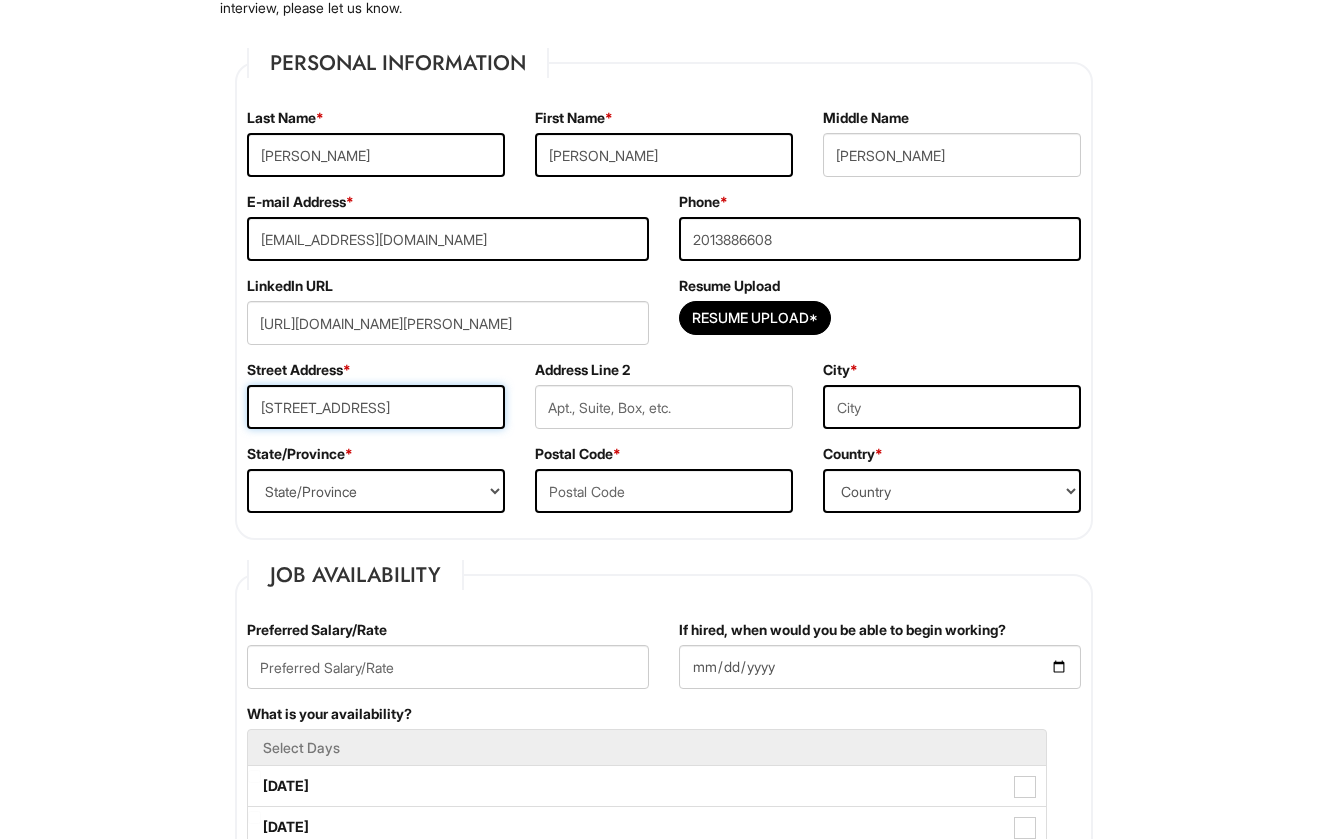 type on "[STREET_ADDRESS]" 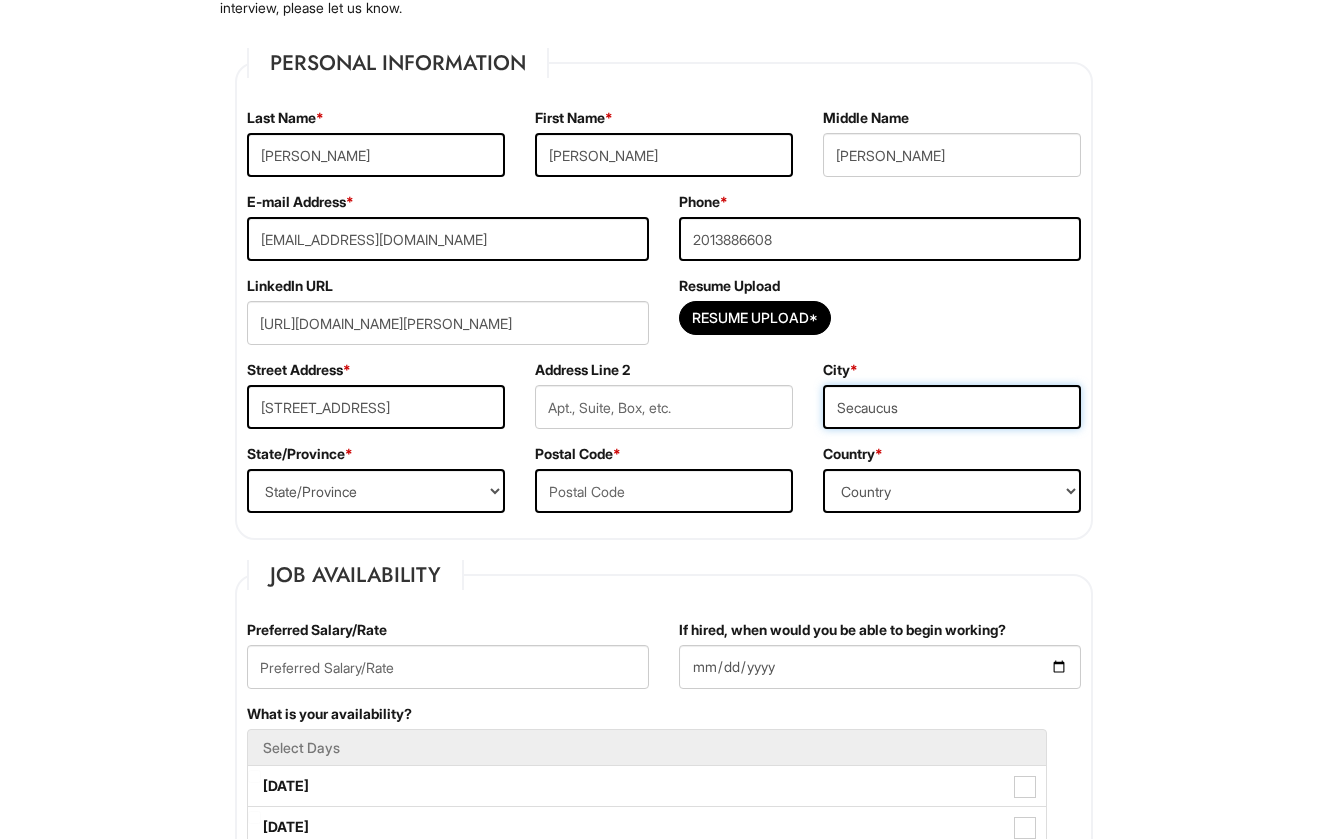 type on "Secaucus" 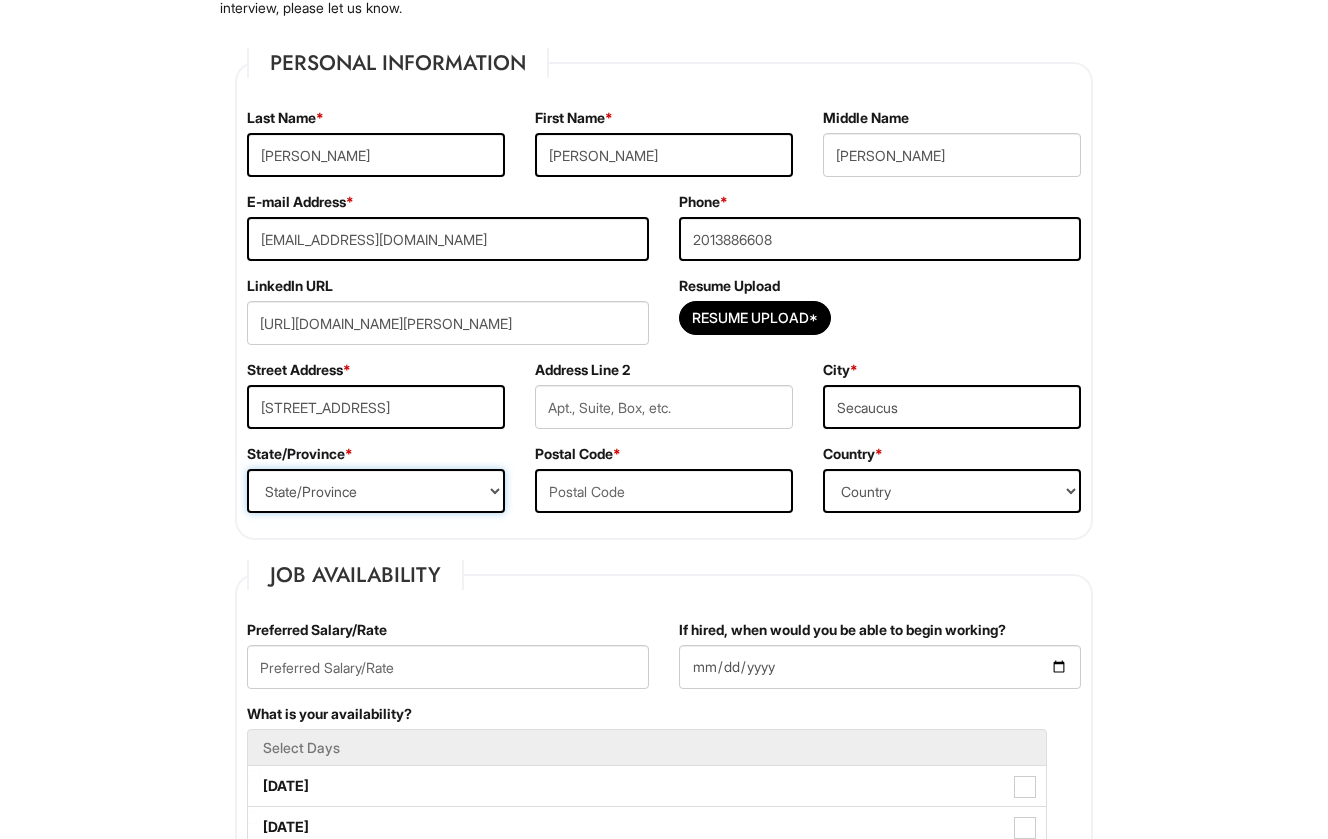 select on "NJ" 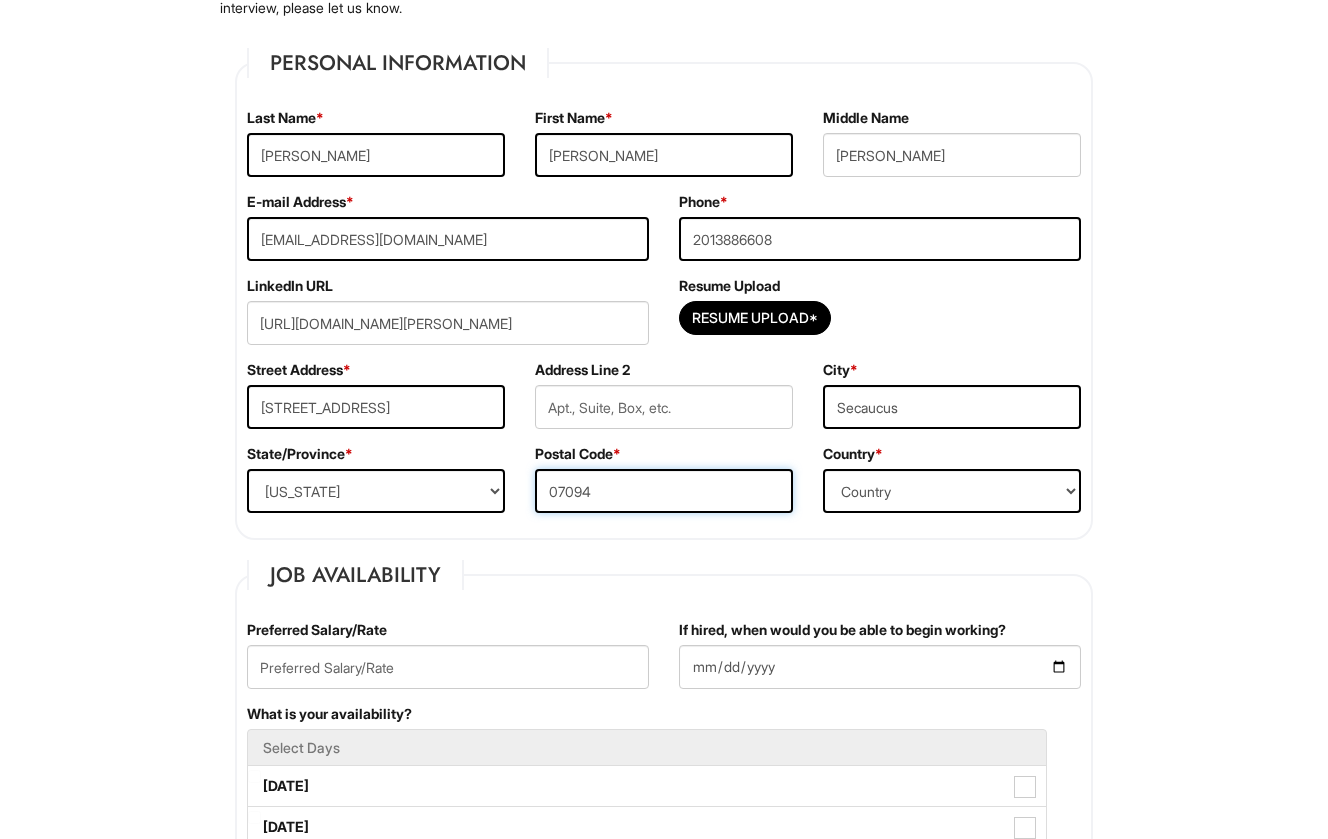 type on "07094" 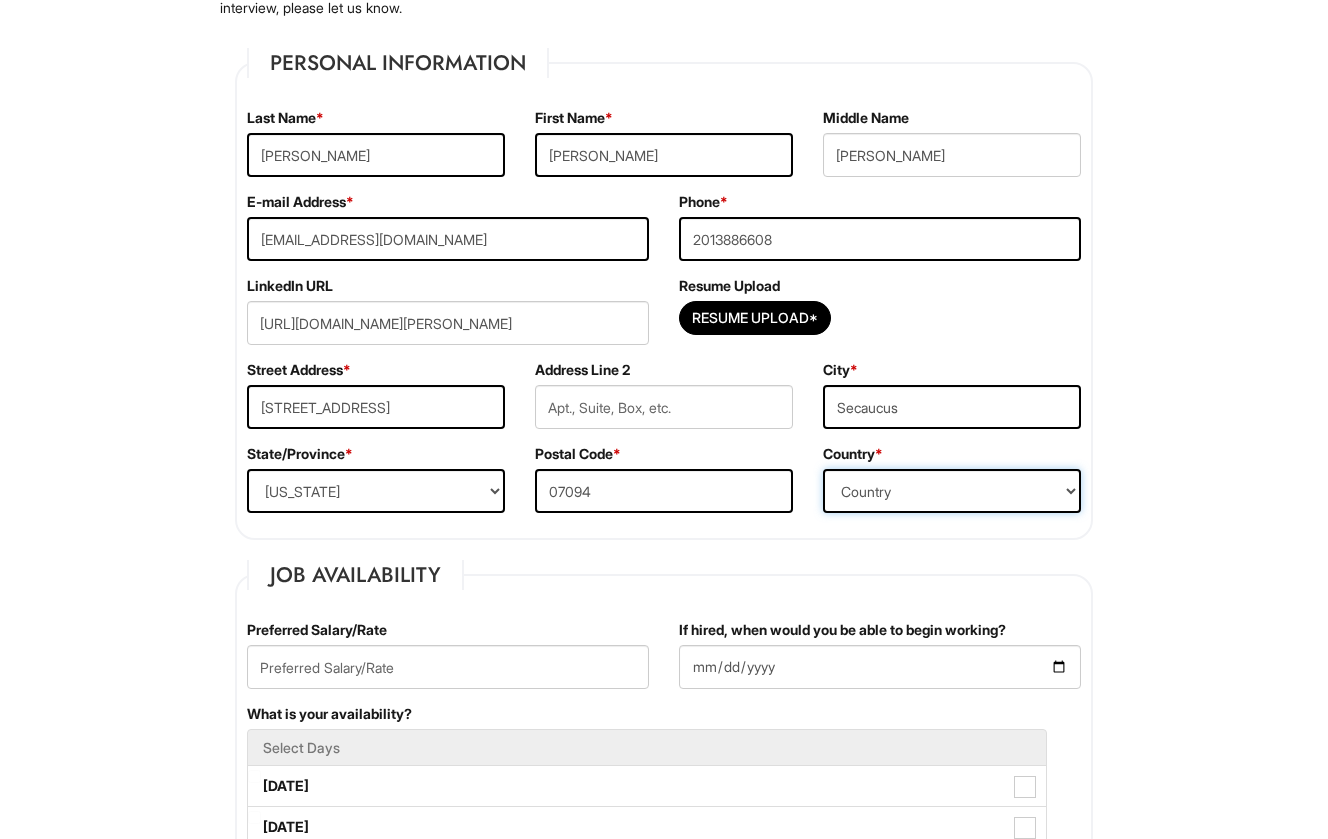 select on "[GEOGRAPHIC_DATA]" 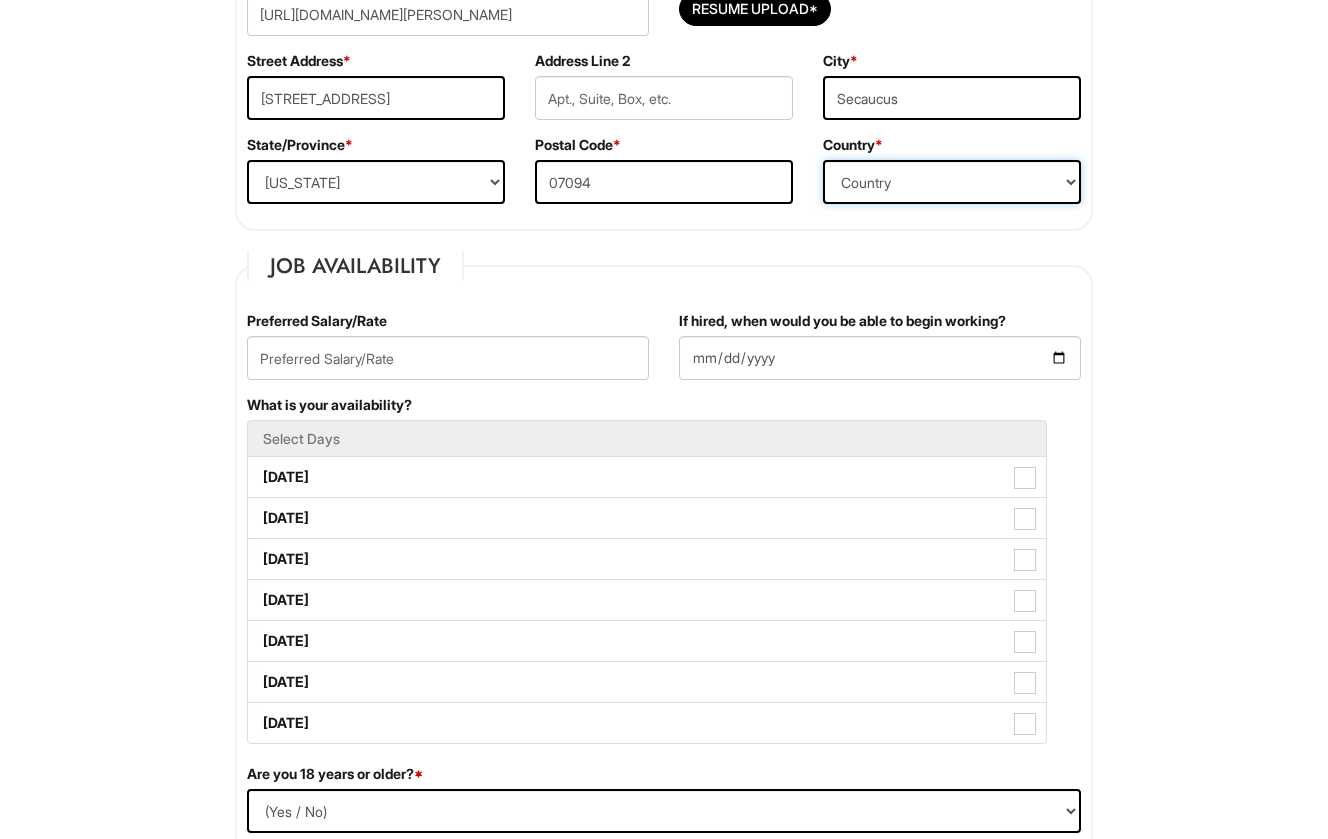 scroll, scrollTop: 602, scrollLeft: 0, axis: vertical 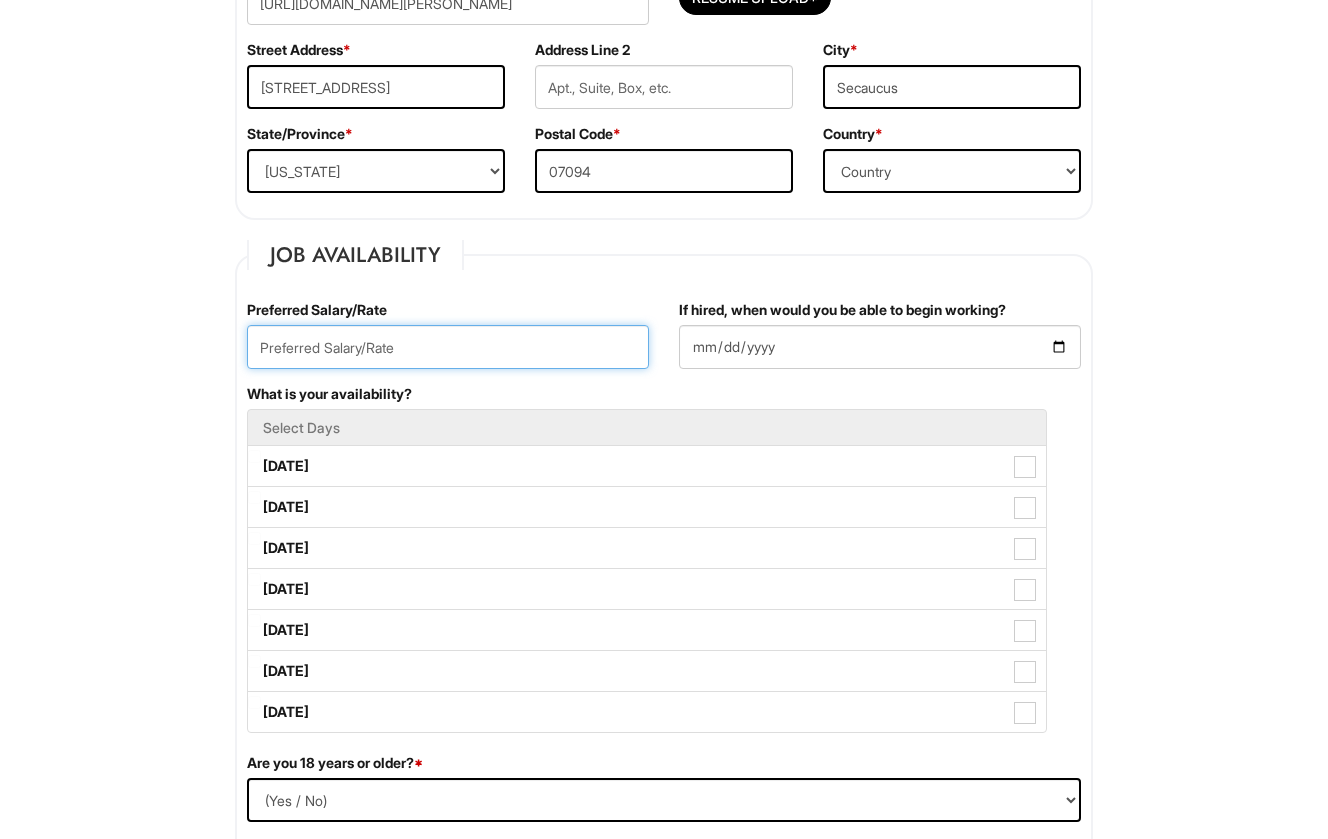 click at bounding box center [448, 347] 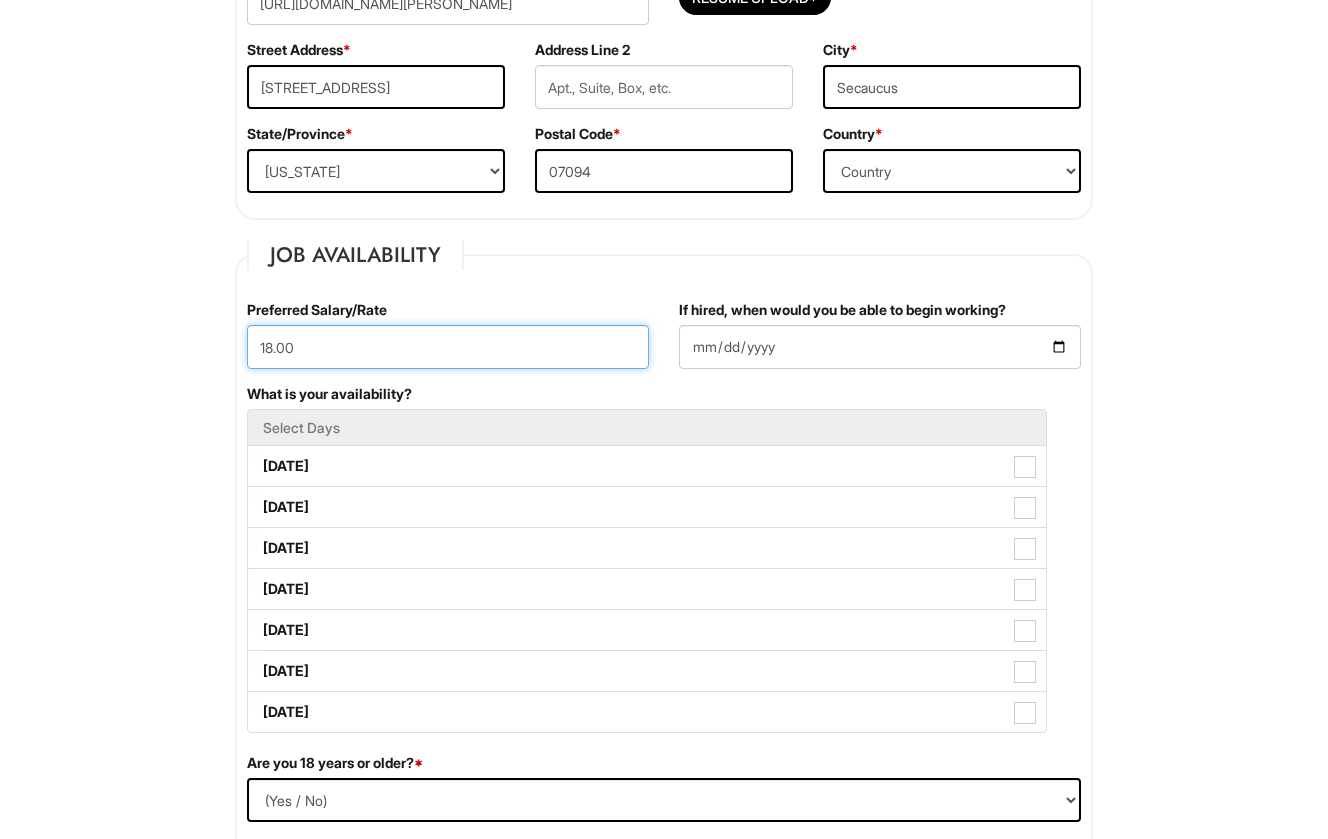 type on "18.00" 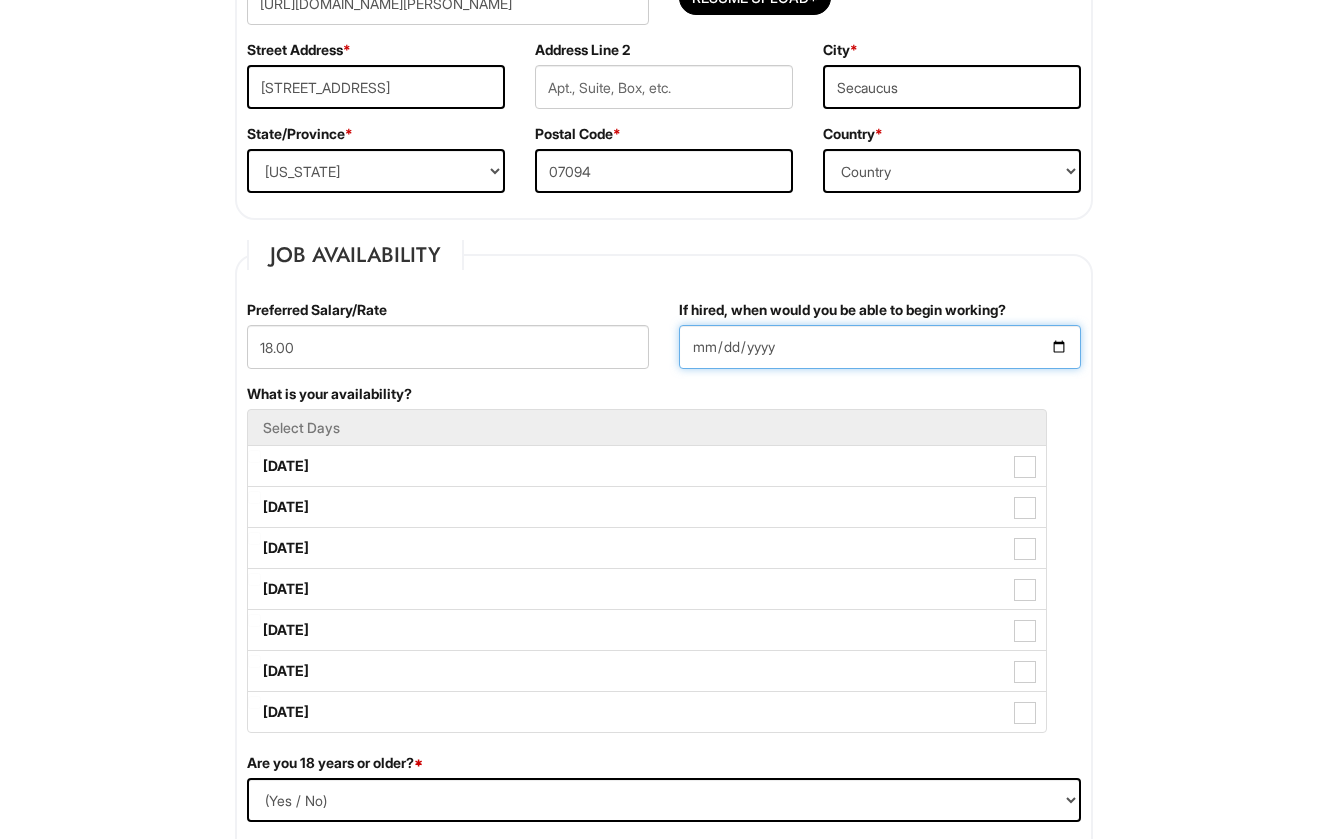 click on "If hired, when would you be able to begin working?" at bounding box center (880, 347) 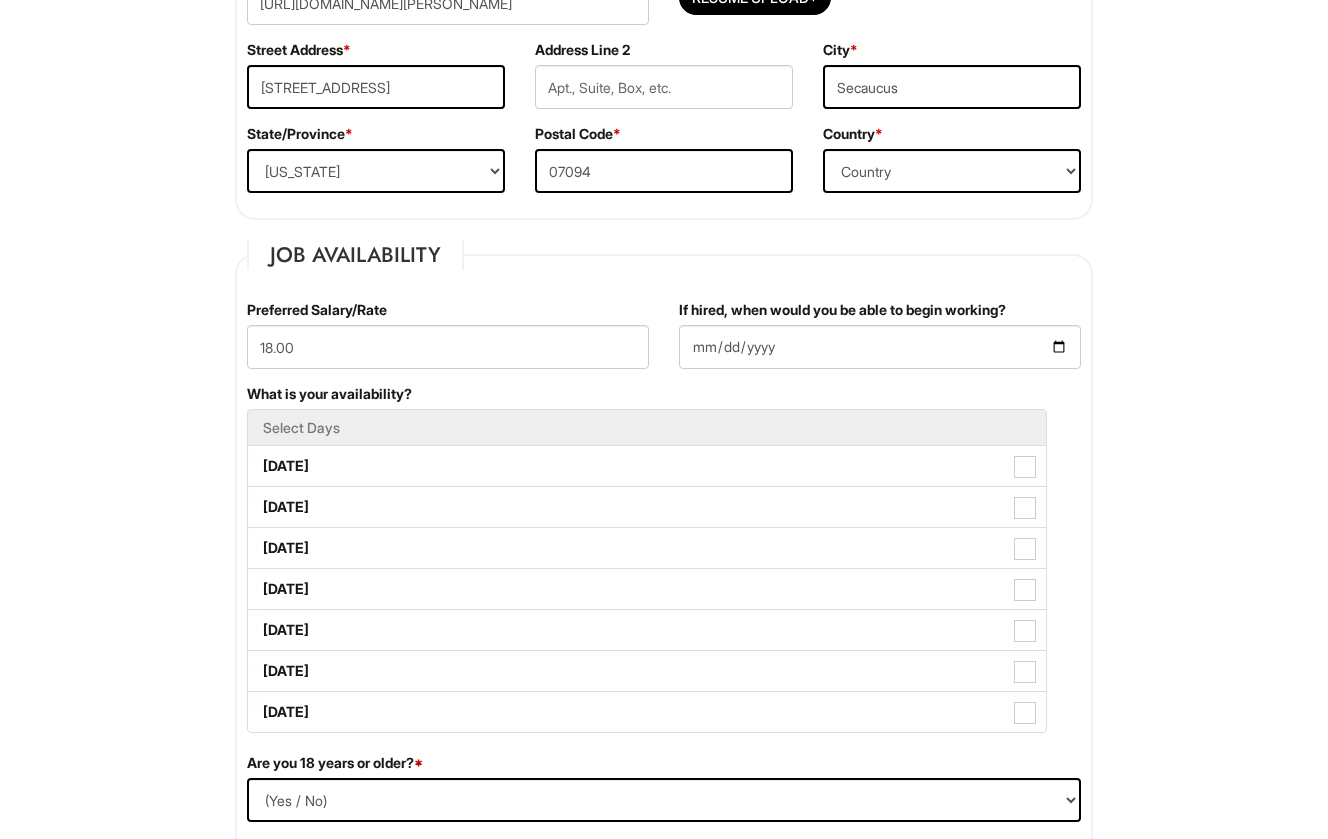 click on "Job Availability
Preferred Salary/Rate   18.00
If hired, when would you be able to begin working?
What is your availability?   Select Days [DATE] [DATE] [DATE] [DATE] [DATE] [DATE] [DATE]
Are you 18 years or older? *   (Yes / No) Yes No
Do you now, or in the foreseeable future, require [PERSON_NAME] Corporation to file for a visa petition on your behalf in order to allow you to work or continue to work? *   (Yes / No) Yes No
Are you currently legally authorized to work in the country in which the position is located? *   (Yes / No) Yes No
Are you willing to relocate?   (Yes / No) No Yes" at bounding box center (664, 648) 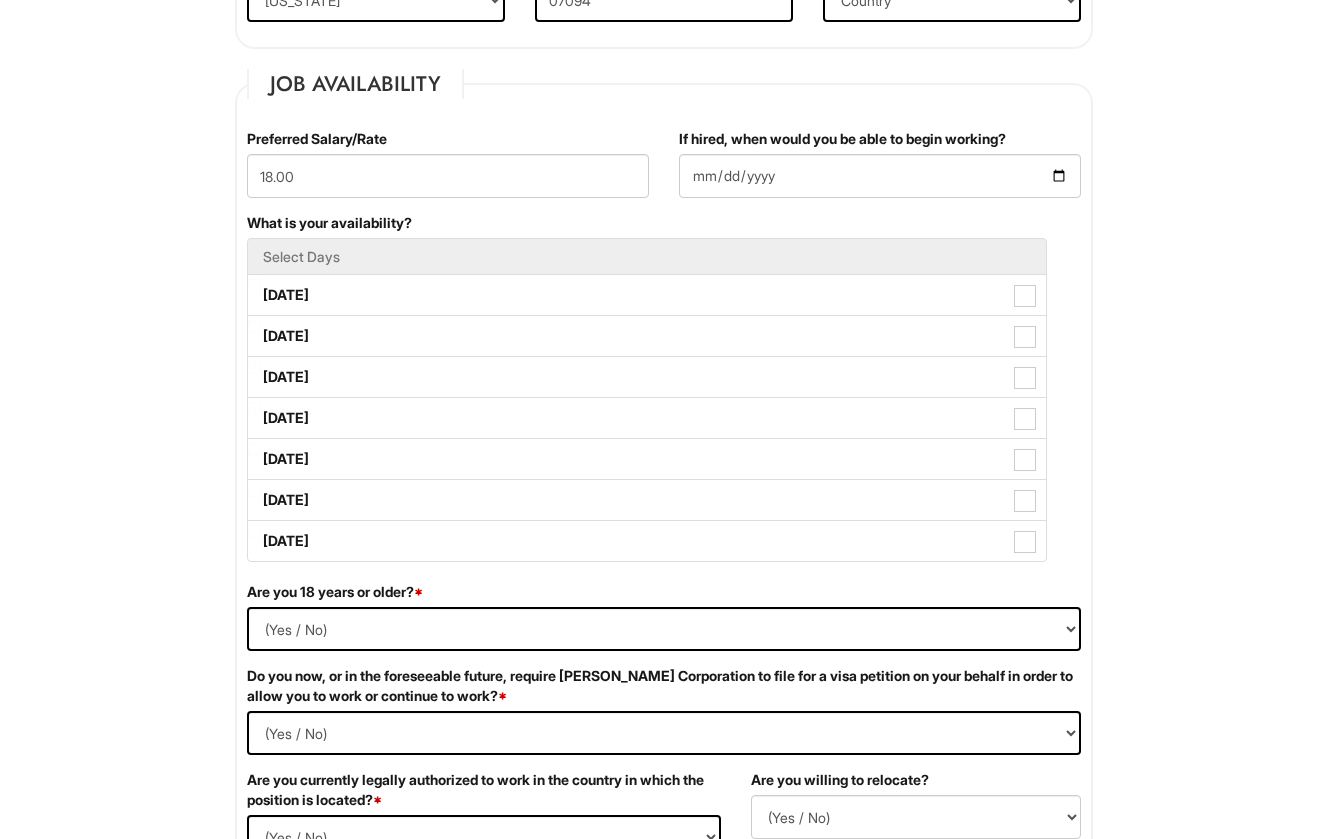 scroll, scrollTop: 778, scrollLeft: 0, axis: vertical 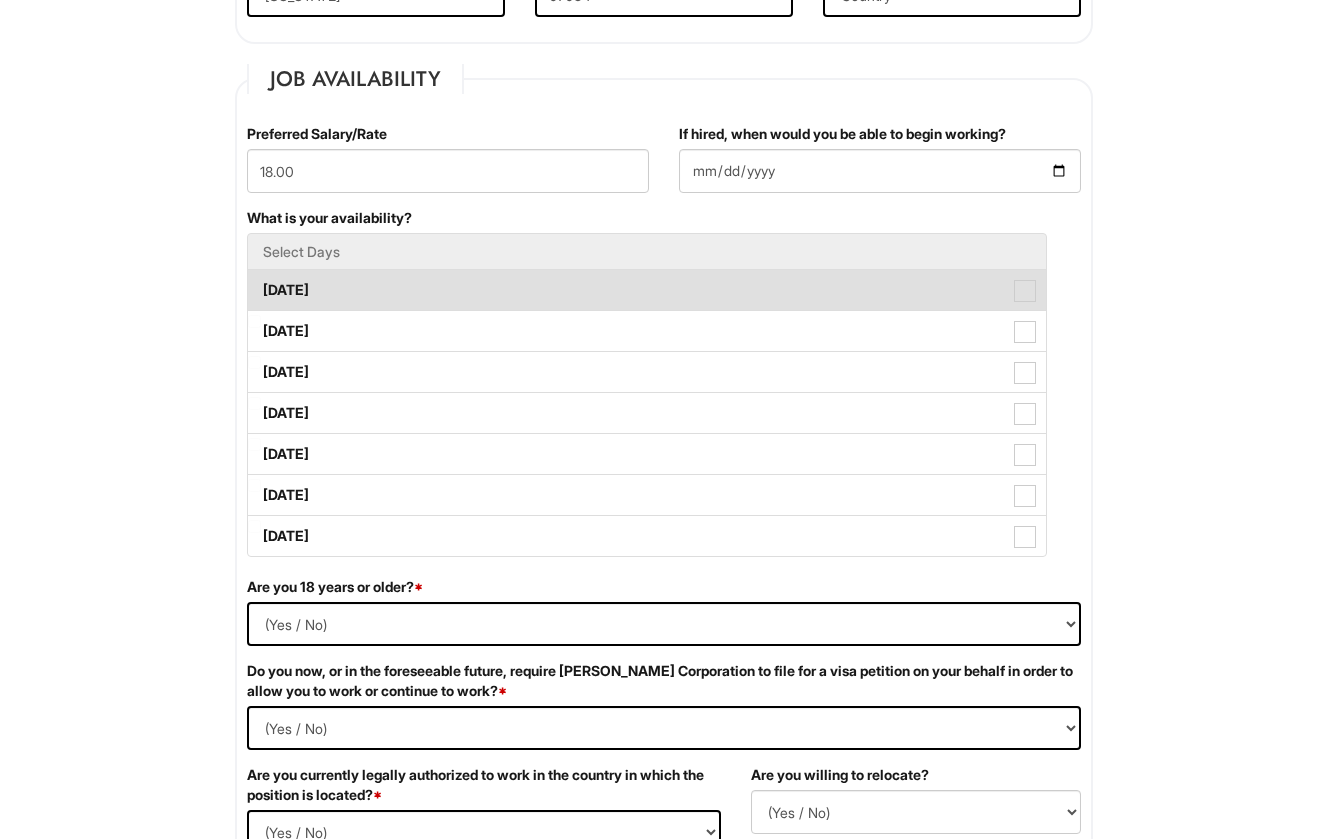 click on "[DATE]" at bounding box center (647, 290) 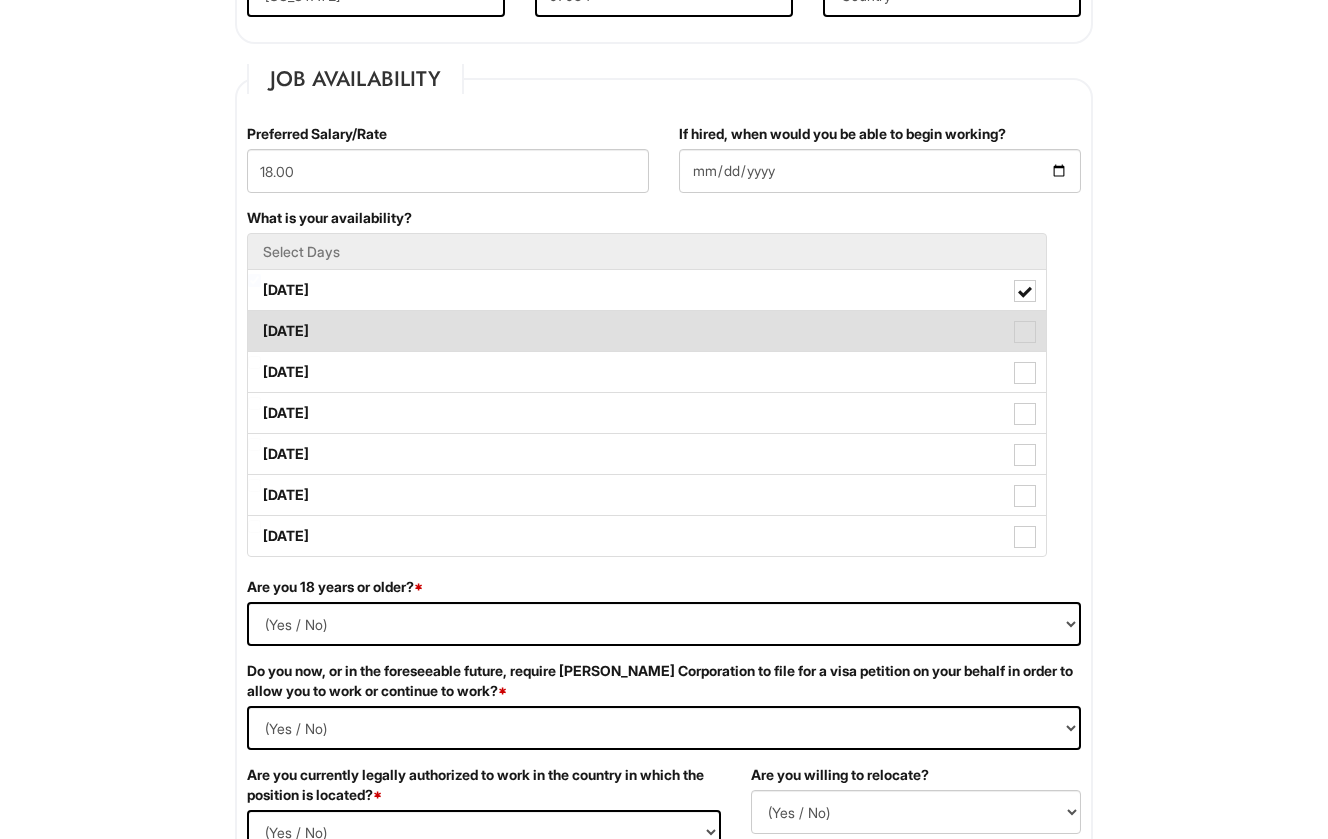 click on "[DATE]" at bounding box center (647, 331) 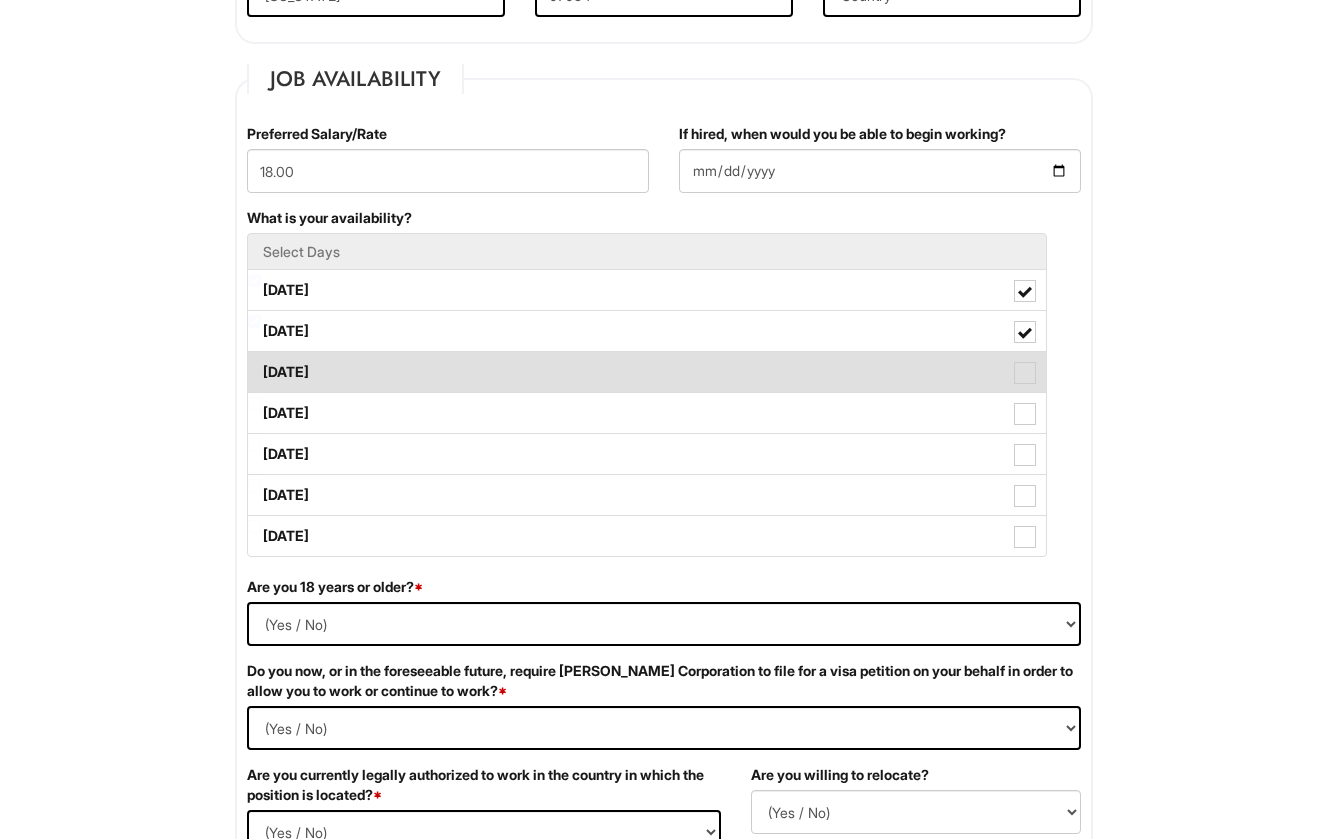 click on "[DATE]" at bounding box center [647, 372] 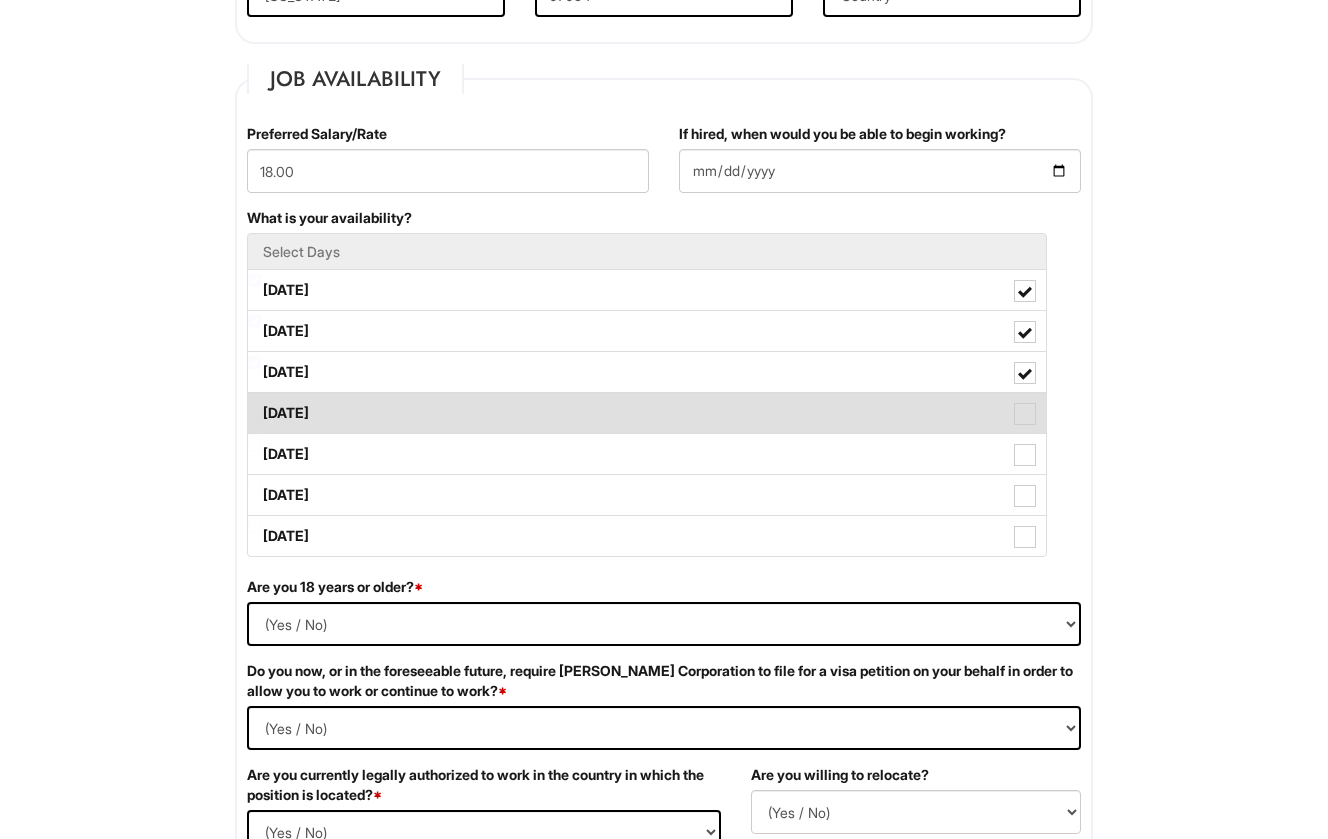 click on "[DATE]" at bounding box center [647, 413] 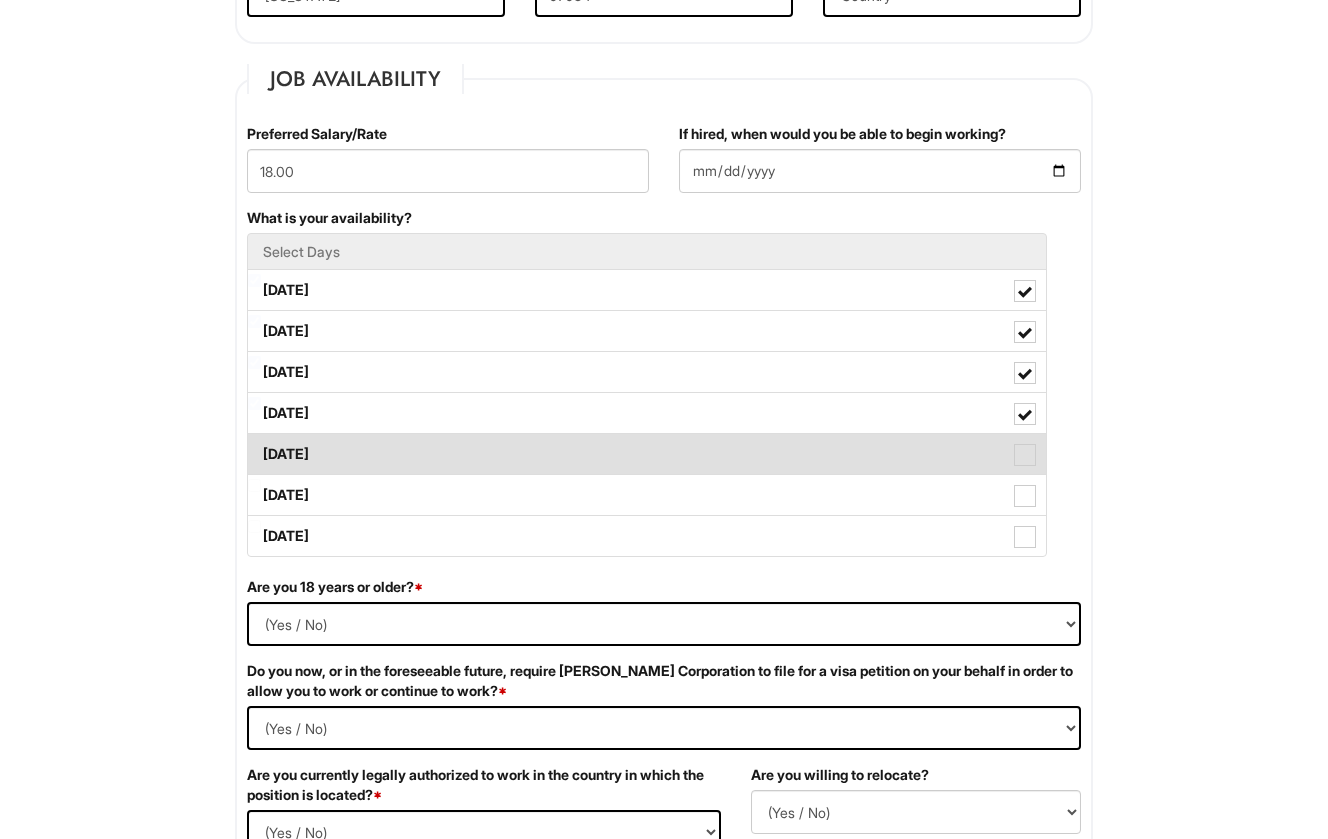 click on "[DATE]" at bounding box center (647, 454) 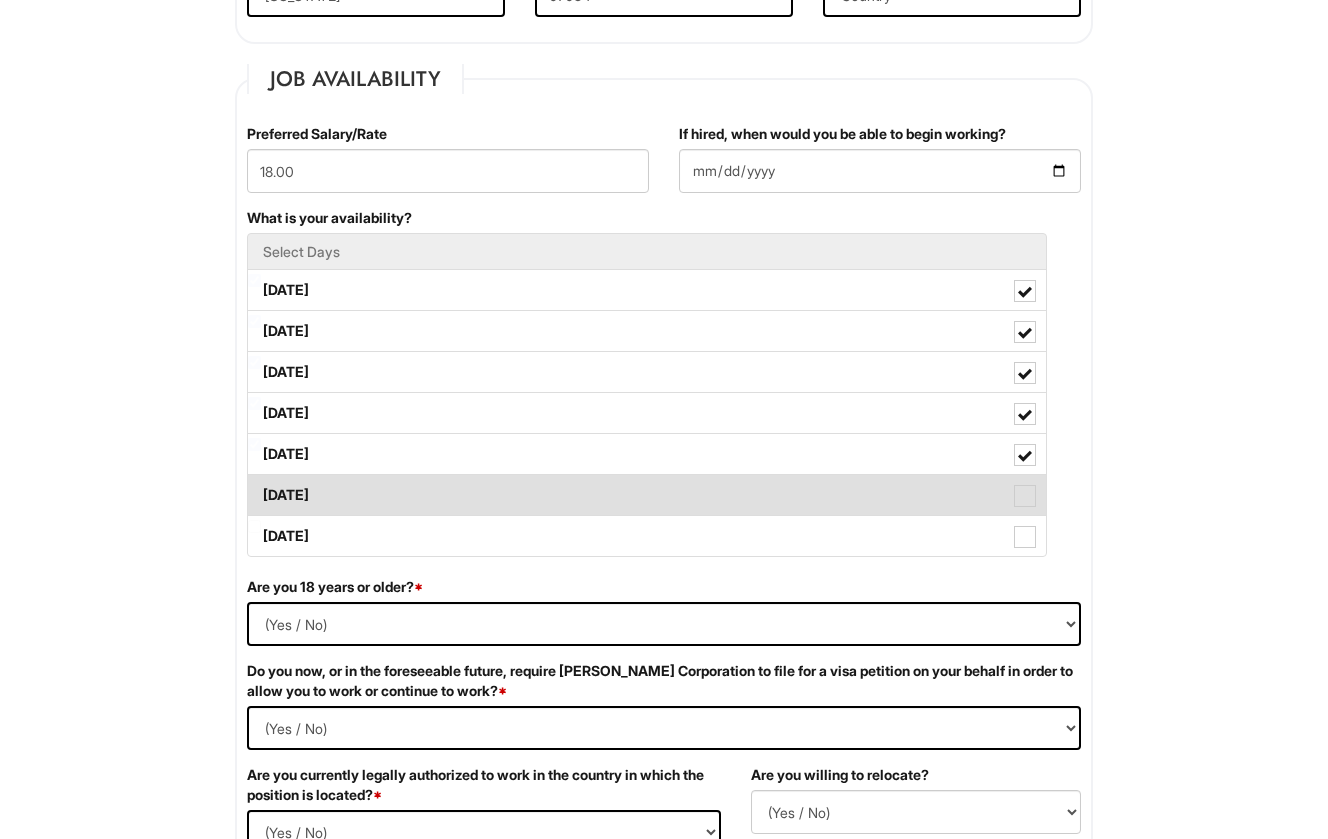 click on "[DATE]" at bounding box center [647, 495] 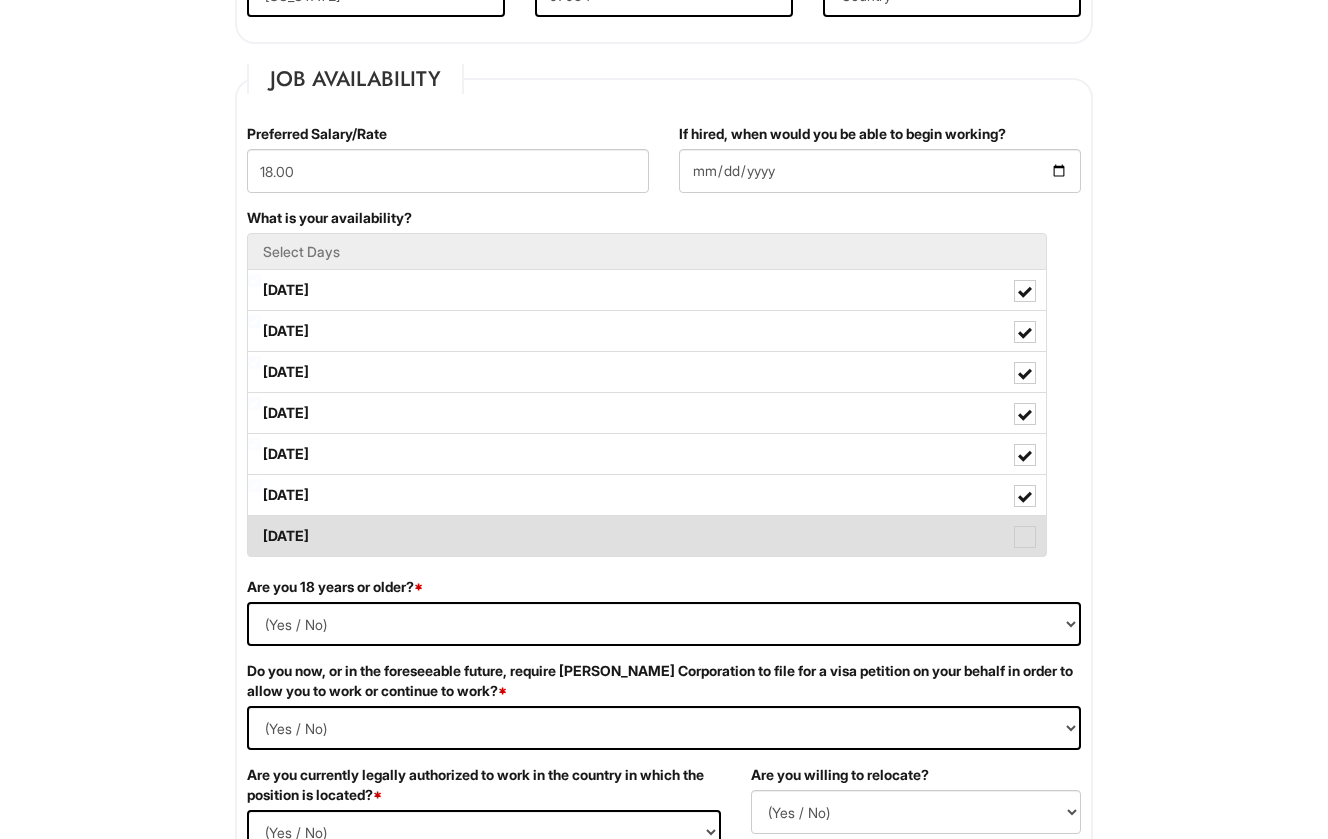 click on "[DATE]" at bounding box center (647, 536) 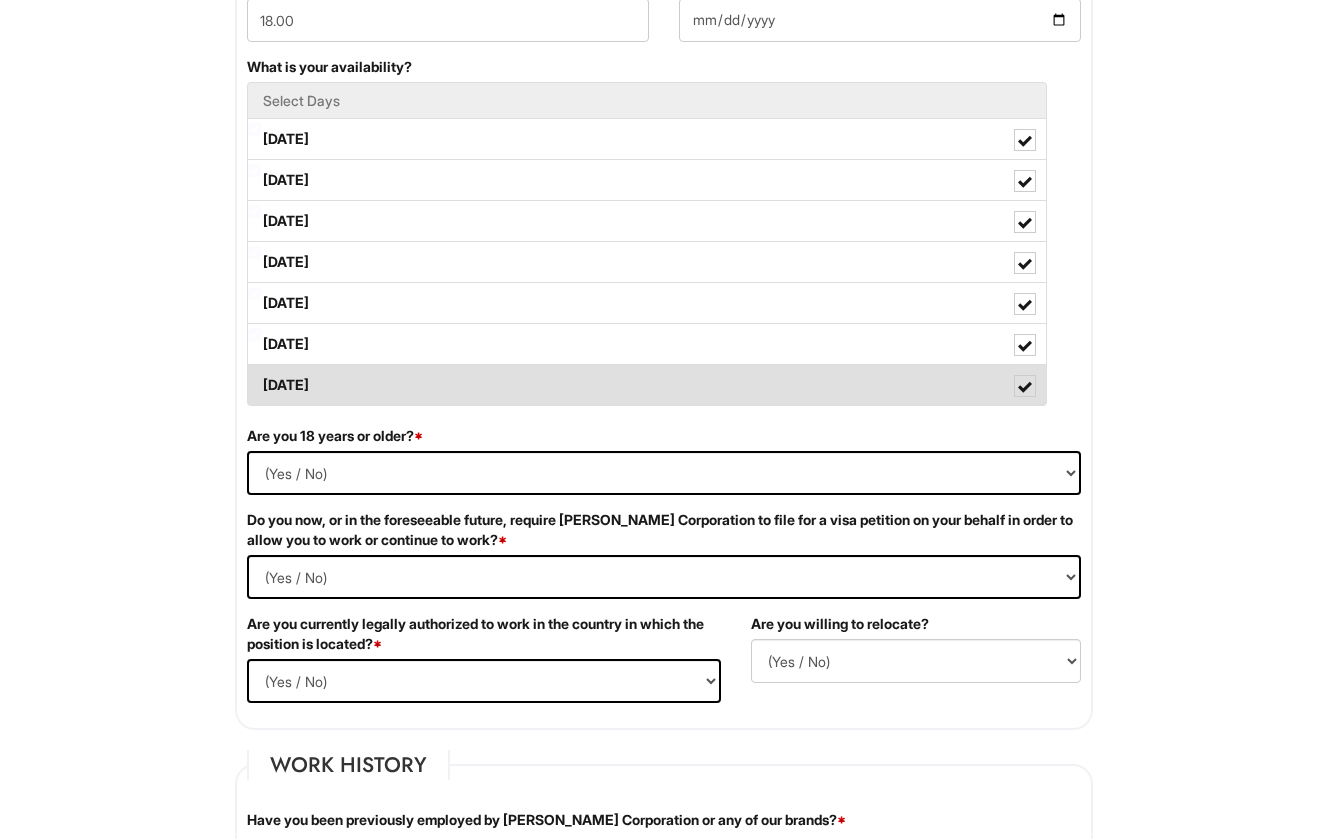 scroll, scrollTop: 959, scrollLeft: 0, axis: vertical 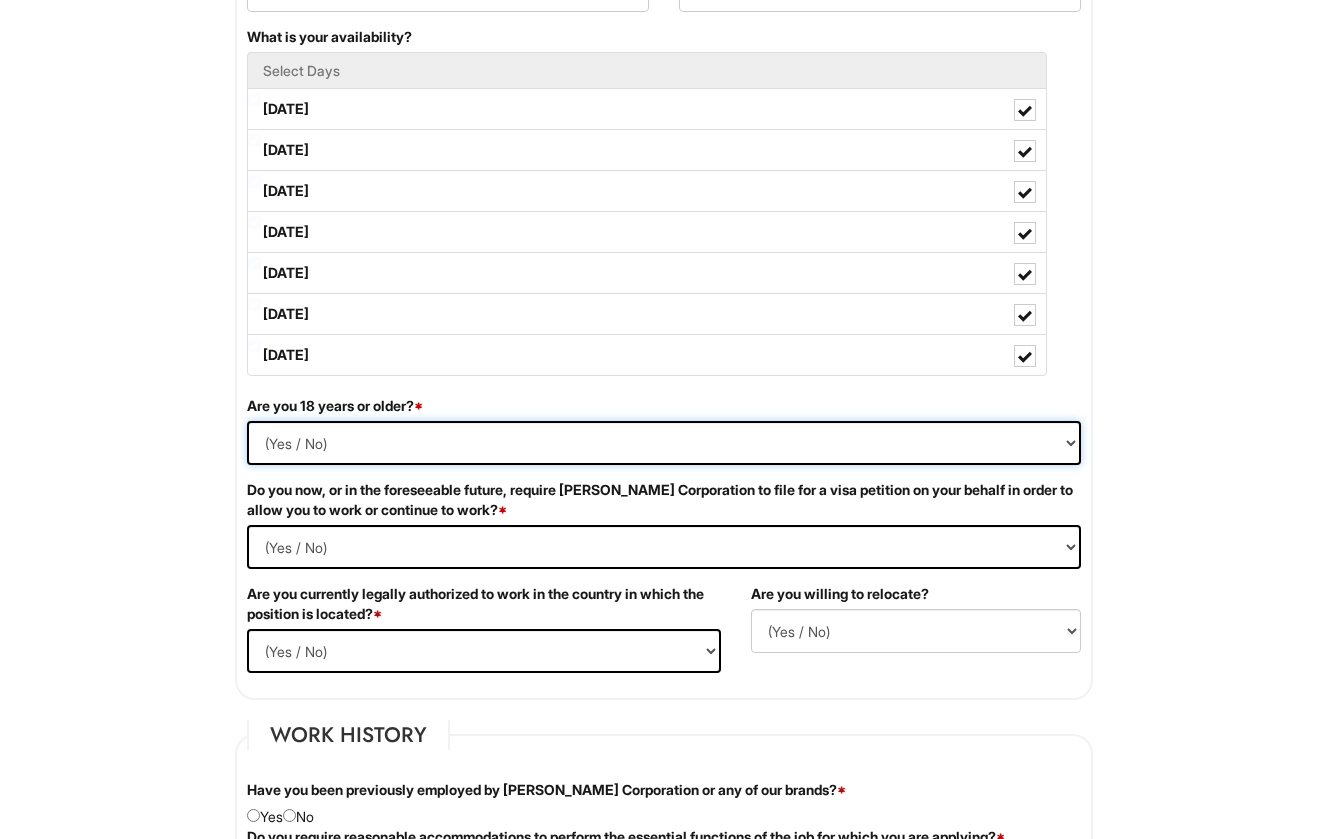 select on "Yes" 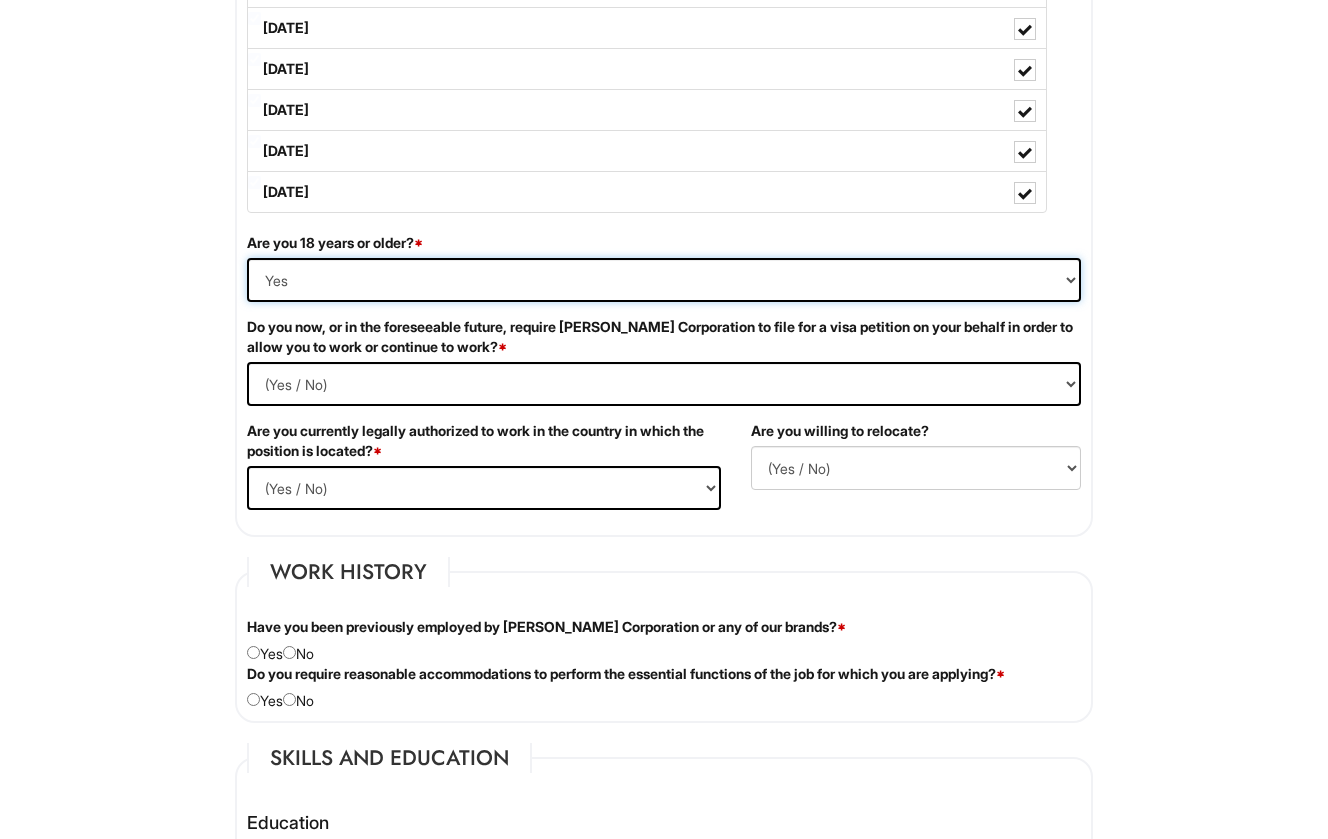 scroll, scrollTop: 1123, scrollLeft: 0, axis: vertical 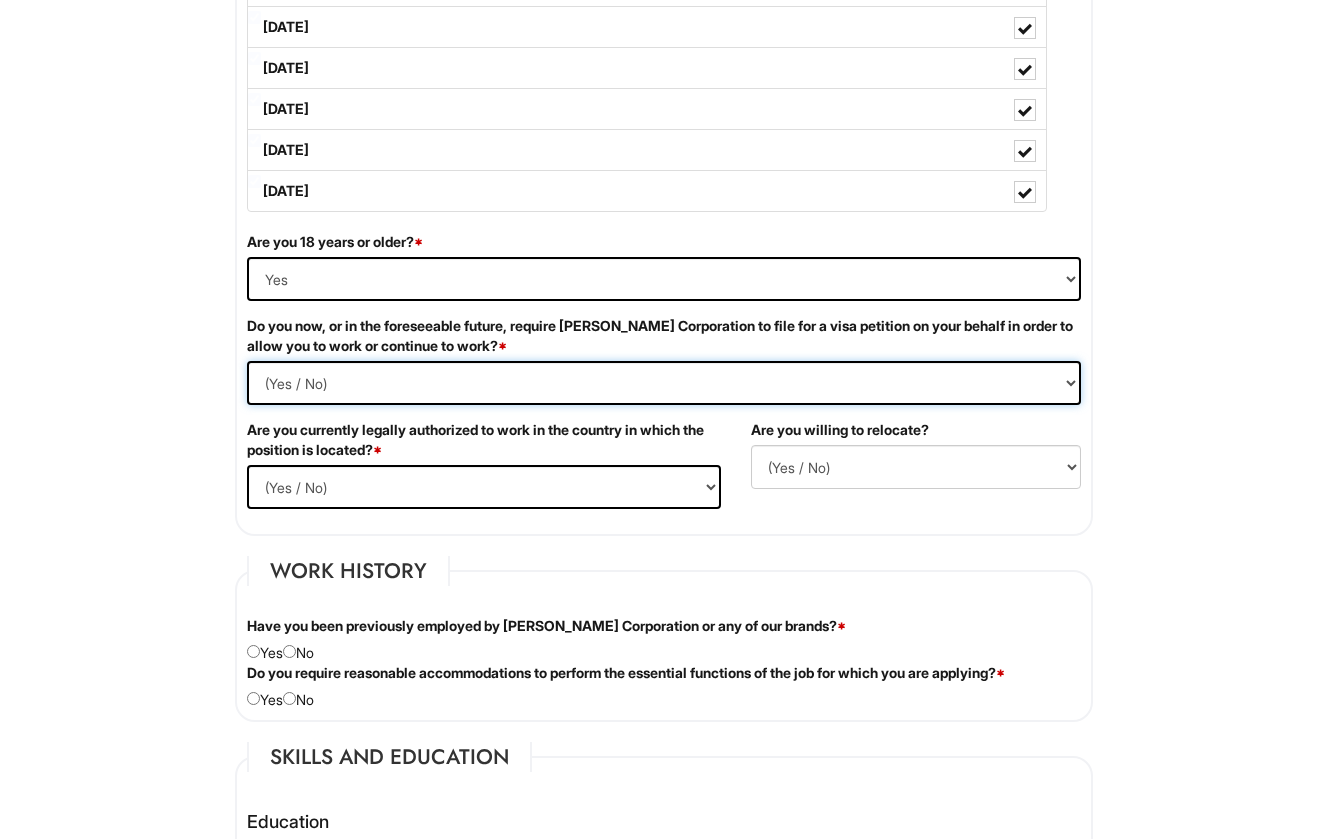 select on "No" 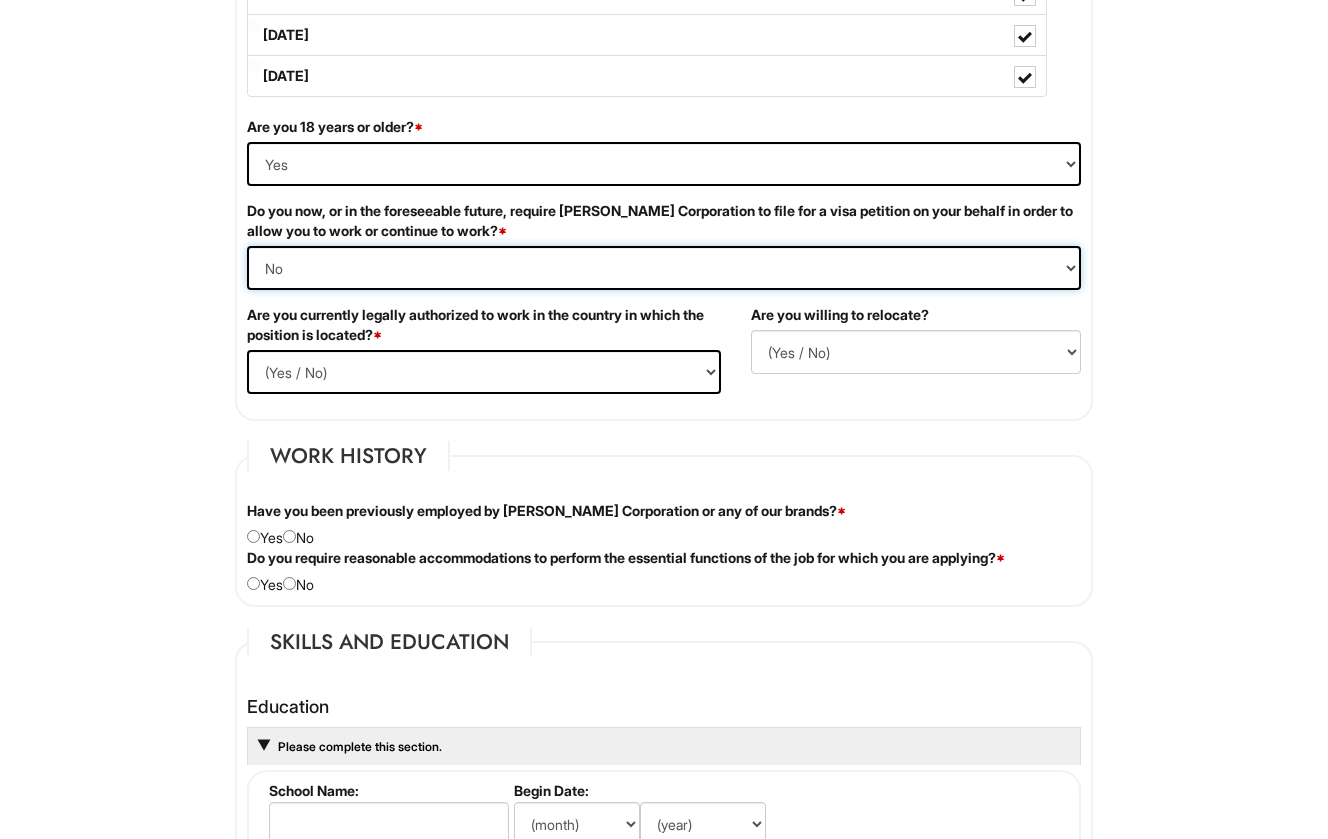 scroll, scrollTop: 1244, scrollLeft: 0, axis: vertical 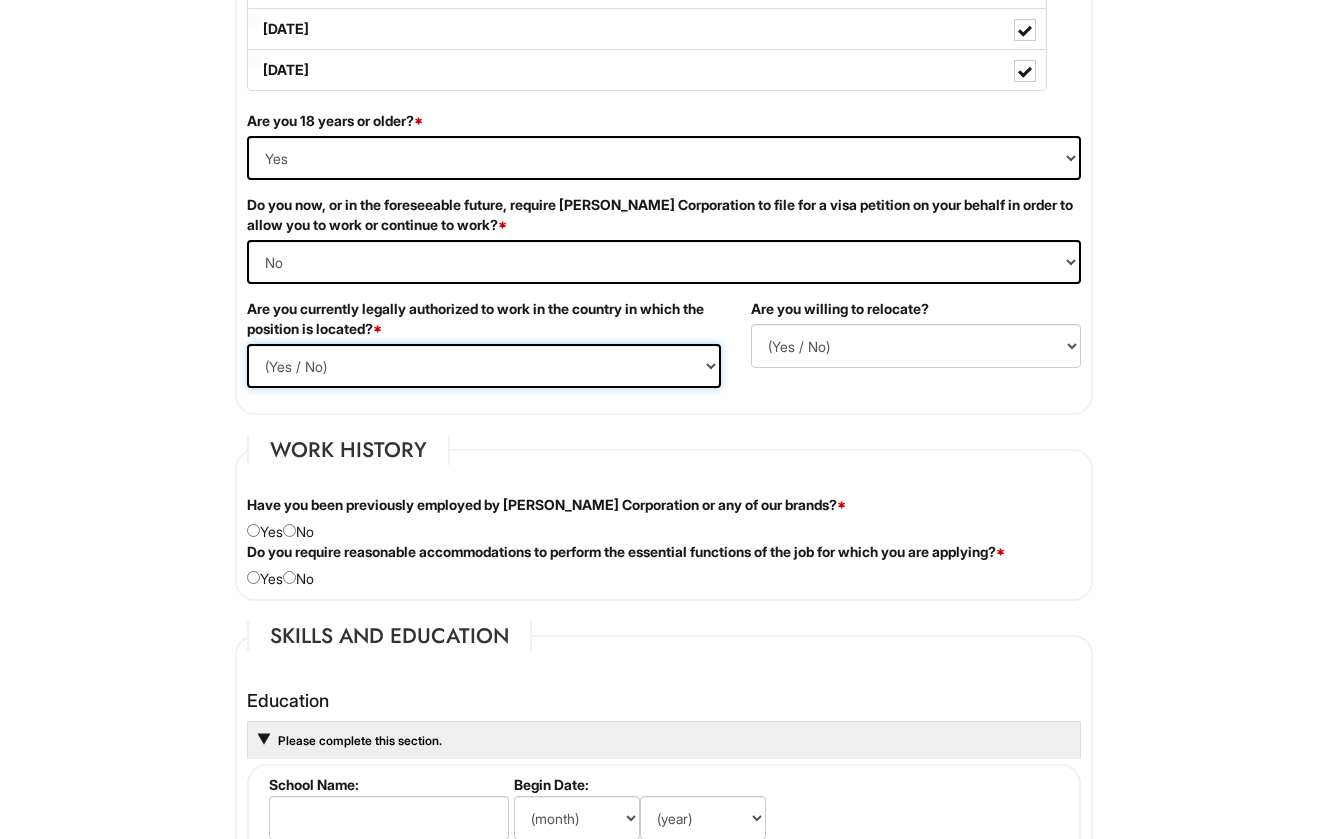 select on "Yes" 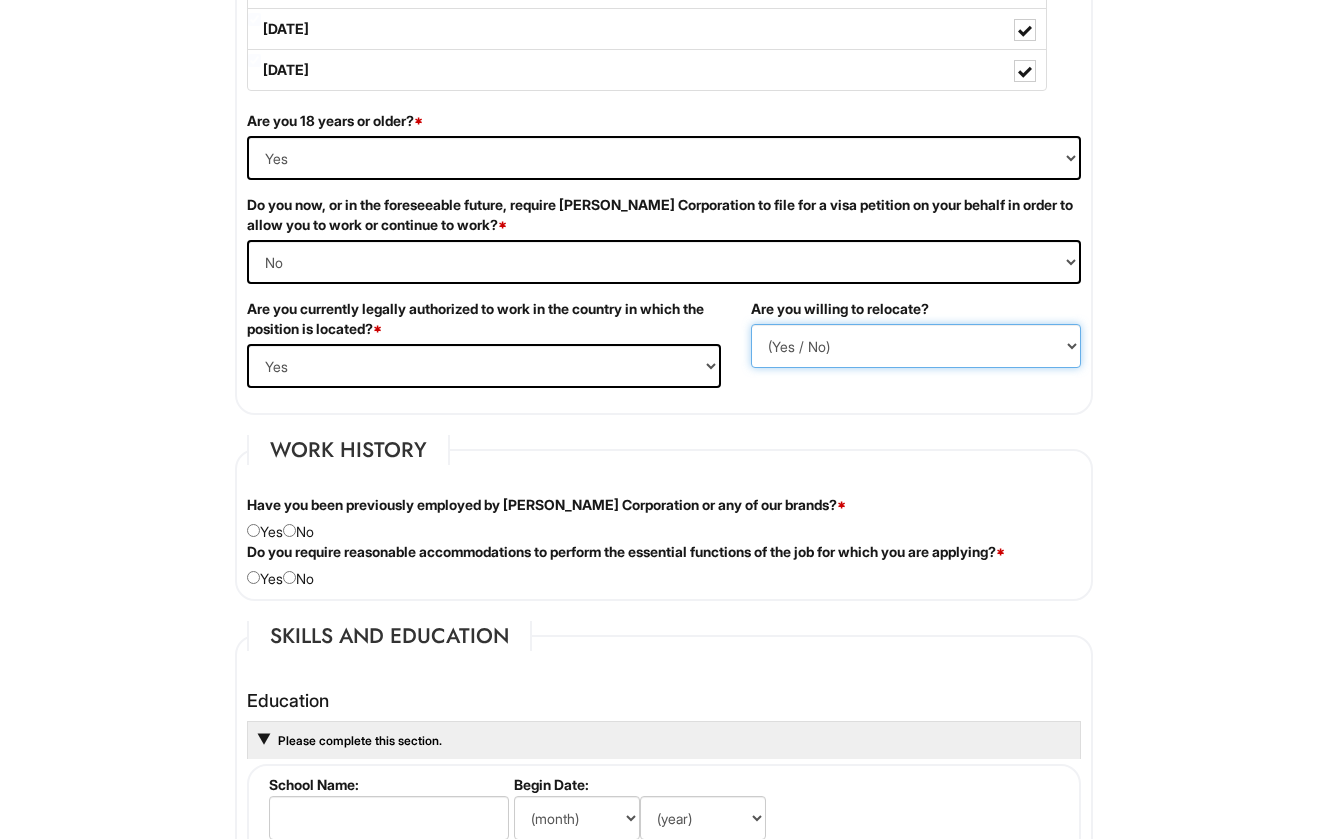 select on "Y" 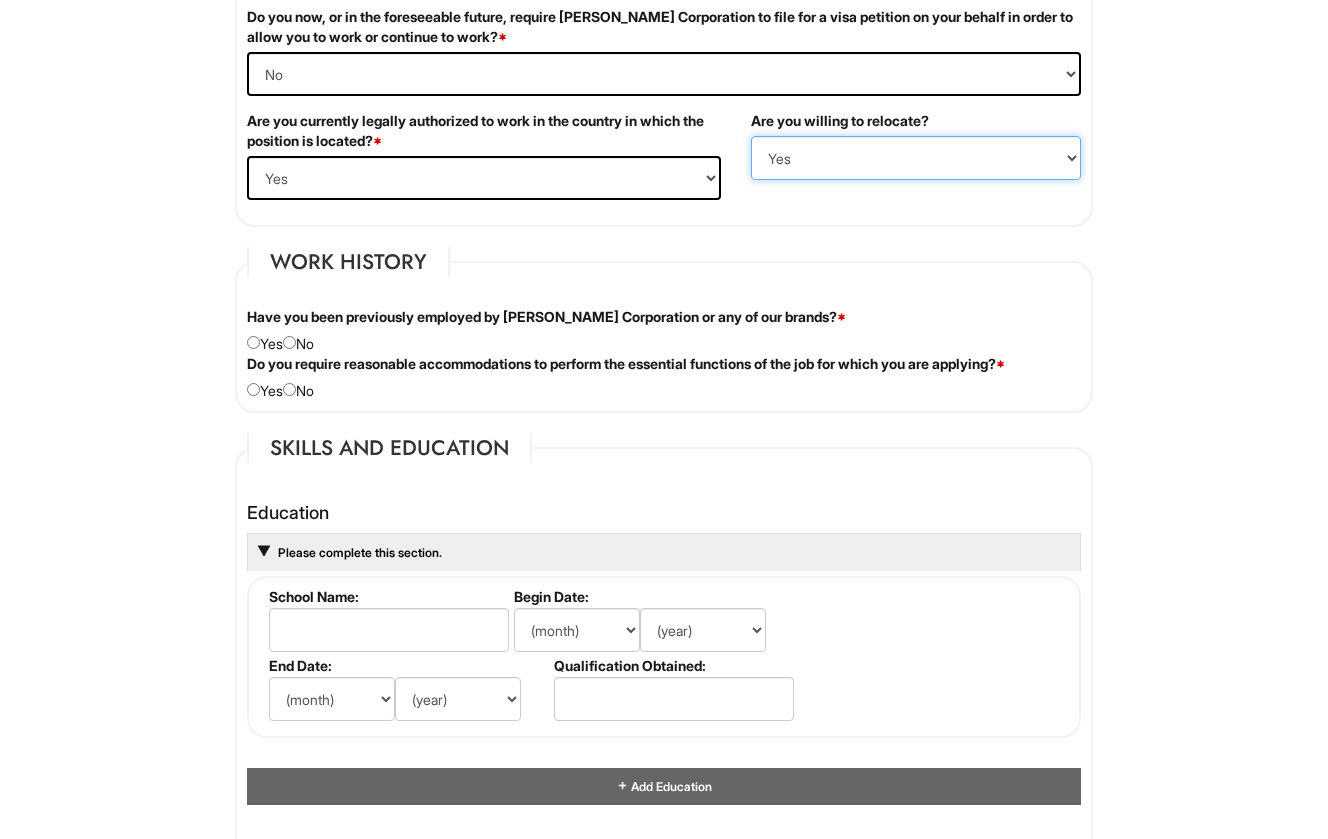 scroll, scrollTop: 1453, scrollLeft: 0, axis: vertical 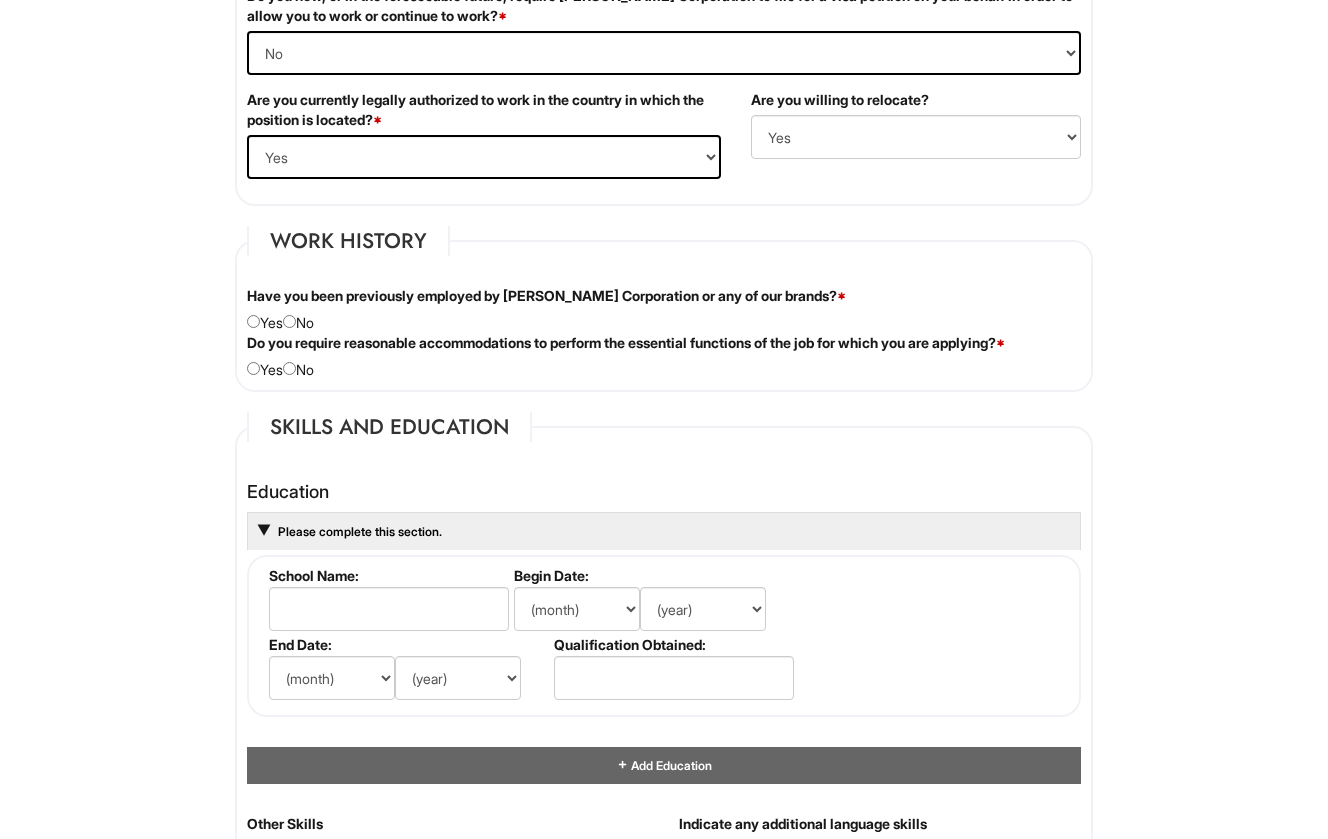 click at bounding box center [289, 321] 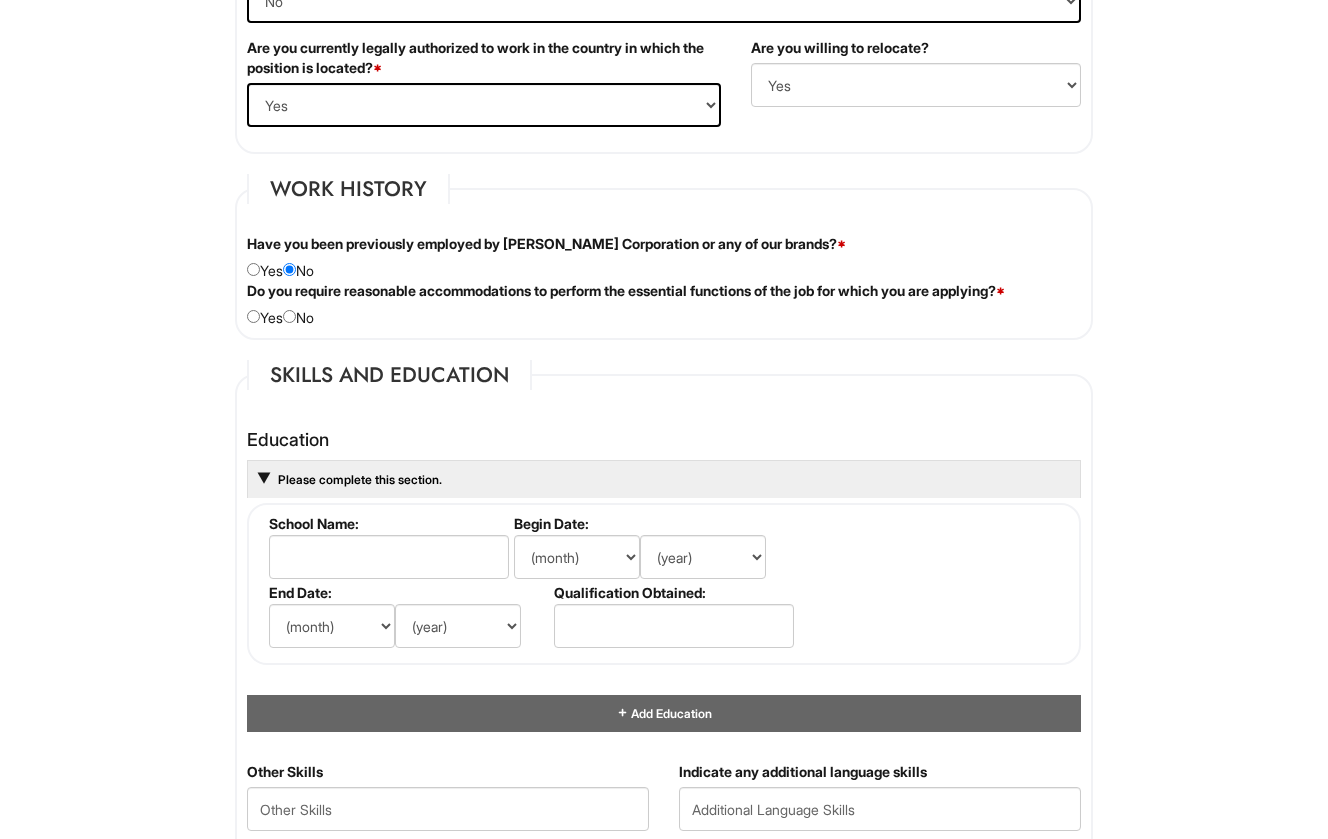 scroll, scrollTop: 1506, scrollLeft: 0, axis: vertical 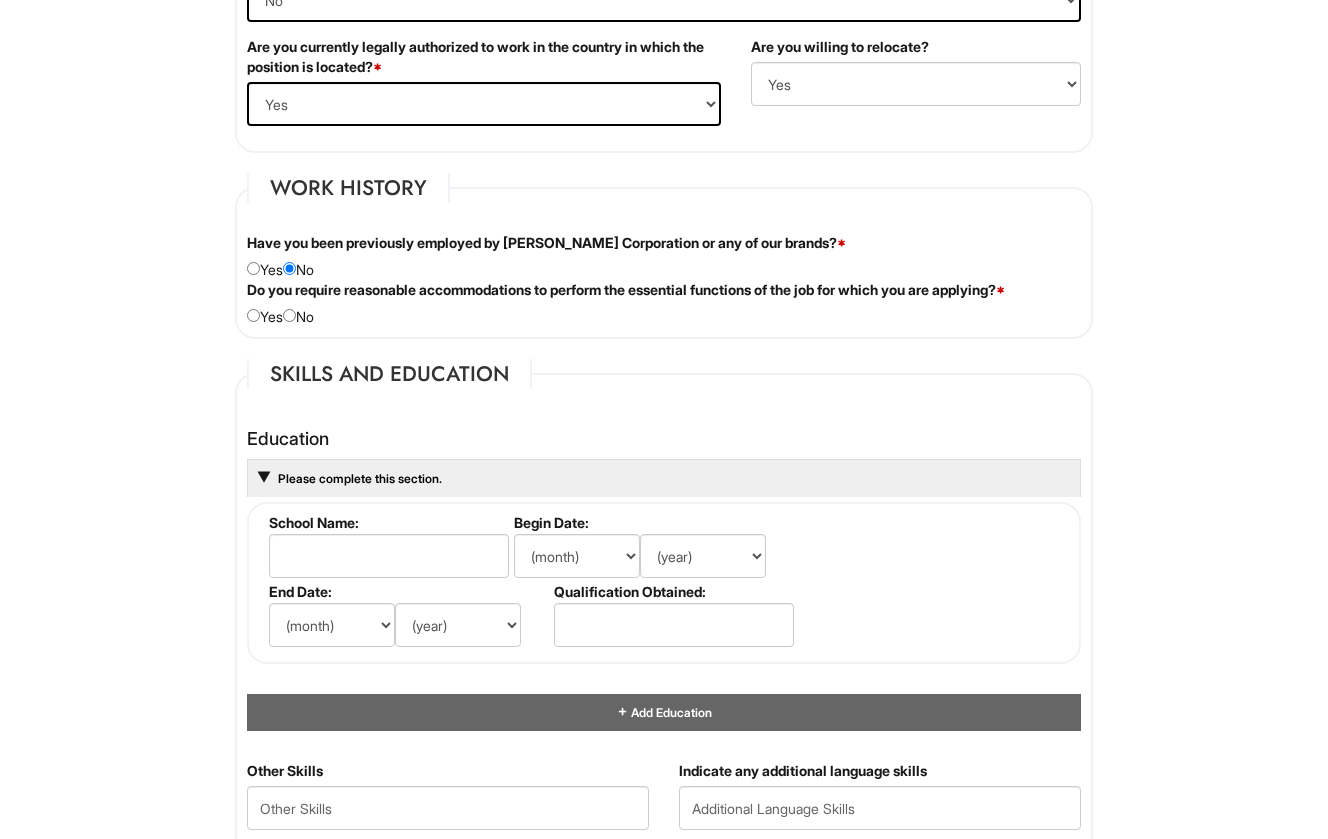 click at bounding box center (289, 315) 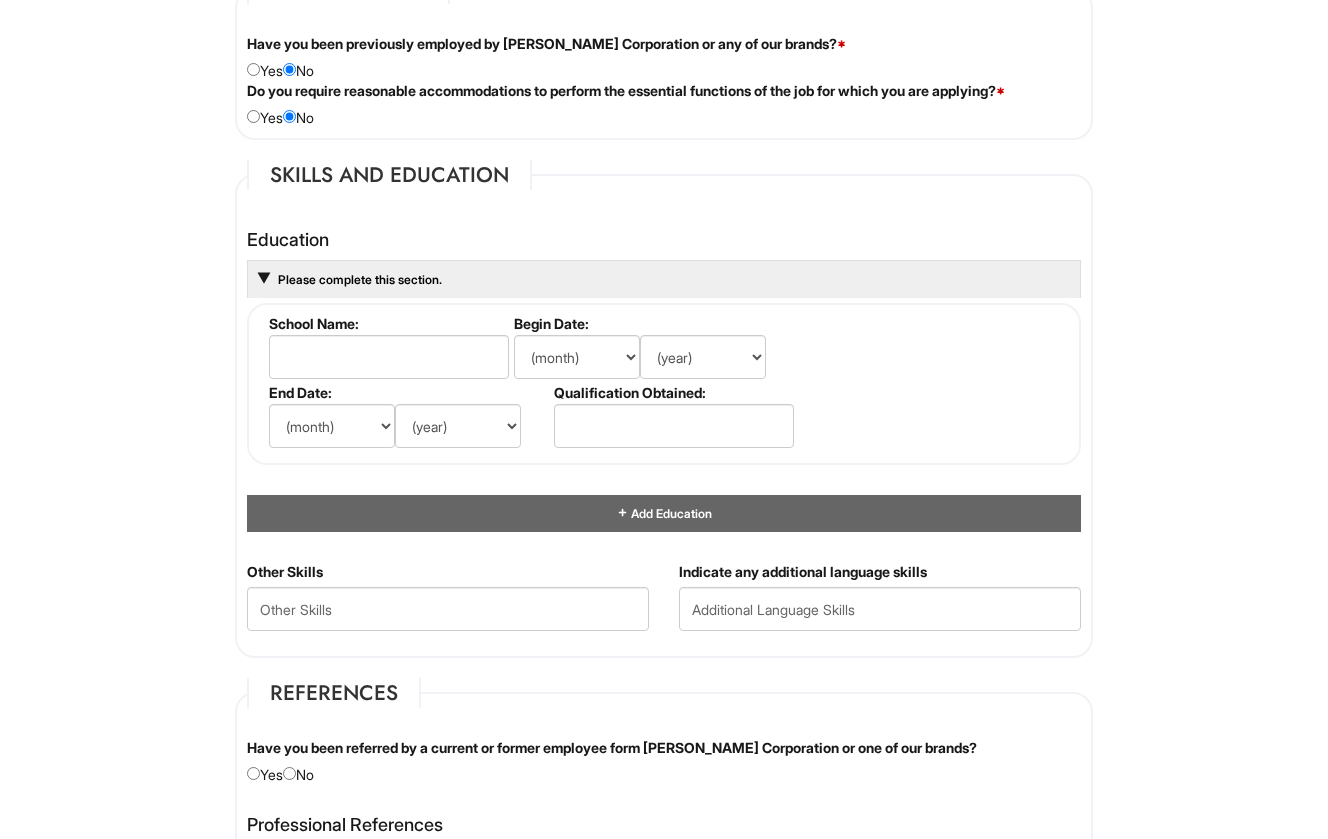 scroll, scrollTop: 1726, scrollLeft: 0, axis: vertical 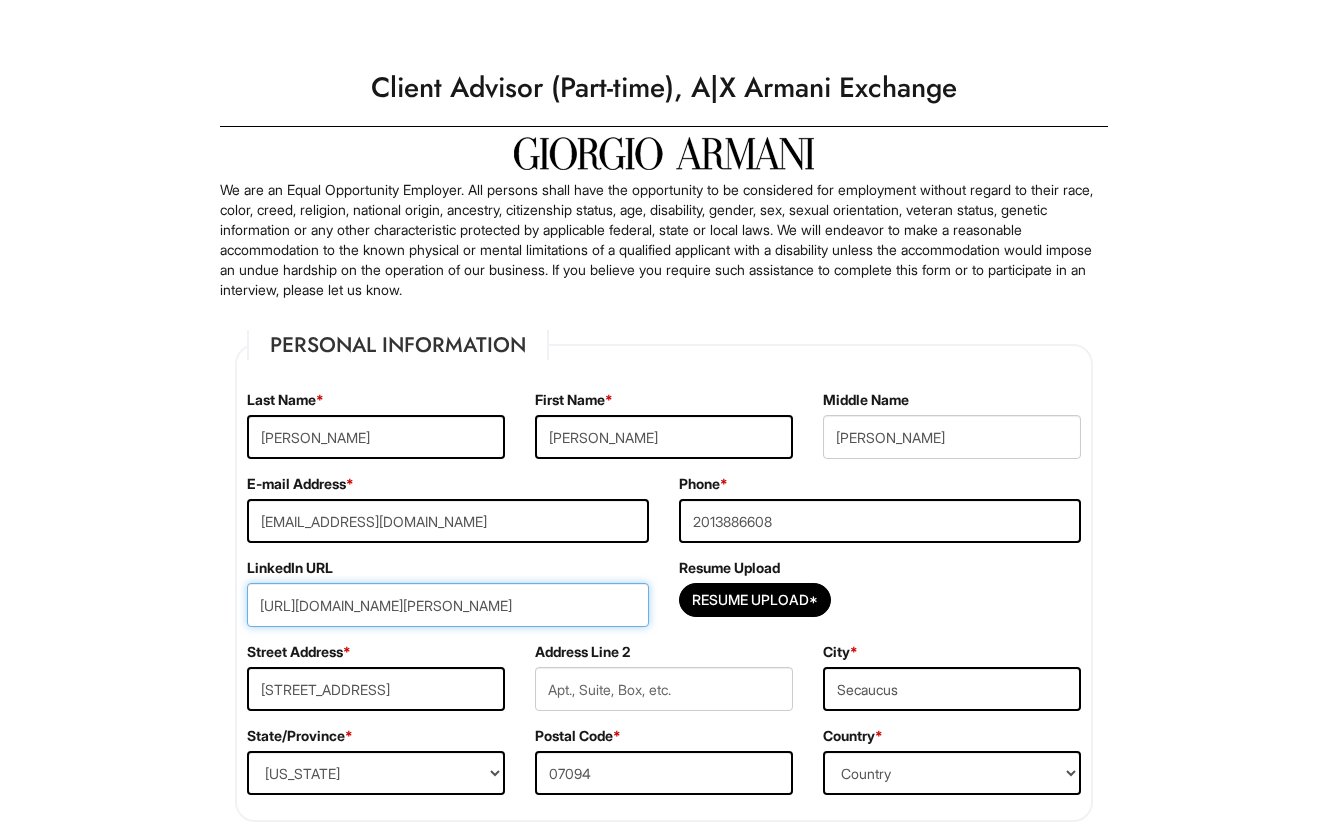 click on "[URL][DOMAIN_NAME][PERSON_NAME]" at bounding box center (448, 605) 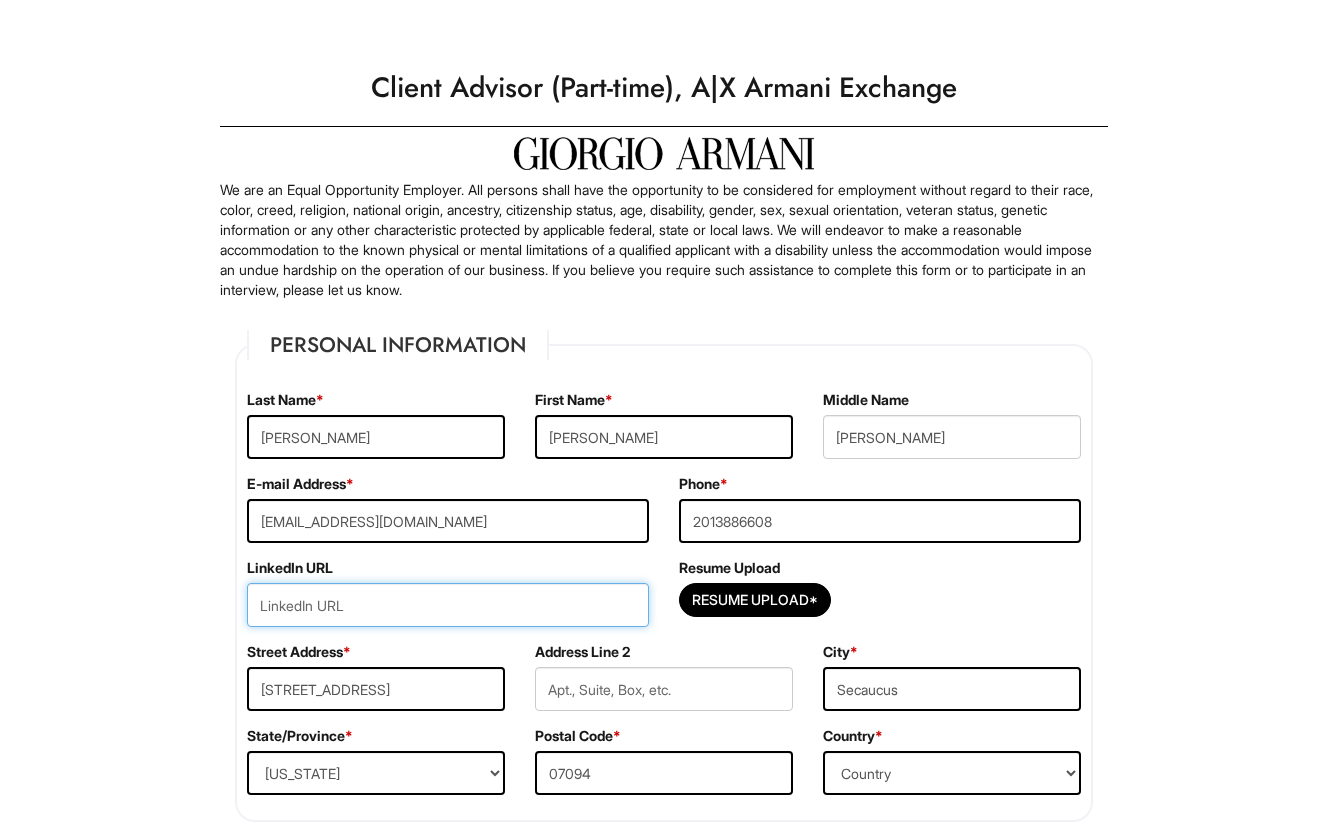 type 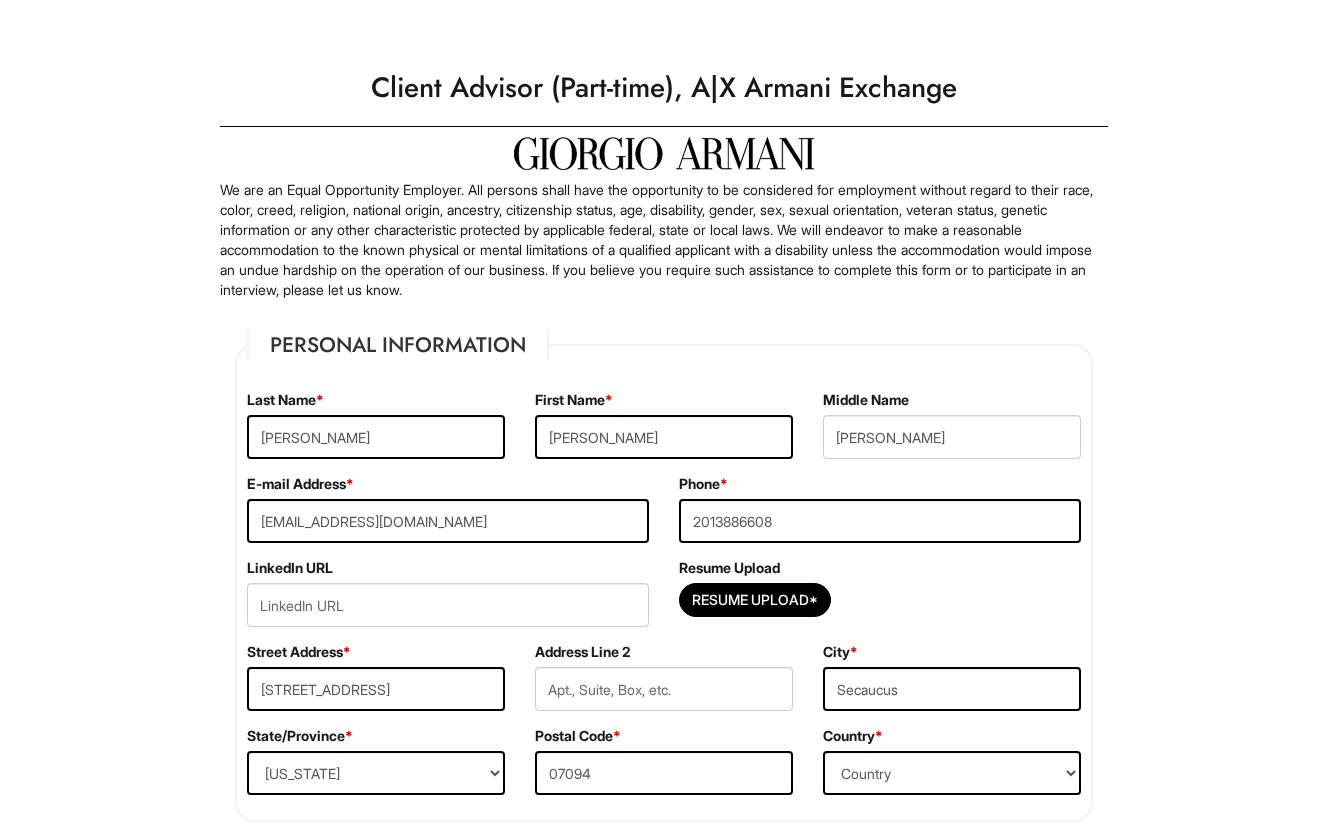 click on "1 2 3 Client Advisor (Part-time), A|X Armani Exchange PLEASE COMPLETE ALL REQUIRED FIELDS
We are an Equal Opportunity Employer. All persons shall have the opportunity to be considered for employment without regard to their race, color, creed, religion, national origin, ancestry, citizenship status, age, disability, gender, sex, sexual orientation, veteran status, genetic information or any other characteristic protected by applicable federal, state or local laws. We will endeavor to make a reasonable accommodation to the known physical or mental limitations of a qualified applicant with a disability unless the accommodation would impose an undue hardship on the operation of our business. If you believe you require such assistance to complete this form or to participate in an interview, please let us know.
Personal Information
Last Name  *   [PERSON_NAME]
First Name  *   [PERSON_NAME]
Middle Name   [PERSON_NAME]
E-mail Address  *   [EMAIL_ADDRESS][DOMAIN_NAME]
Phone  *   [PHONE_NUMBER]
LinkedIn URL
*" at bounding box center (664, 1958) 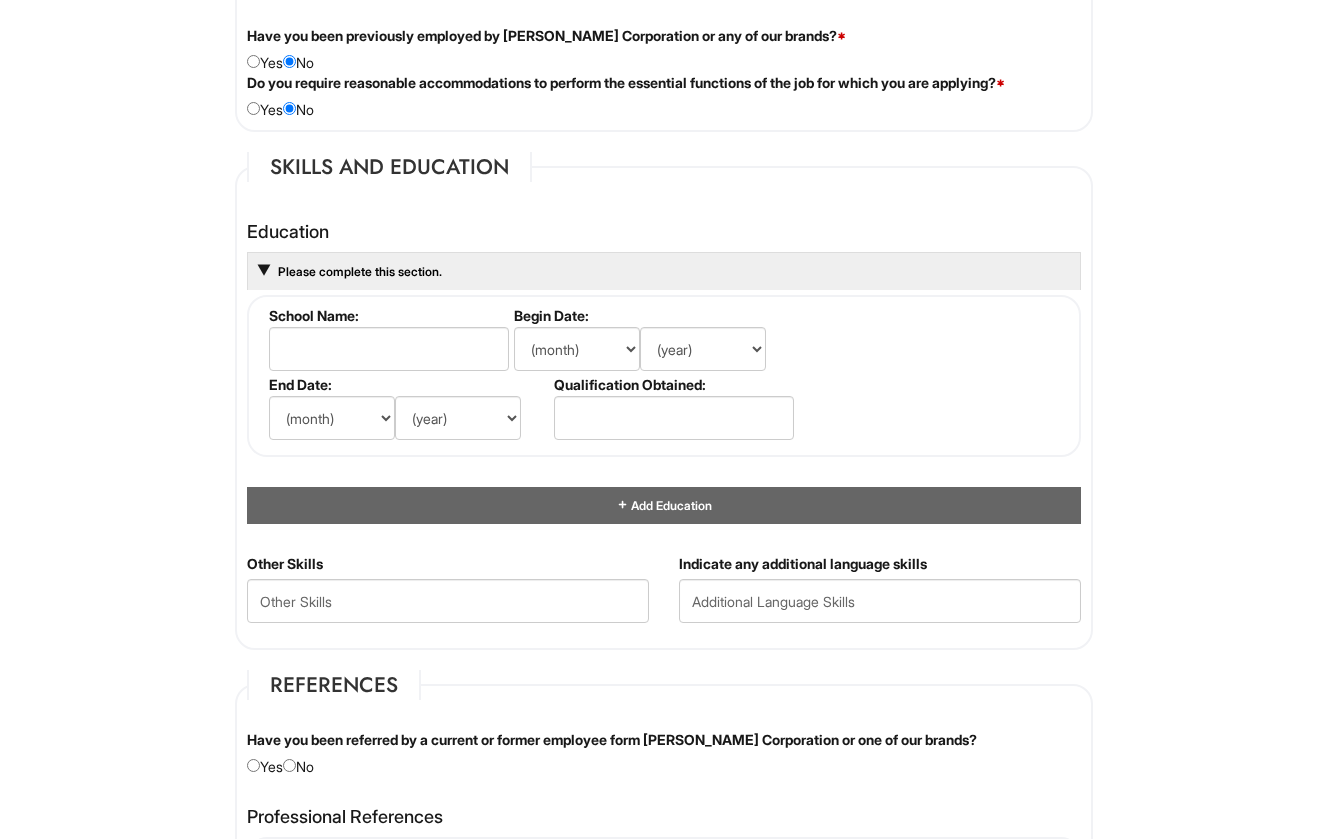scroll, scrollTop: 1692, scrollLeft: 0, axis: vertical 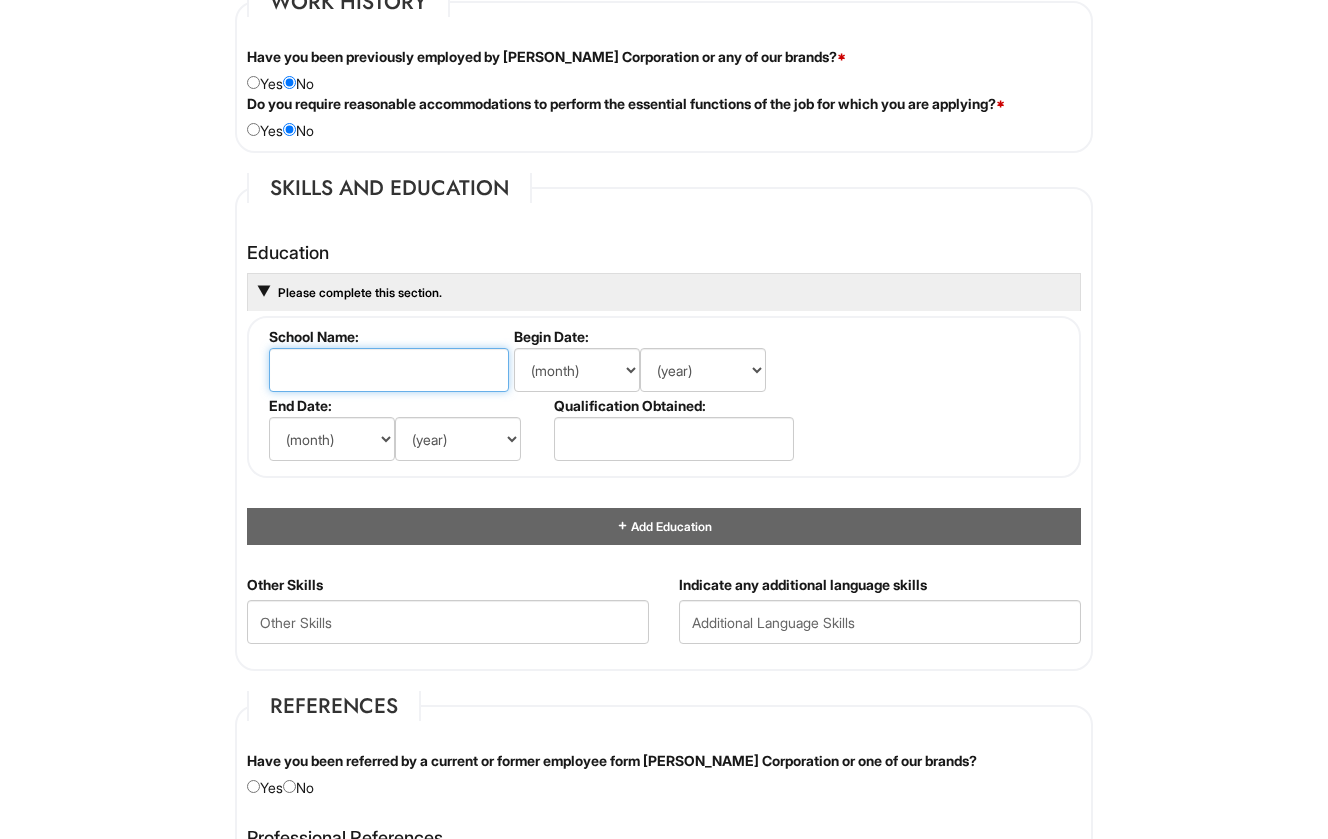 click at bounding box center [389, 370] 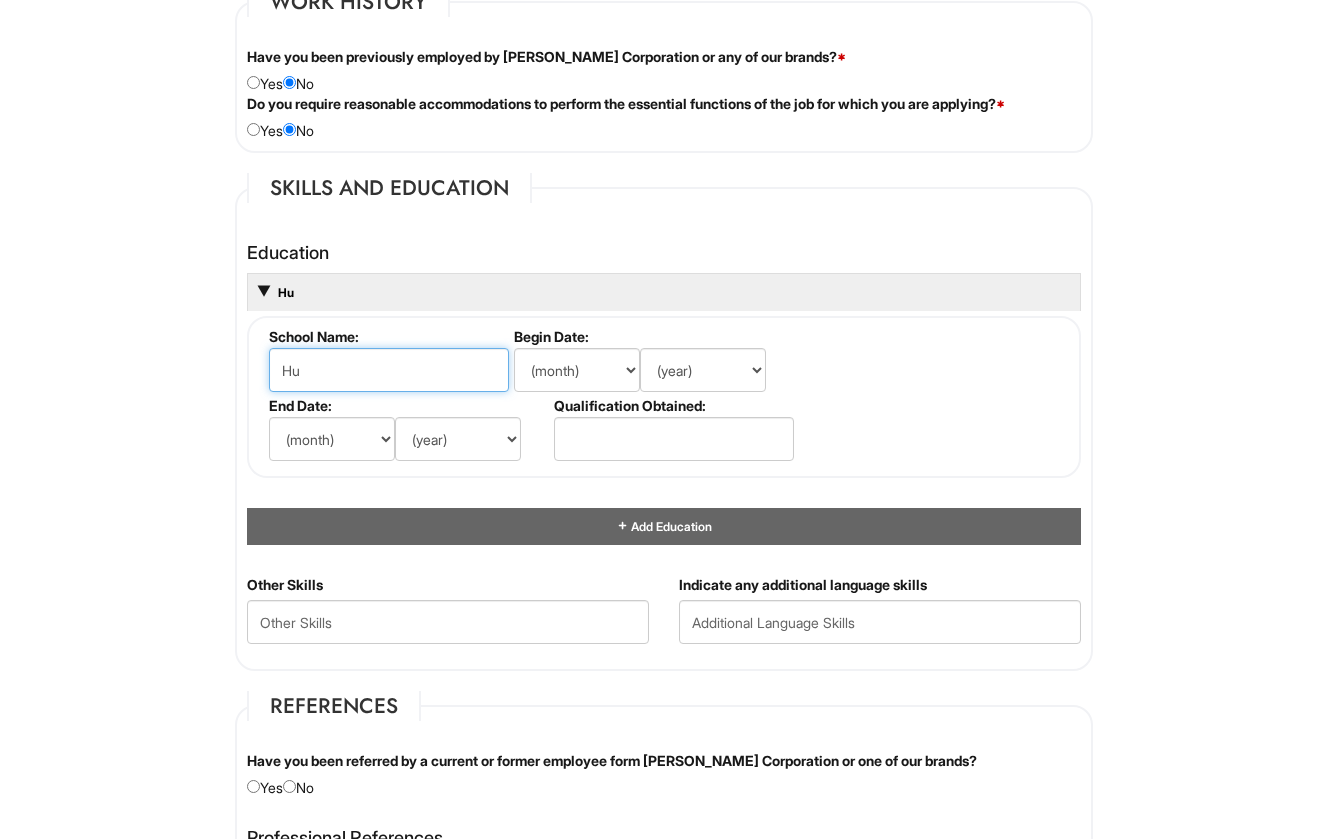 type on "H" 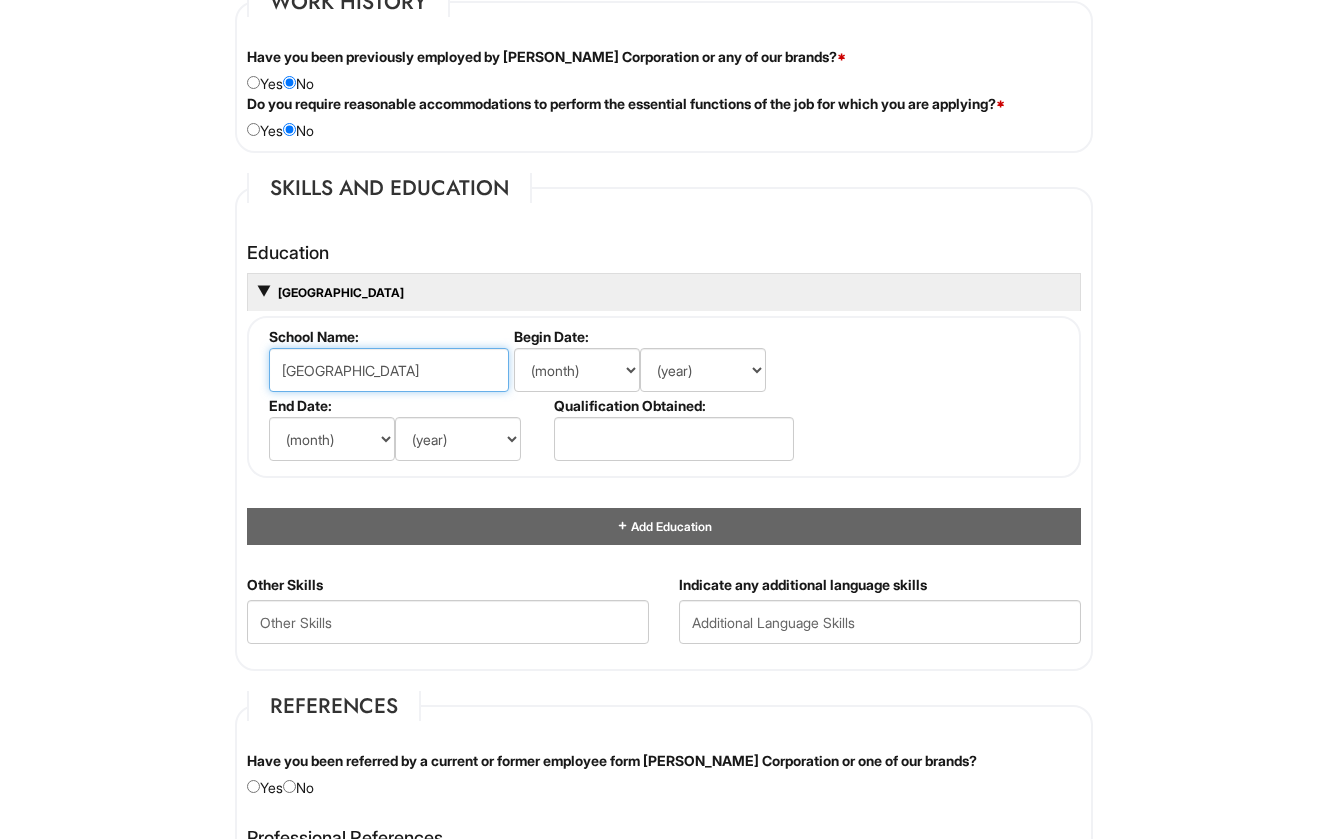 type on "[GEOGRAPHIC_DATA]" 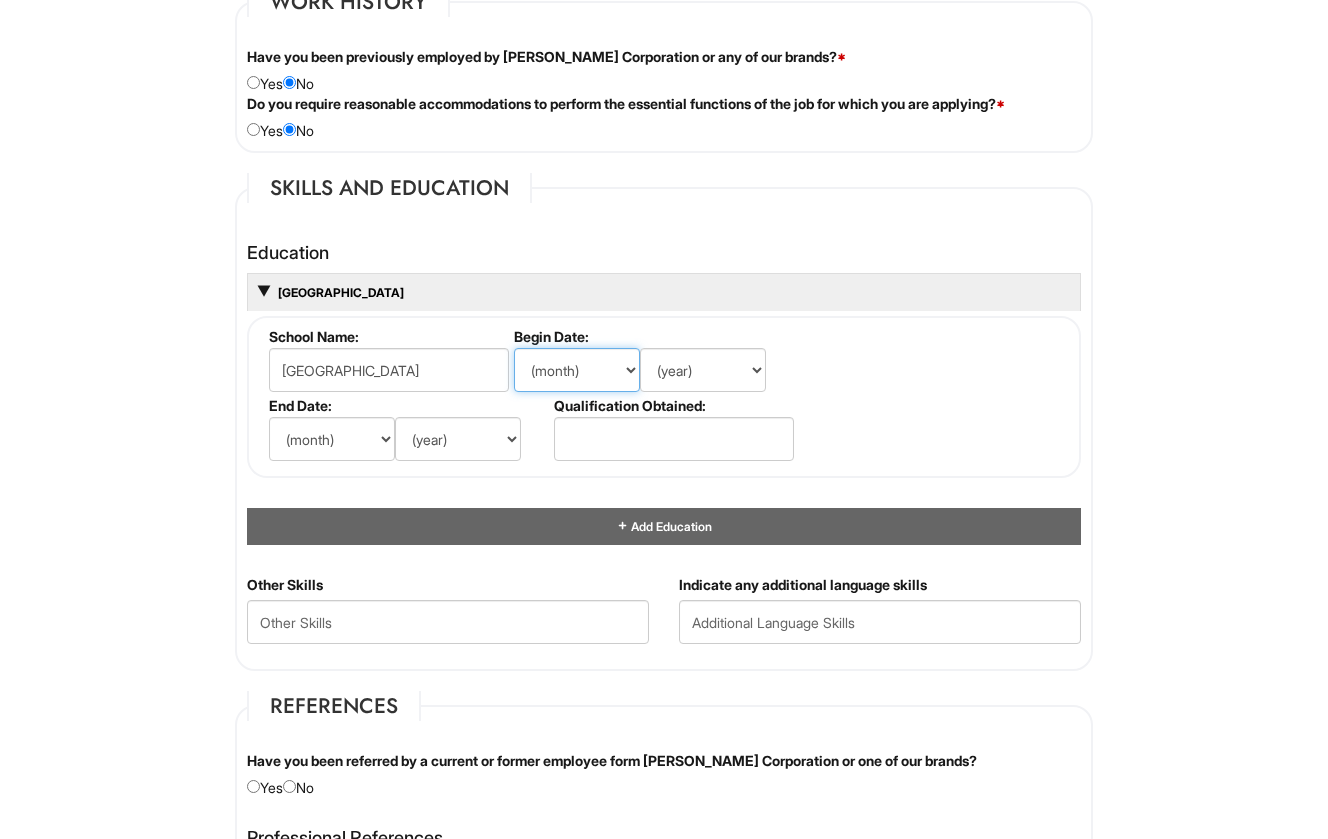 select on "9" 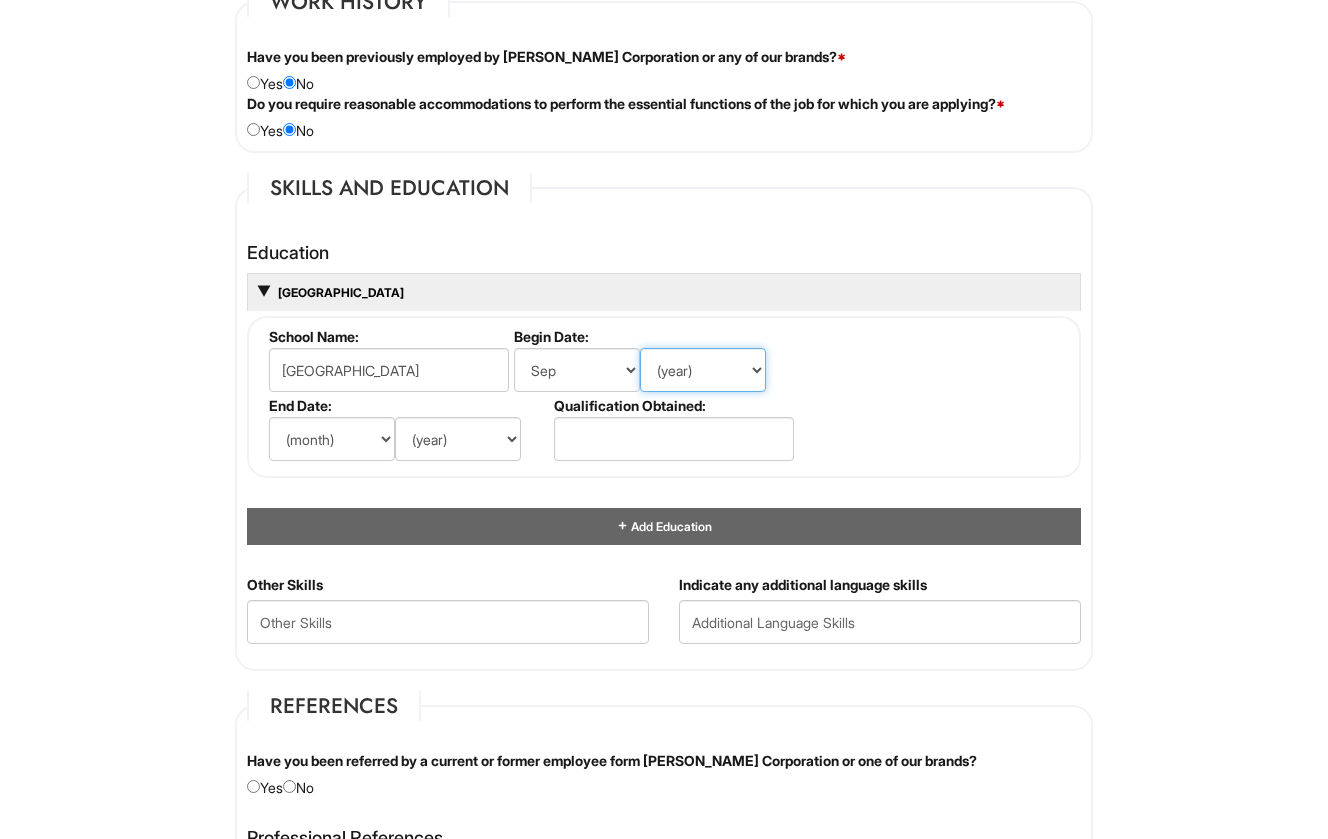 select on "2016" 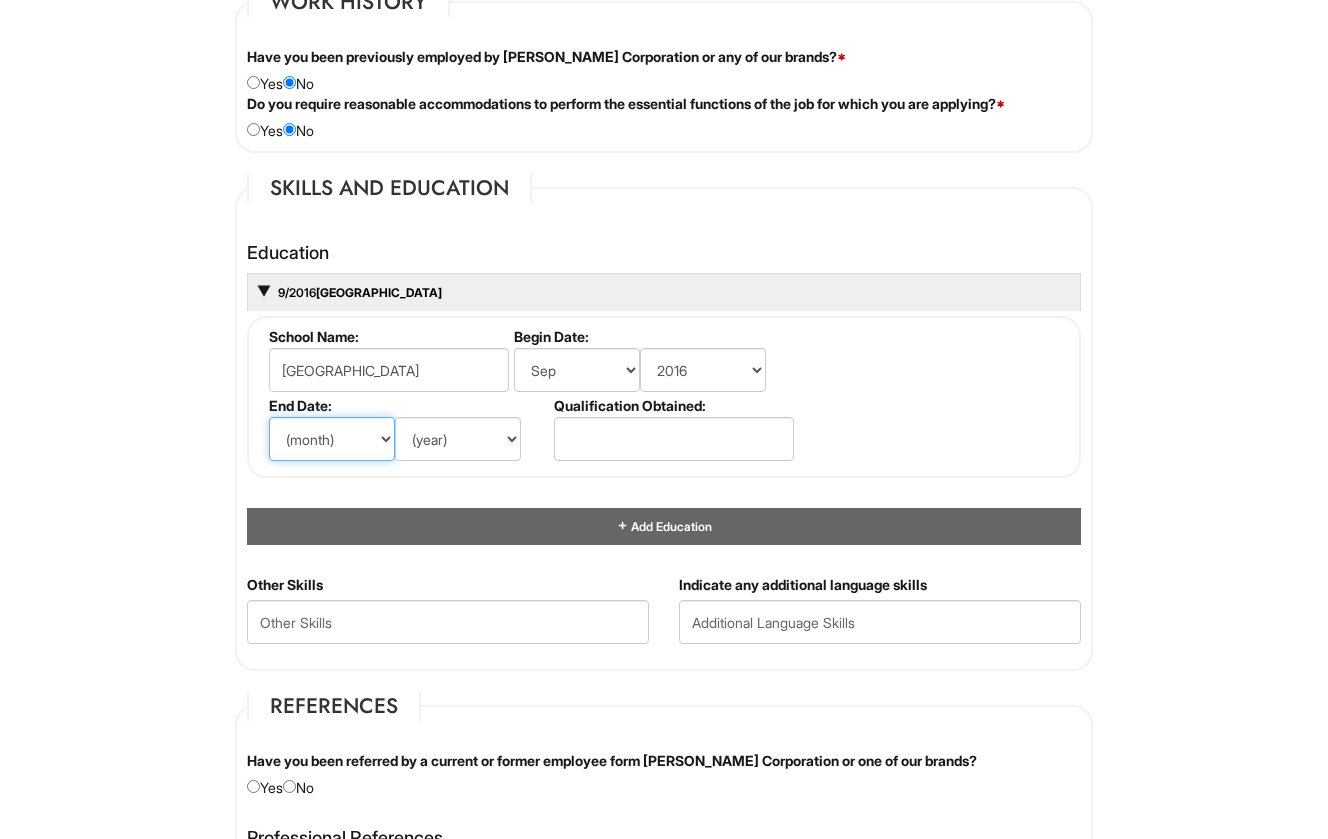 select on "6" 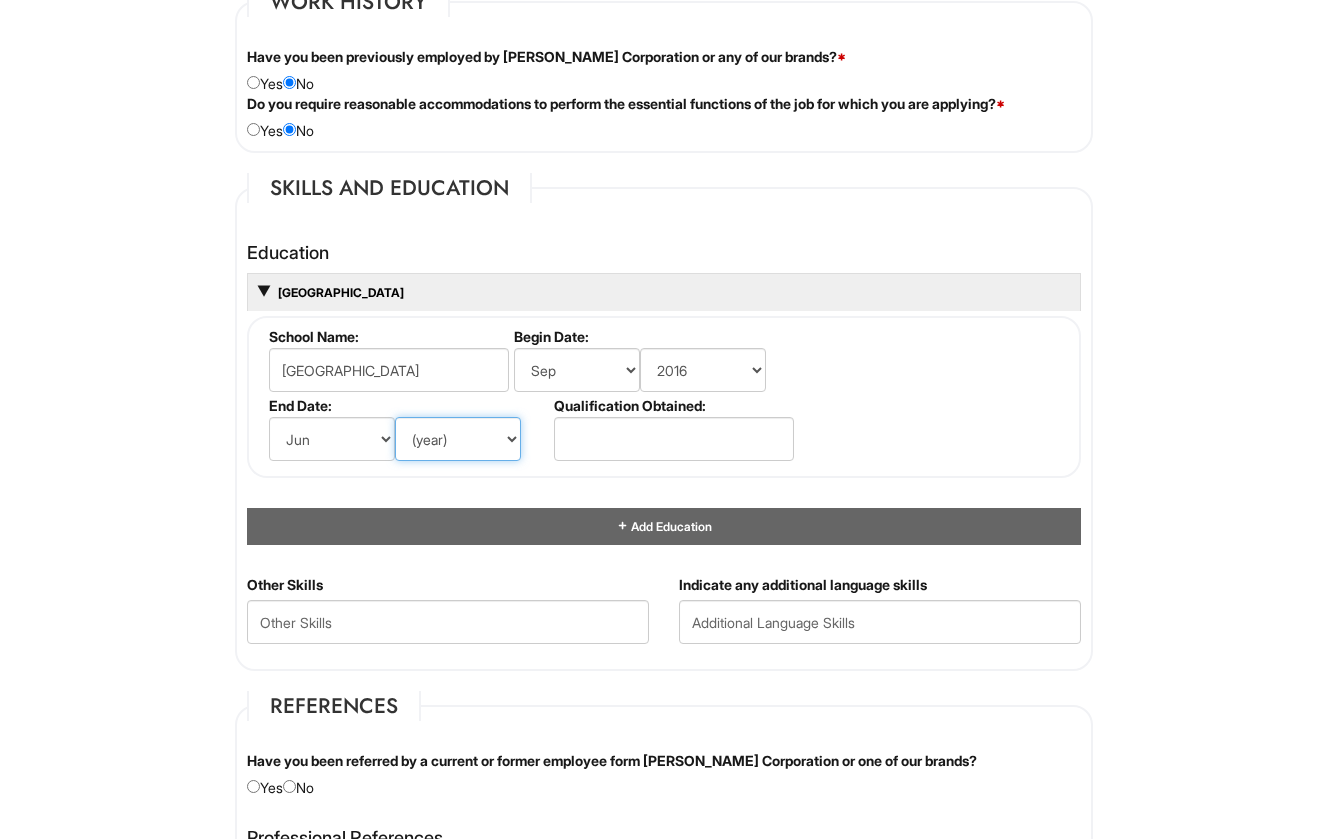 select on "2020" 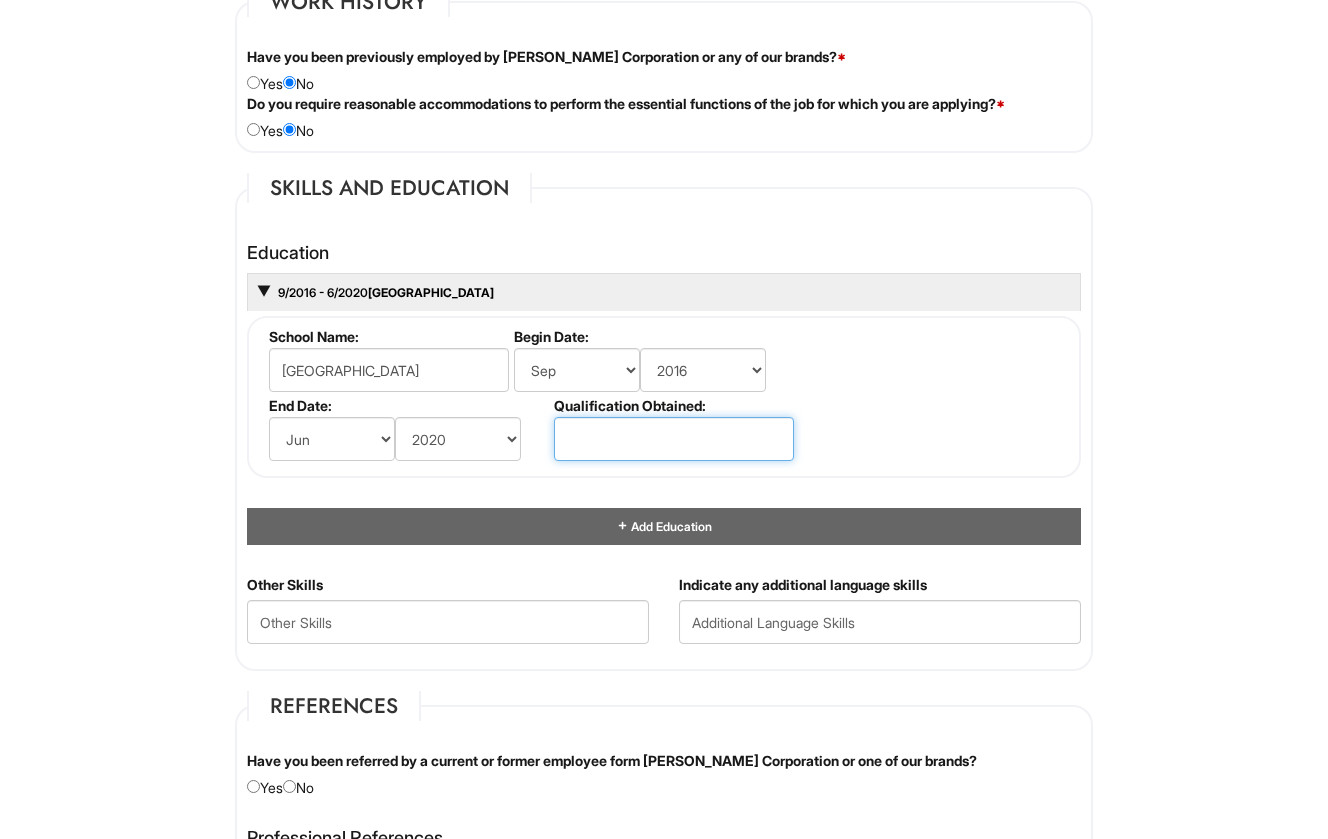 click at bounding box center (674, 439) 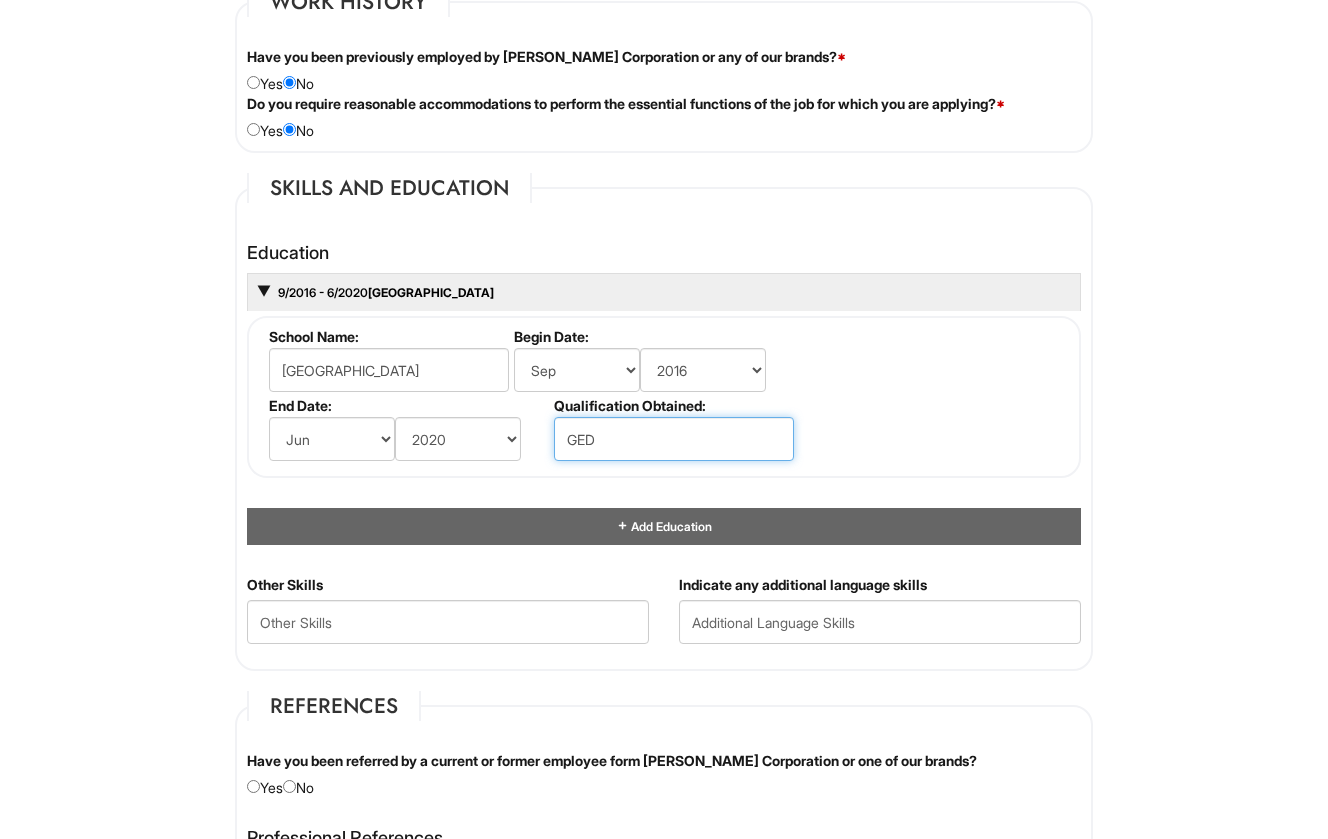 type on "GED" 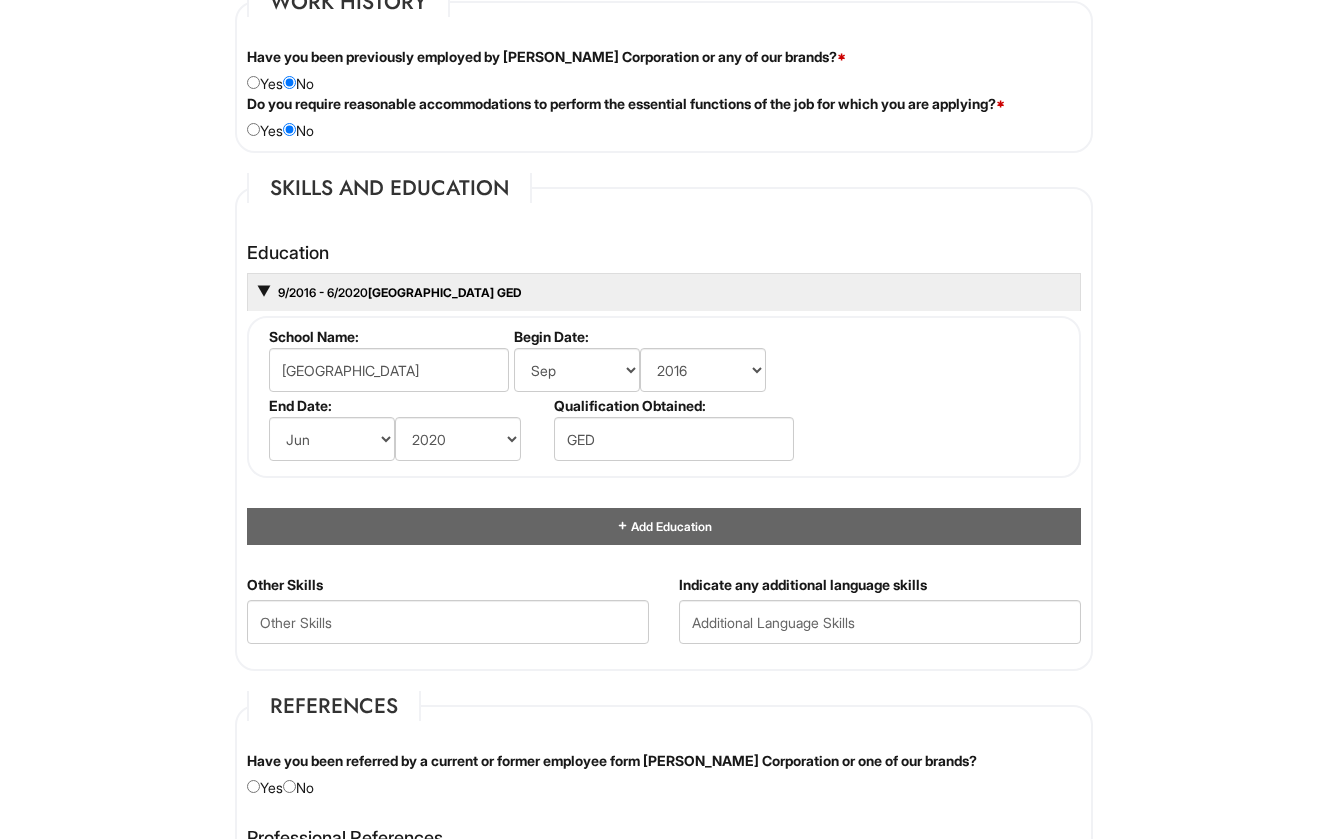 click on "School Name:
[GEOGRAPHIC_DATA]
Begin Date:
(month) Jan Feb Mar Apr May Jun [DATE] Aug Sep Oct Nov Dec (year) 2029 2028 2027 2026 2025 2024 2023 2022 2021 2020 2019 2018 2017 2016 2015 2014 2013 2012 2011 2010 2009 2008 2007 2006 2005 2004 2003 2002 2001 2000 1999 1998 1997 1996 1995 1994 1993 1992 1991 1990 1989 1988 1987 1986 1985 1984 1983 1982 1981 1980 1979 1978 1977 1976 1975 1974 1973 1972 1971 1970 1969 1968 1967 1966 1965 1964 1963 1962 1961 1960 1959 1958 1957 1956 1955 1954 1953 1952 1951 1950 1949 1948 1947 1946  --  2030 2031 2032 2033 2034 2035 2036 2037 2038 2039 2040 2041 2042 2043 2044 2045 2046 2047 2048 2049 2050 2051 2052 2053 2054 2055 2056 2057 2058 2059 2060 2061 2062 2063 2064
End Date:
(month) Jan Feb Mar Apr May Jun [DATE] Aug Sep Oct Nov Dec (year) 2029 2028 2027 2026 2025 2024 2023 2022 2021 2020 2019 2018 2017 2016 2015 2014 2013 2012 2011 2010 2009 2008 2007 2006 2005 2004 2003 2002 2001 2000 1999 1998 1997 1996 1995 1994 1993 1992 1991 1990 1989 1988" at bounding box center [664, 397] 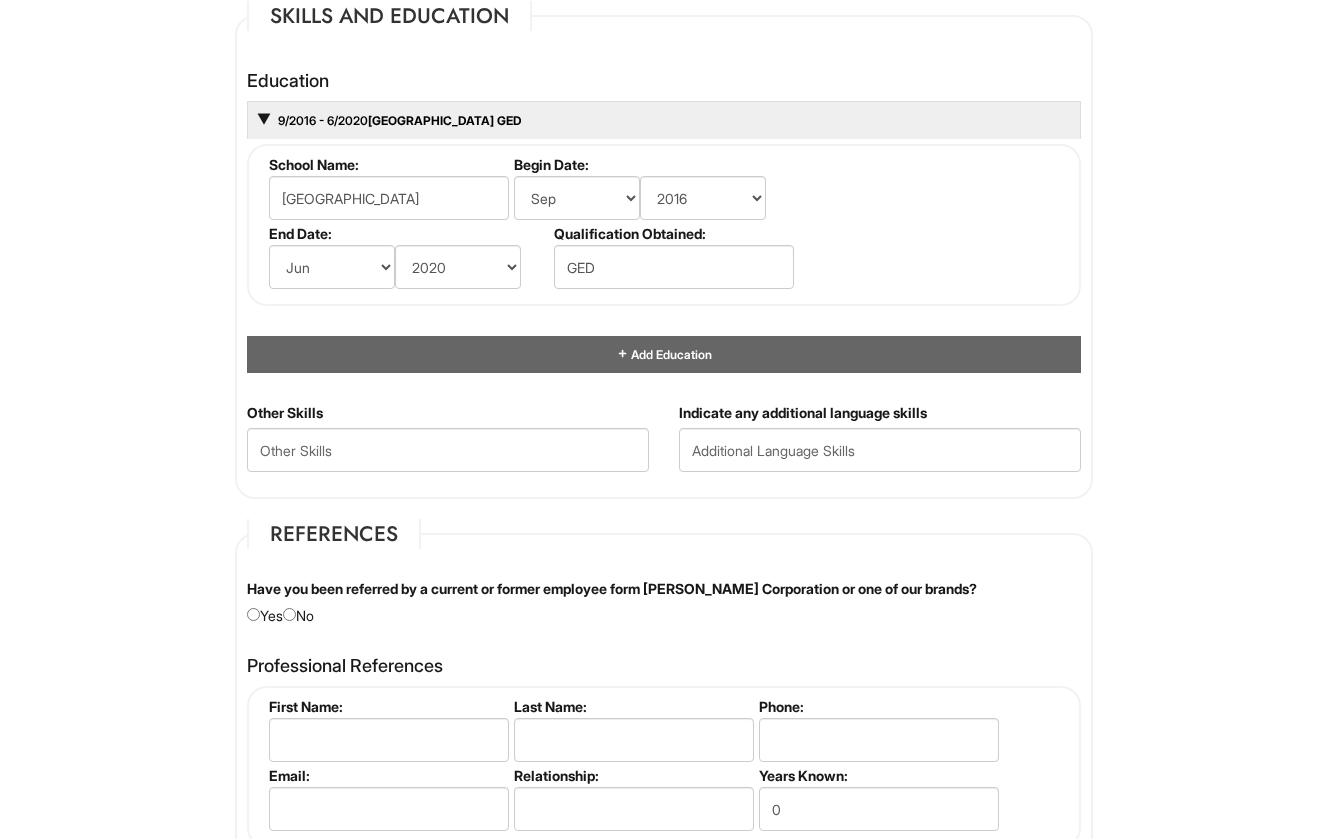 scroll, scrollTop: 1935, scrollLeft: 0, axis: vertical 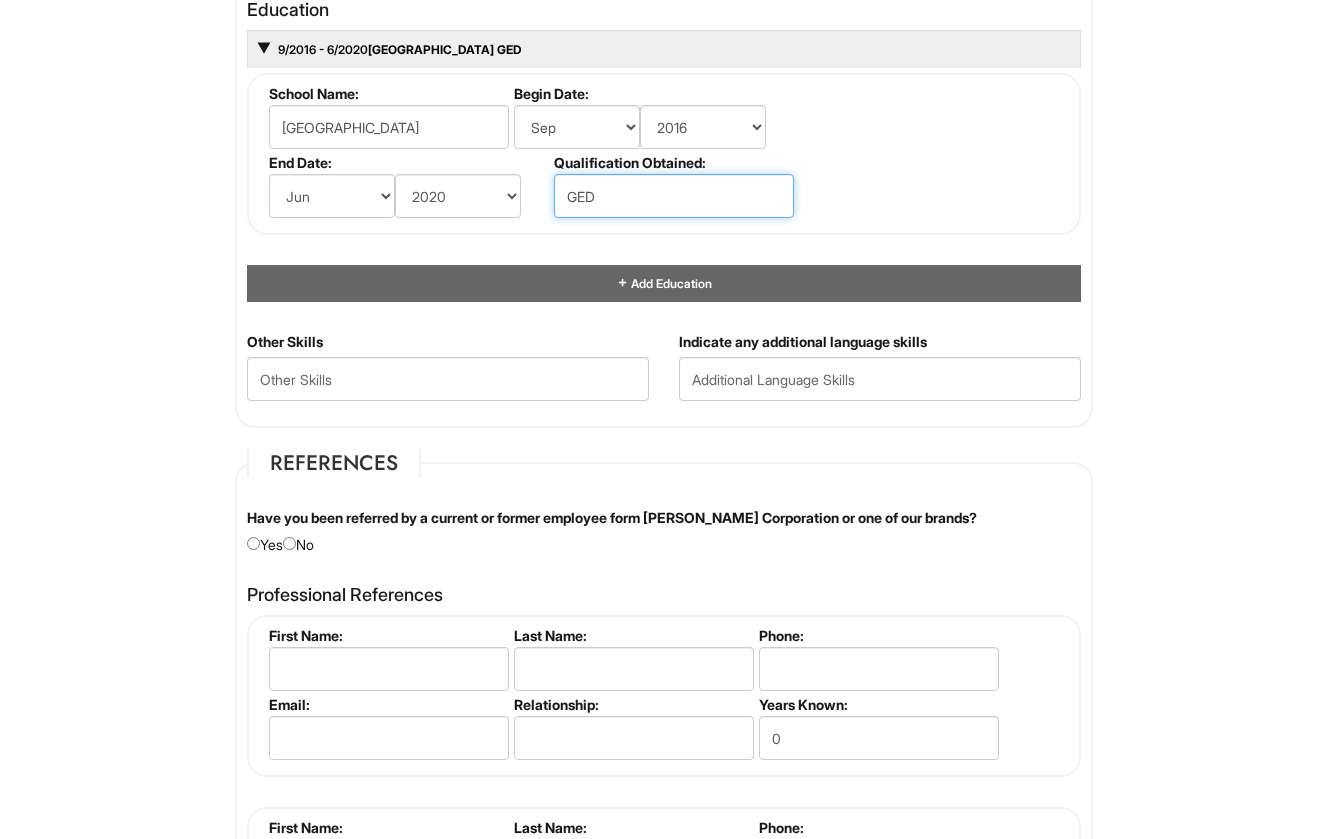 click on "GED" at bounding box center (674, 196) 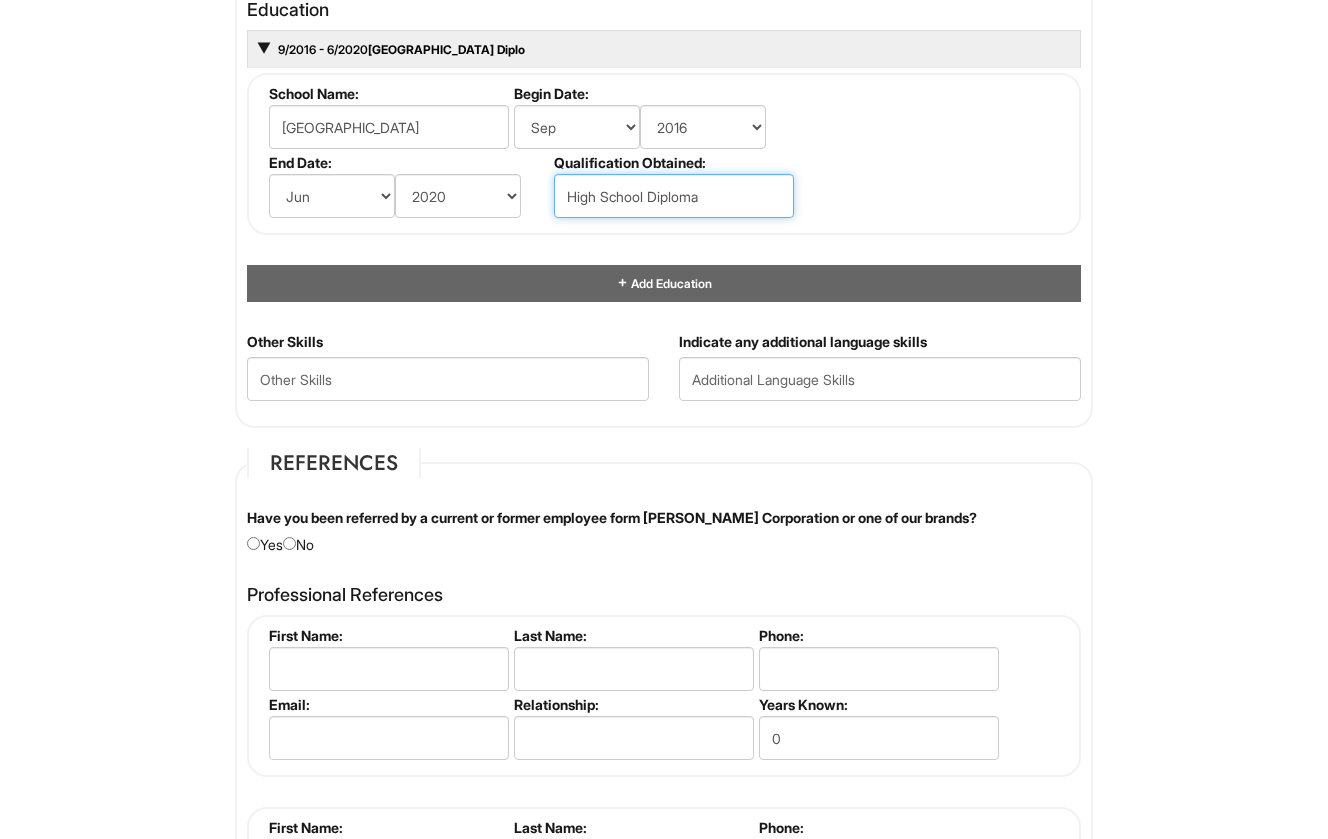 type on "High School Diploma" 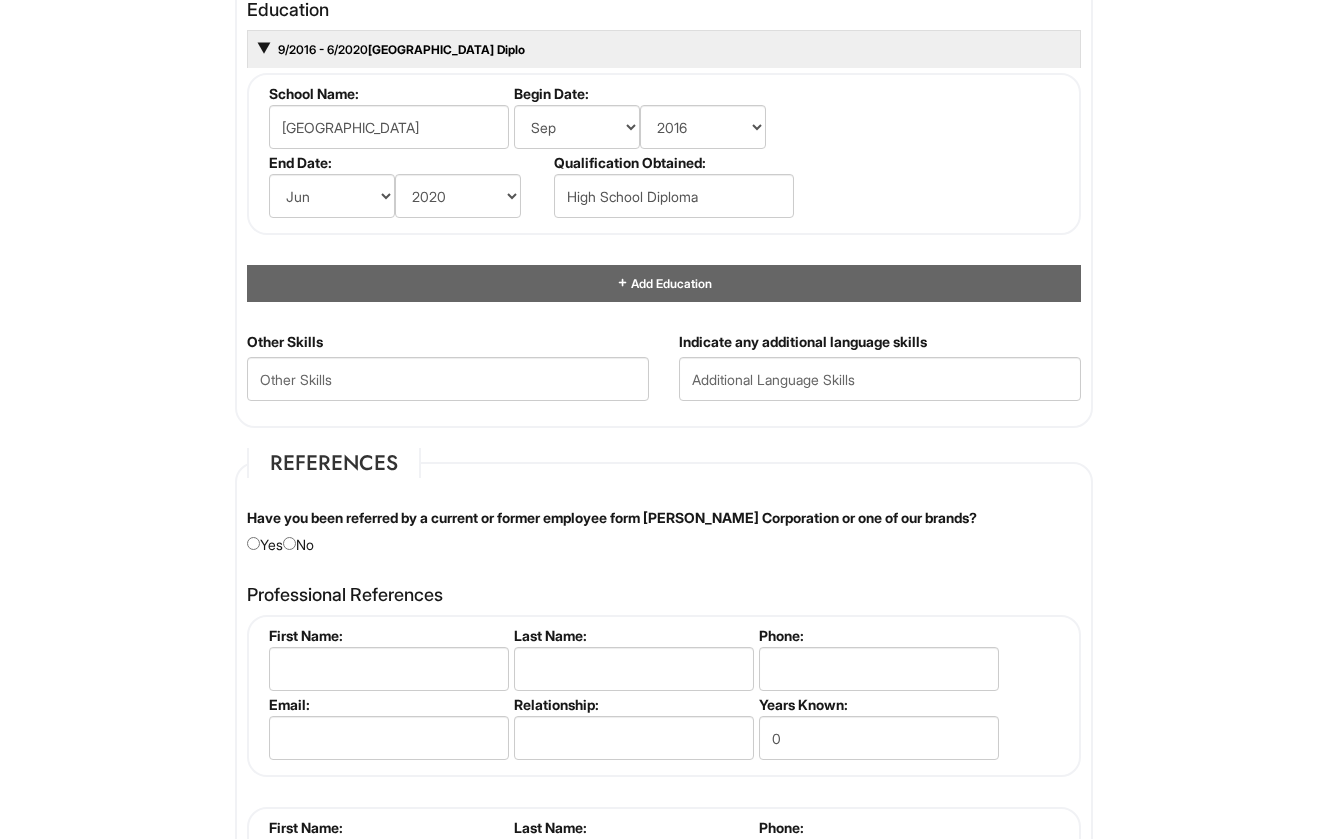 click on "School Name:
[GEOGRAPHIC_DATA]
Begin Date:
(month) Jan Feb Mar Apr May Jun [DATE] Aug Sep Oct Nov Dec (year) 2029 2028 2027 2026 2025 2024 2023 2022 2021 2020 2019 2018 2017 2016 2015 2014 2013 2012 2011 2010 2009 2008 2007 2006 2005 2004 2003 2002 2001 2000 1999 1998 1997 1996 1995 1994 1993 1992 1991 1990 1989 1988 1987 1986 1985 1984 1983 1982 1981 1980 1979 1978 1977 1976 1975 1974 1973 1972 1971 1970 1969 1968 1967 1966 1965 1964 1963 1962 1961 1960 1959 1958 1957 1956 1955 1954 1953 1952 1951 1950 1949 1948 1947 1946  --  2030 2031 2032 2033 2034 2035 2036 2037 2038 2039 2040 2041 2042 2043 2044 2045 2046 2047 2048 2049 2050 2051 2052 2053 2054 2055 2056 2057 2058 2059 2060 2061 2062 2063 2064
End Date:
(month) Jan Feb Mar Apr May Jun [DATE] Aug Sep Oct Nov Dec (year) 2029 2028 2027 2026 2025 2024 2023 2022 2021 2020 2019 2018 2017 2016 2015 2014 2013 2012 2011 2010 2009 2008 2007 2006 2005 2004 2003 2002 2001 2000 1999 1998 1997 1996 1995 1994 1993 1992 1991 1990 1989 1988" at bounding box center [664, 154] 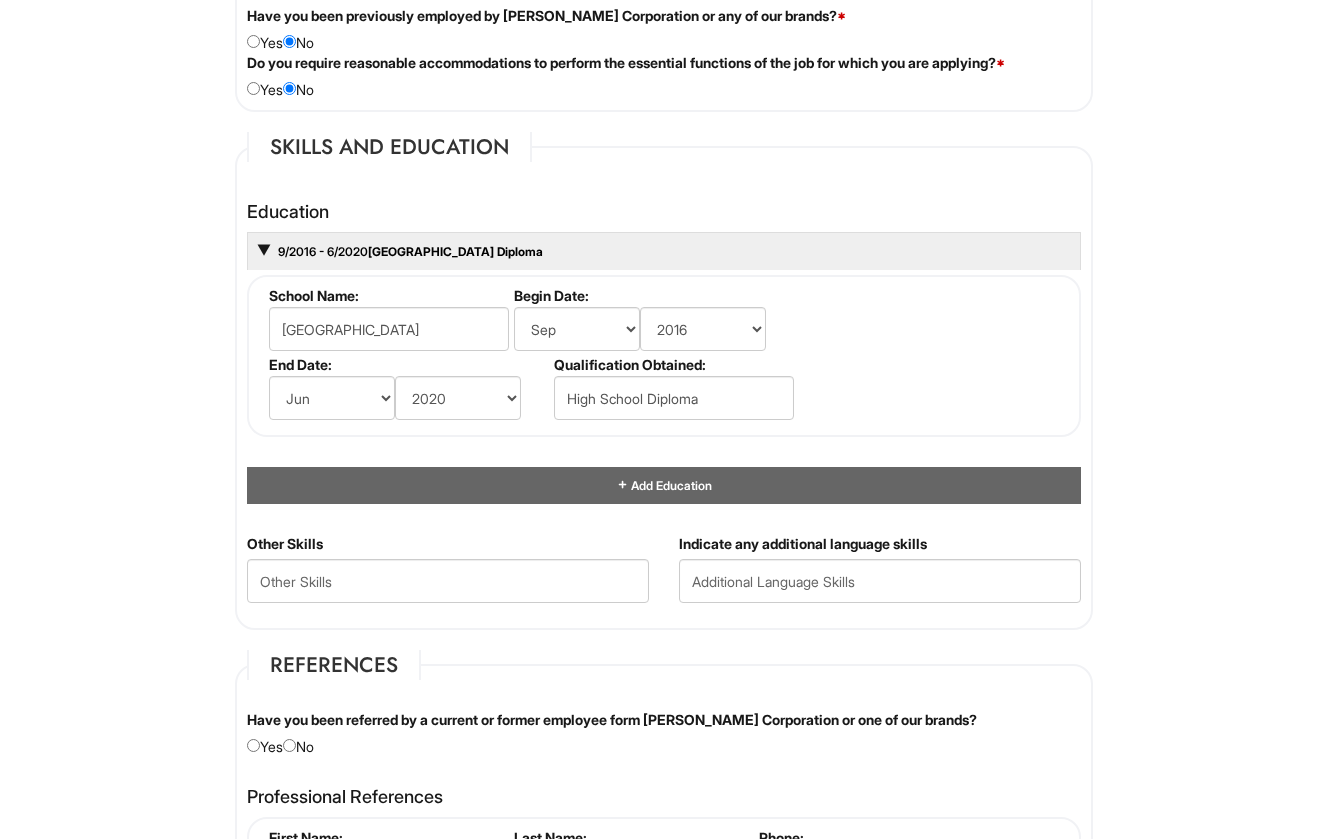 scroll, scrollTop: 1729, scrollLeft: 0, axis: vertical 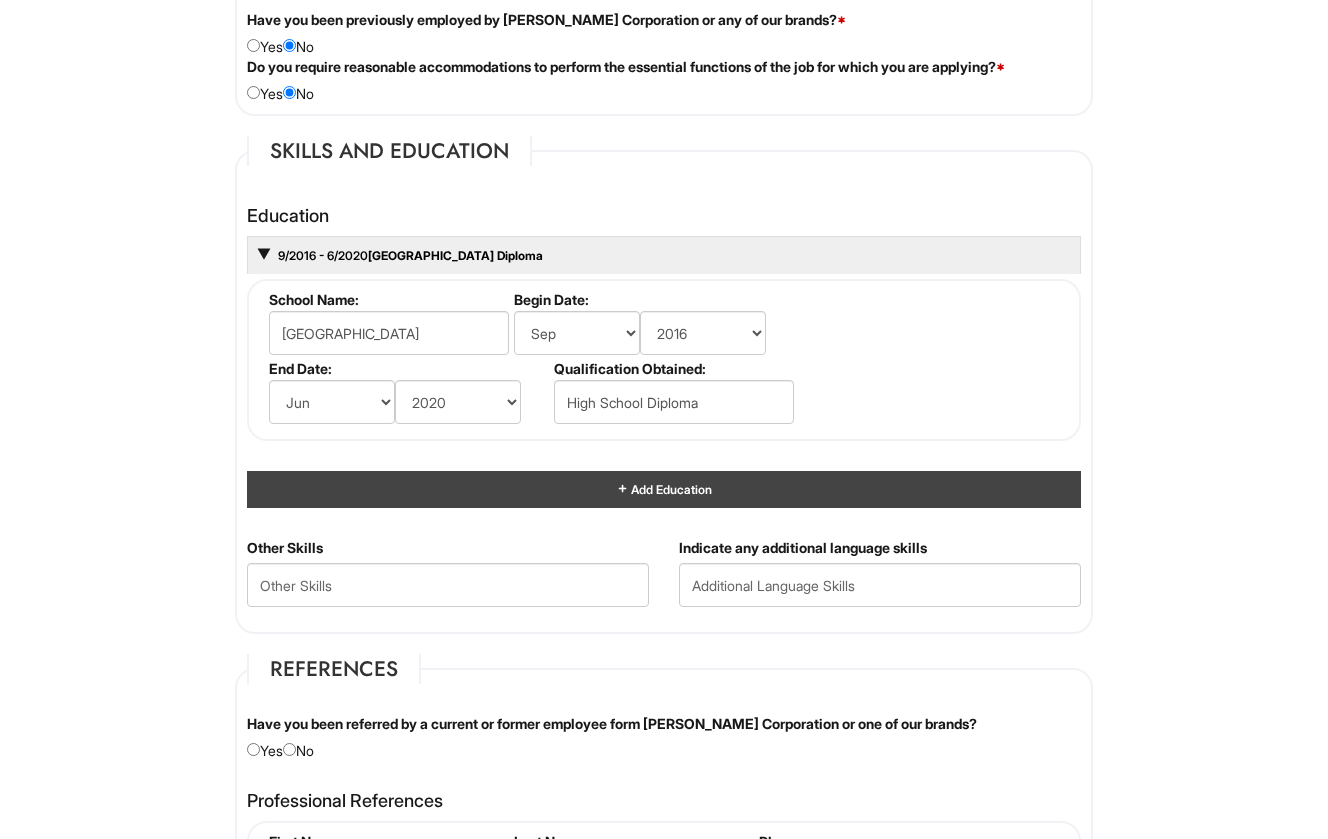 click on "Add Education" at bounding box center [670, 489] 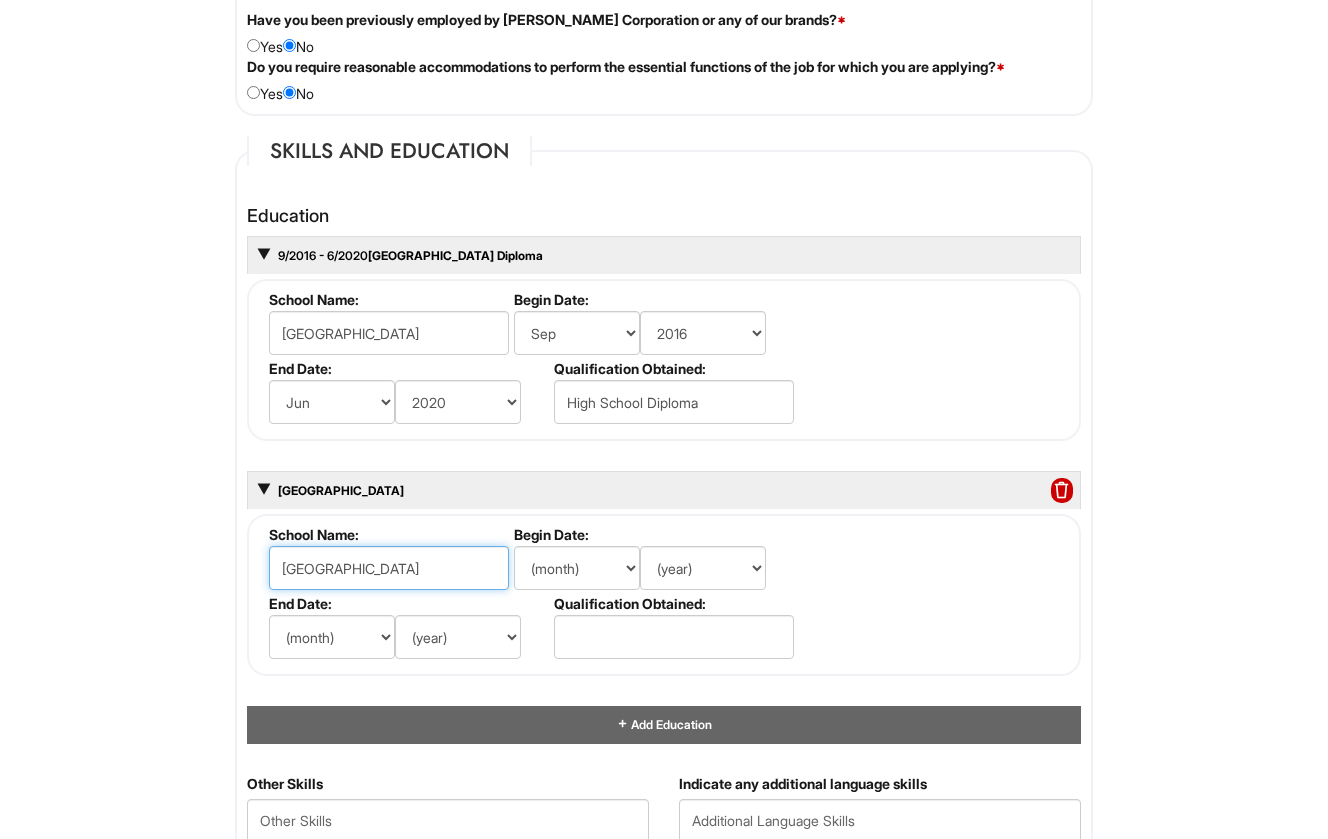 type on "[GEOGRAPHIC_DATA]" 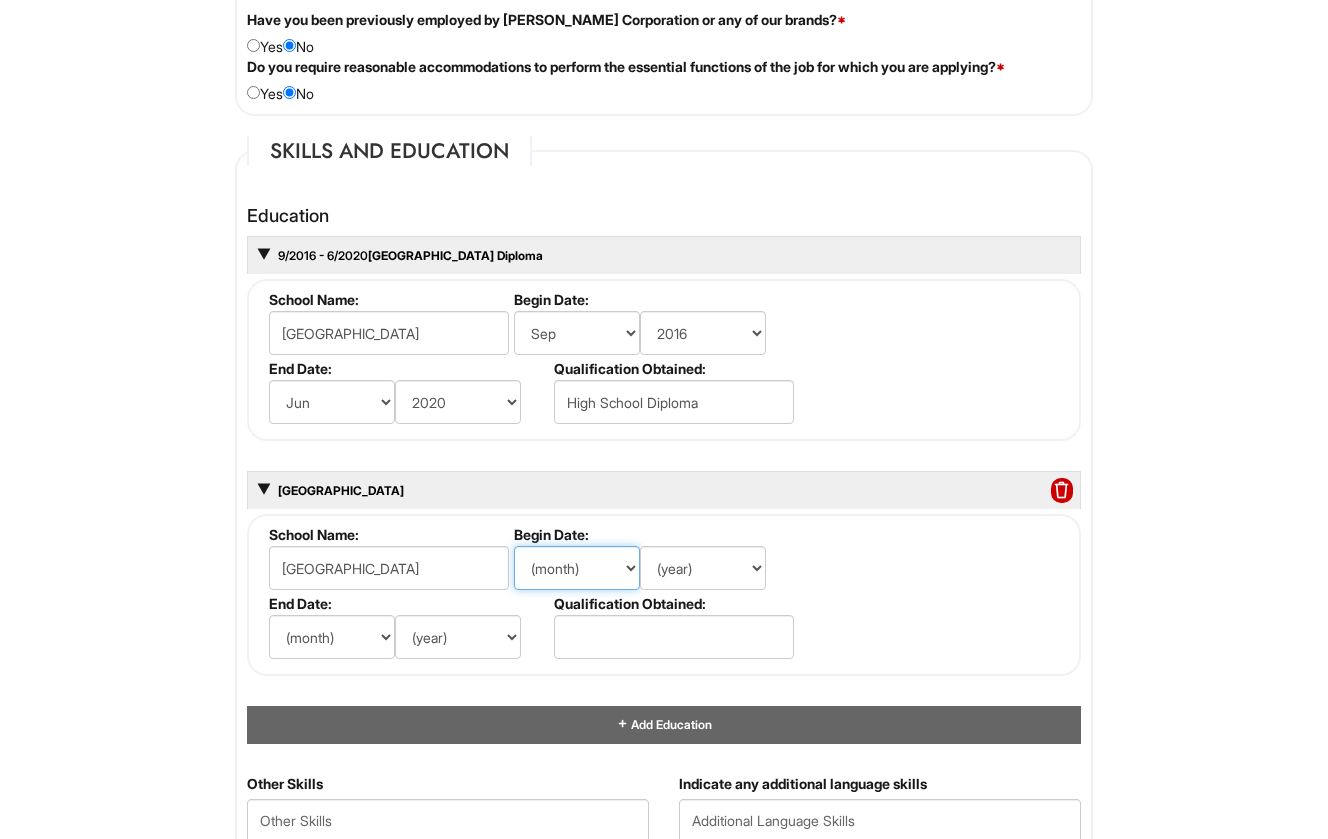 select on "9" 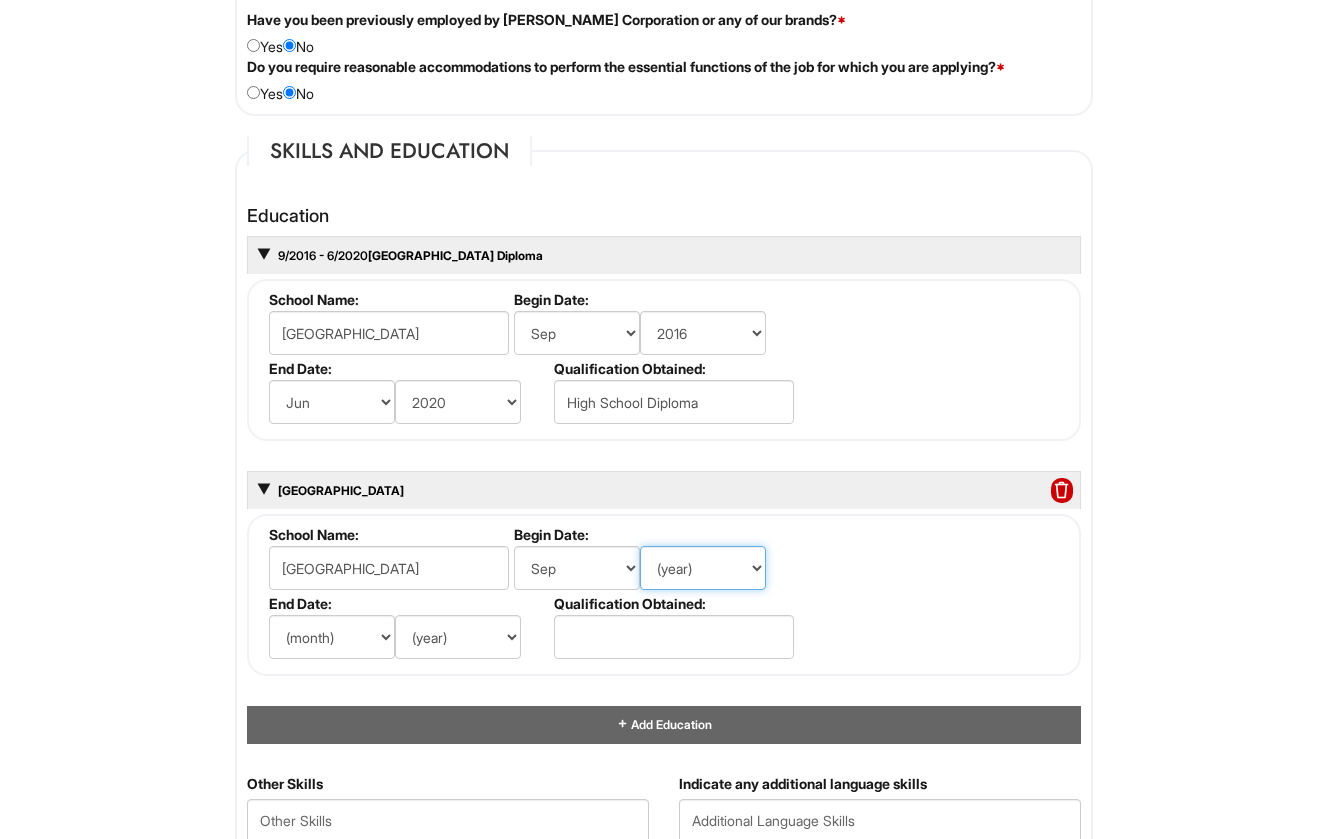 select on "2020" 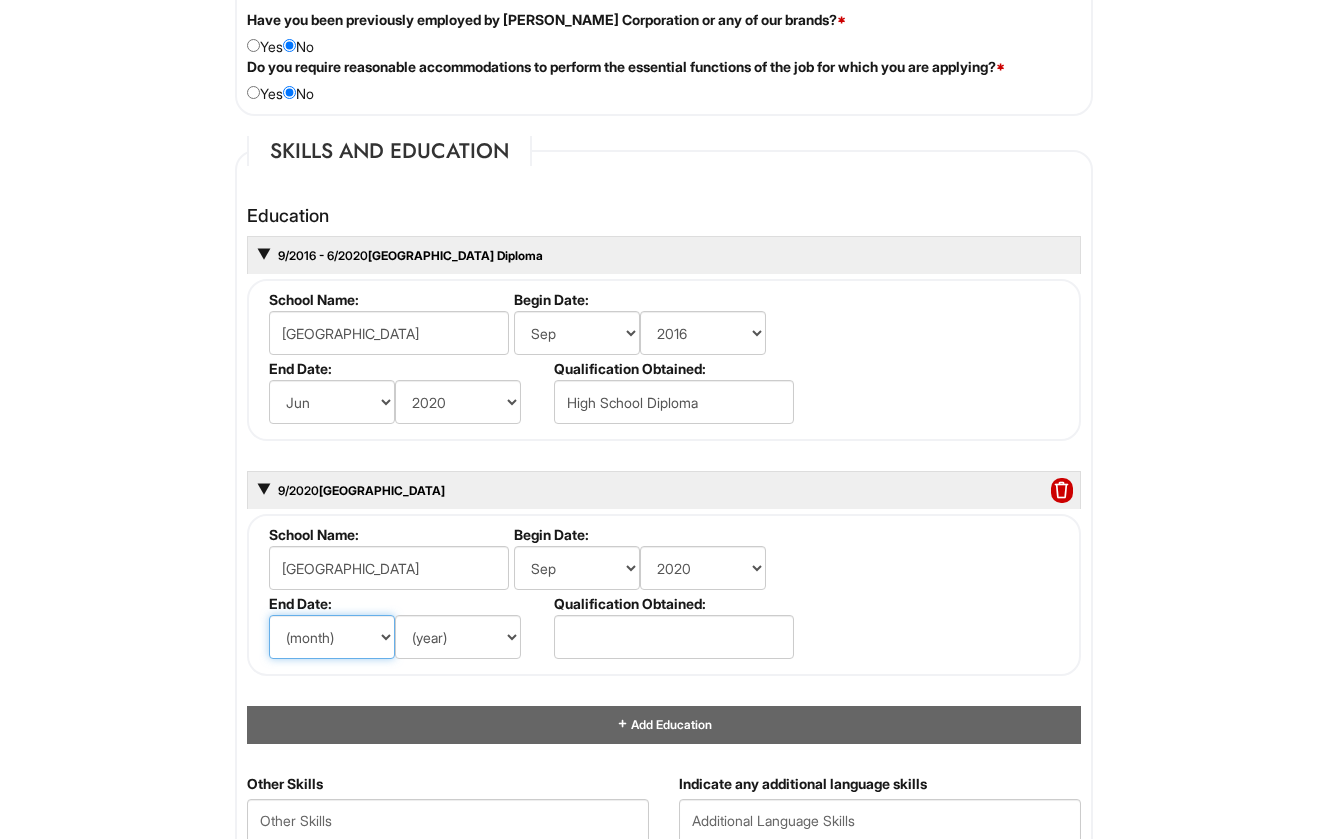select on "12" 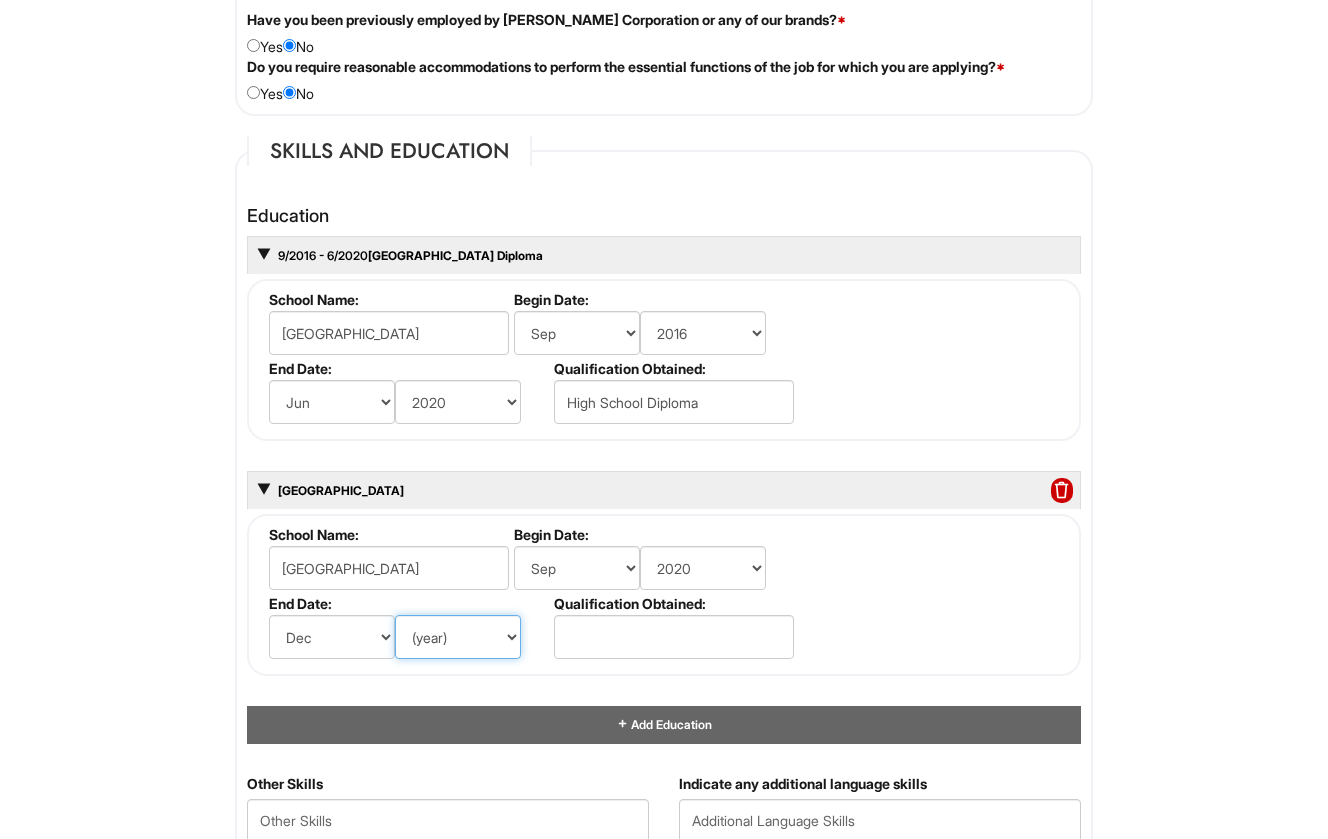 select on "2023" 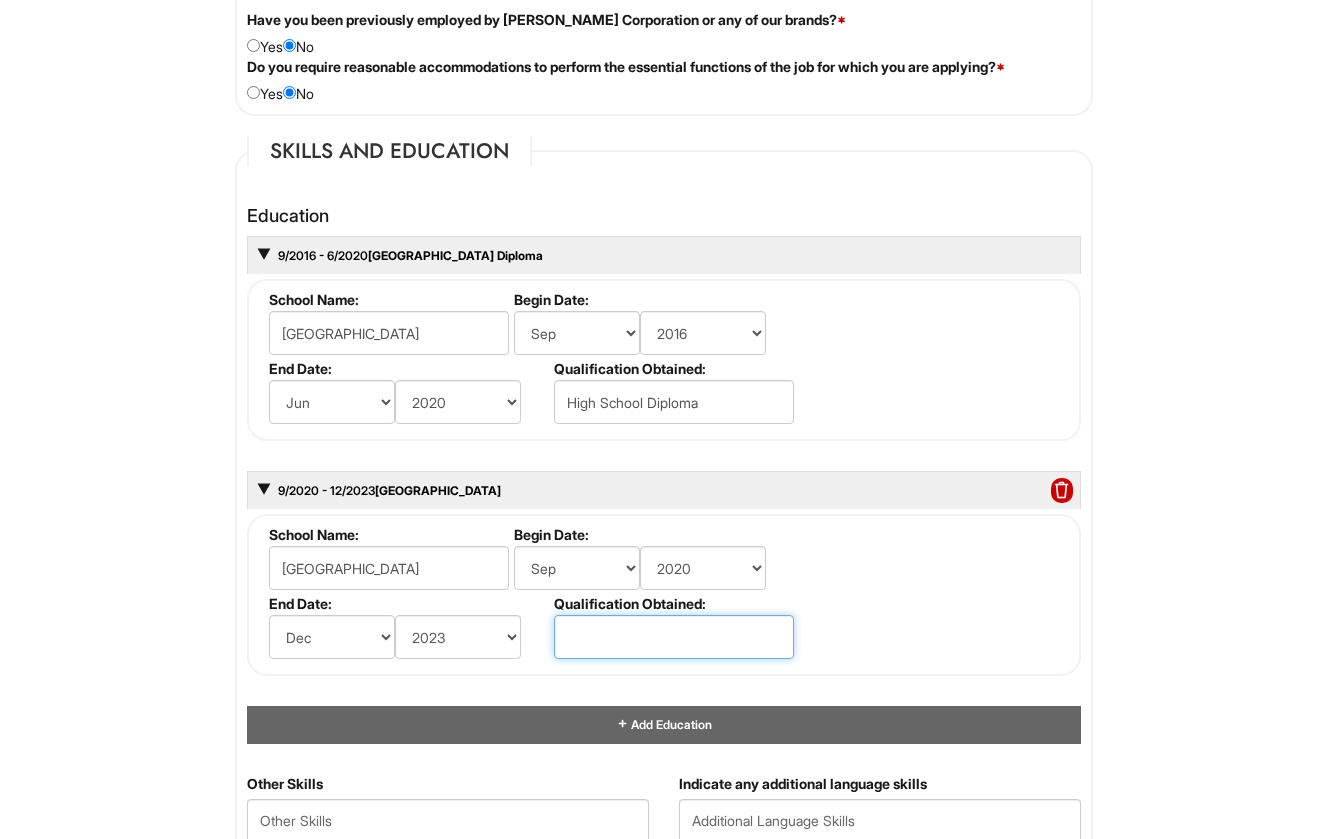 click at bounding box center [674, 637] 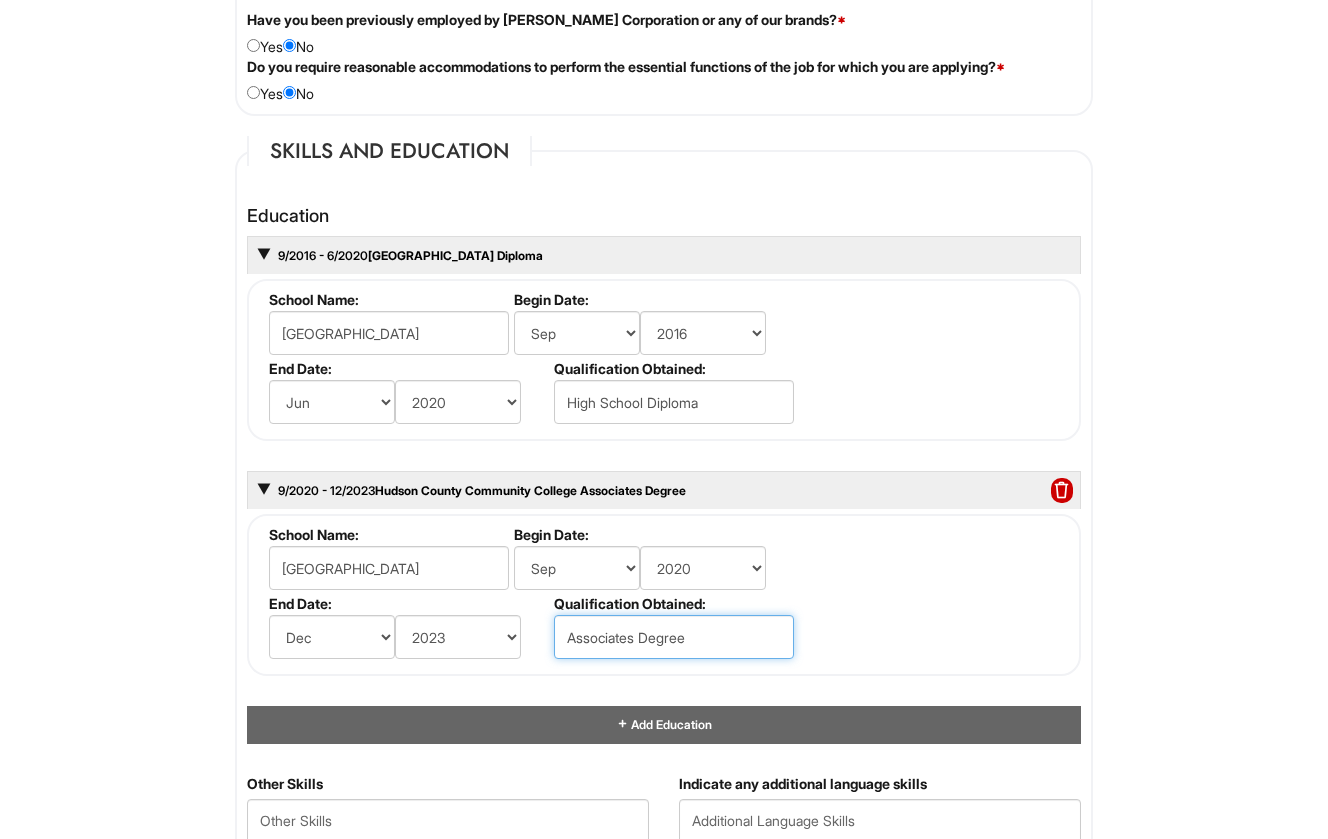 type on "Associates Degree" 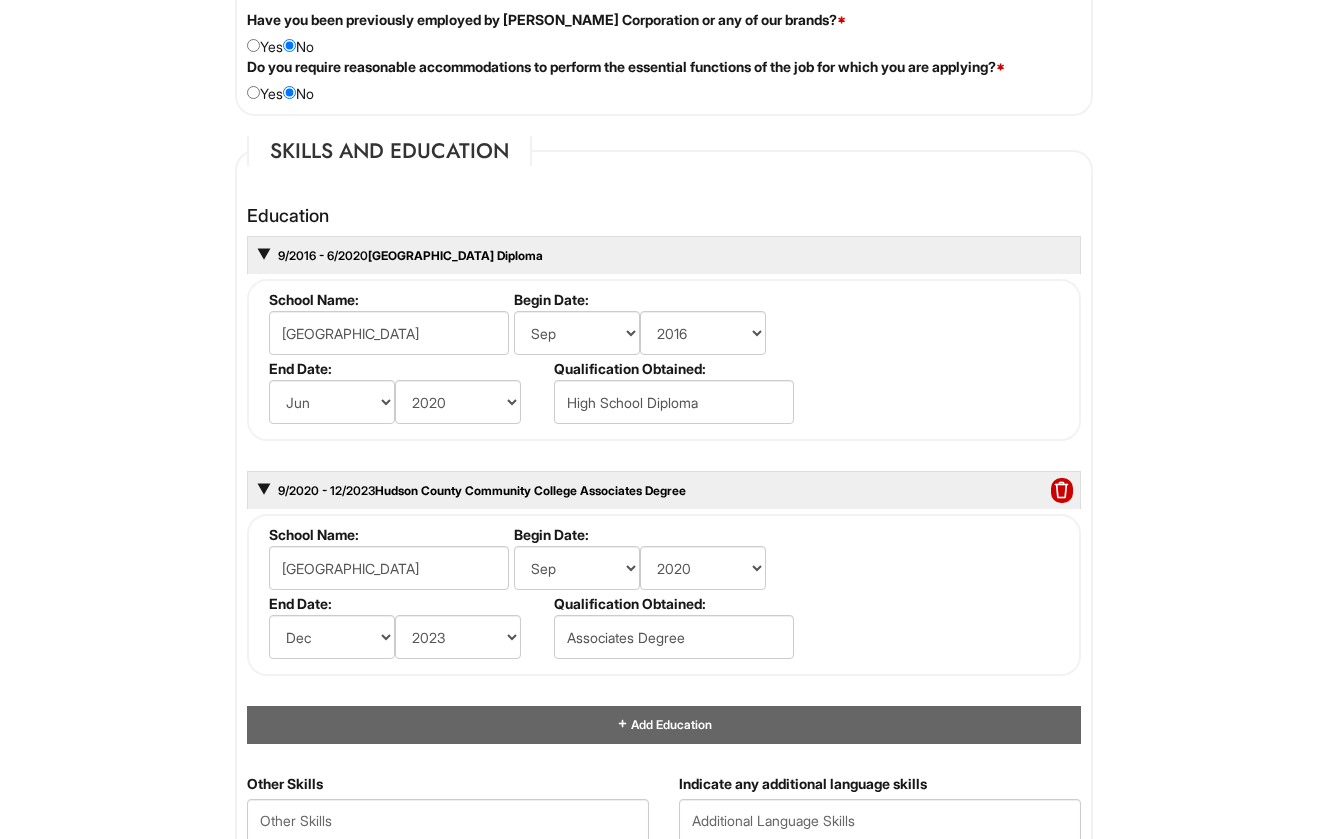 click on "School Name:
[GEOGRAPHIC_DATA]
Begin Date:
(month) Jan Feb Mar Apr May Jun [DATE] Aug Sep Oct Nov Dec (year) 2029 2028 2027 2026 2025 2024 2023 2022 2021 2020 2019 2018 2017 2016 2015 2014 2013 2012 2011 2010 2009 2008 2007 2006 2005 2004 2003 2002 2001 2000 1999 1998 1997 1996 1995 1994 1993 1992 1991 1990 1989 1988 1987 1986 1985 1984 1983 1982 1981 1980 1979 1978 1977 1976 1975 1974 1973 1972 1971 1970 1969 1968 1967 1966 1965 1964 1963 1962 1961 1960 1959 1958 1957 1956 1955 1954 1953 1952 1951 1950 1949 1948 1947 1946  --  2030 2031 2032 2033 2034 2035 2036 2037 2038 2039 2040 2041 2042 2043 2044 2045 2046 2047 2048 2049 2050 2051 2052 2053 2054 2055 2056 2057 2058 2059 2060 2061 2062 2063 2064
End Date:
(month) Jan Feb Mar Apr May Jun [DATE] Aug Sep Oct Nov Dec (year) 2029 2028 2027 2026 2025 2024 2023 2022 2021 2020 2019 2018 2017 2016 2015 2014 2013 2012 2011 2010 2009 2008 2007 2006 2005 2004 2003 2002 2001 2000 1999 1998 1997 1996 1995 1994 1993 1992 1991 1990" at bounding box center [664, 595] 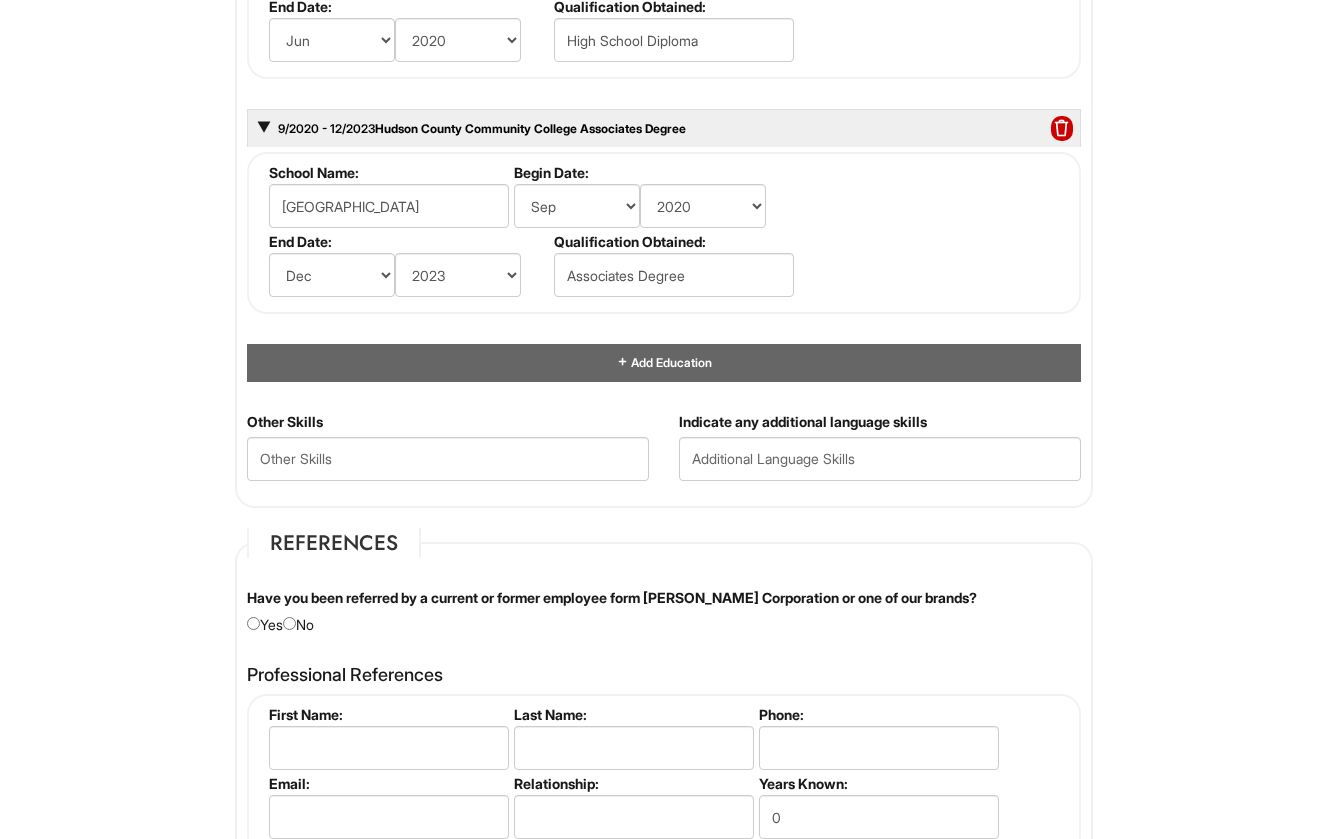 scroll, scrollTop: 2092, scrollLeft: 0, axis: vertical 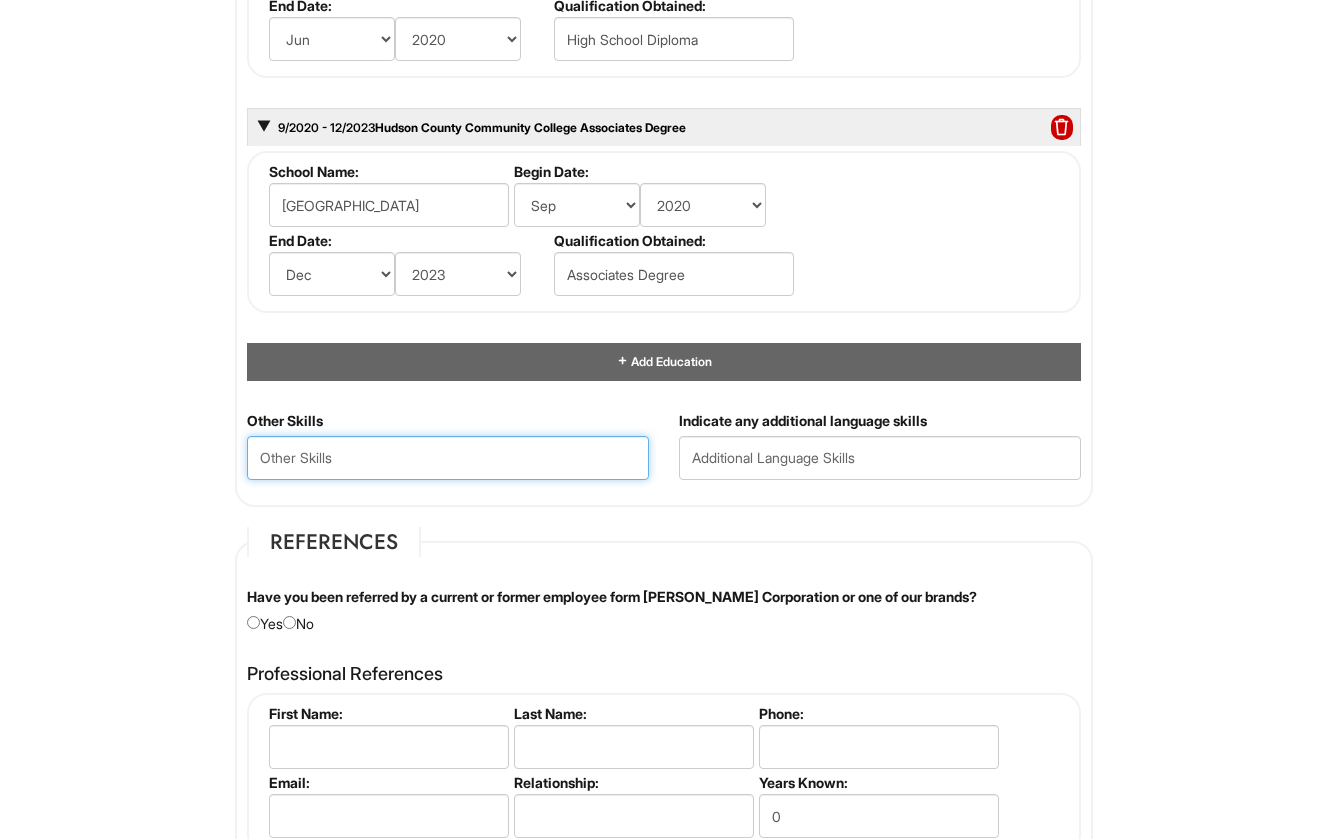 click at bounding box center (448, 458) 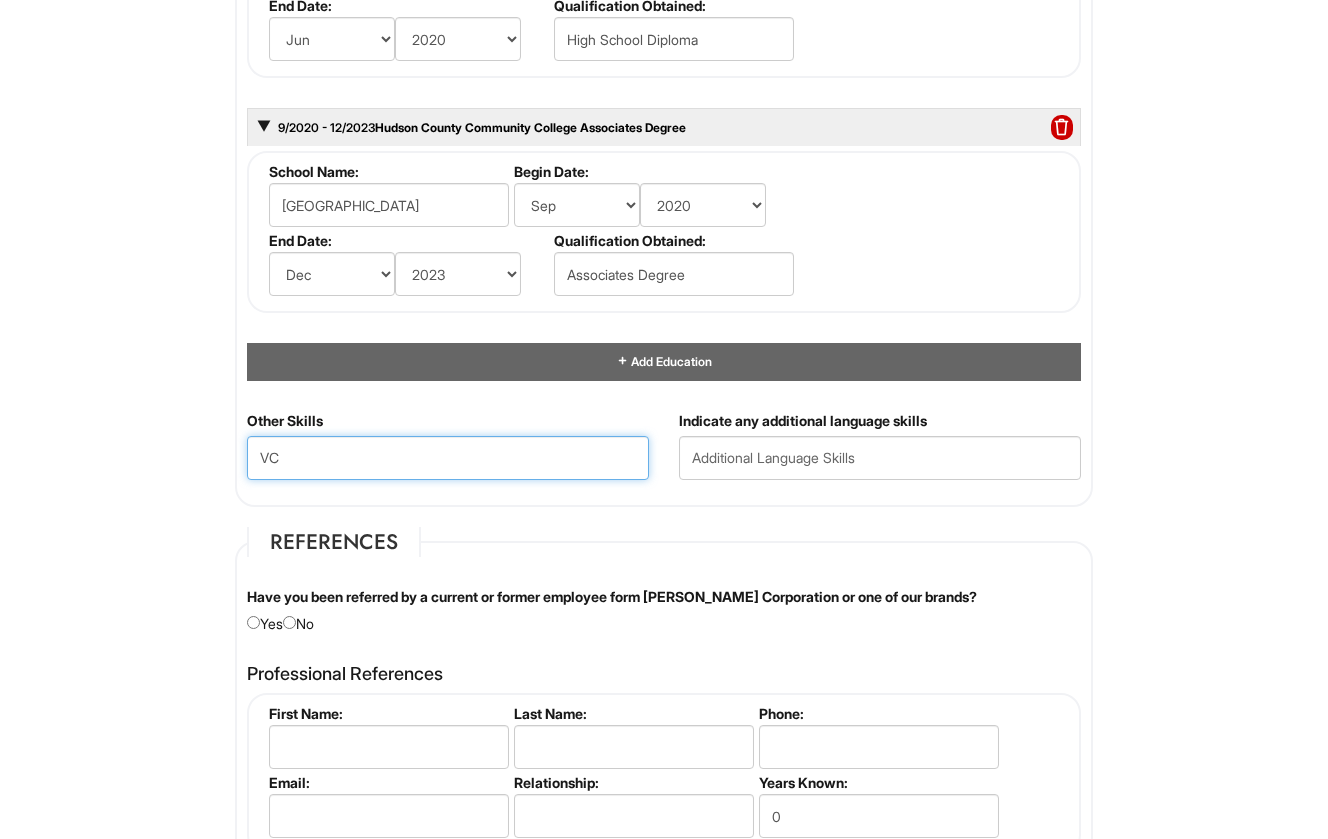 type on "V" 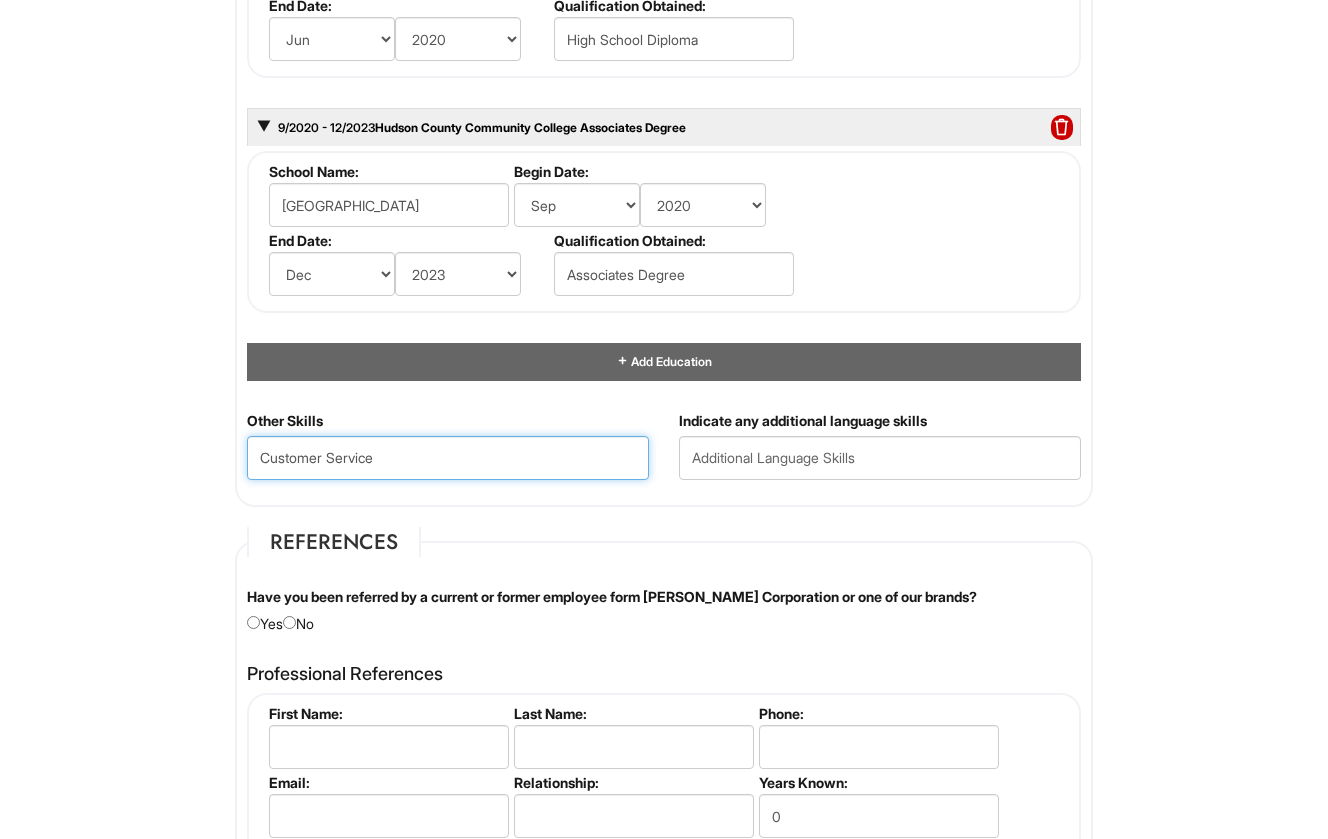 click on "Next" at bounding box center [659, 1888] 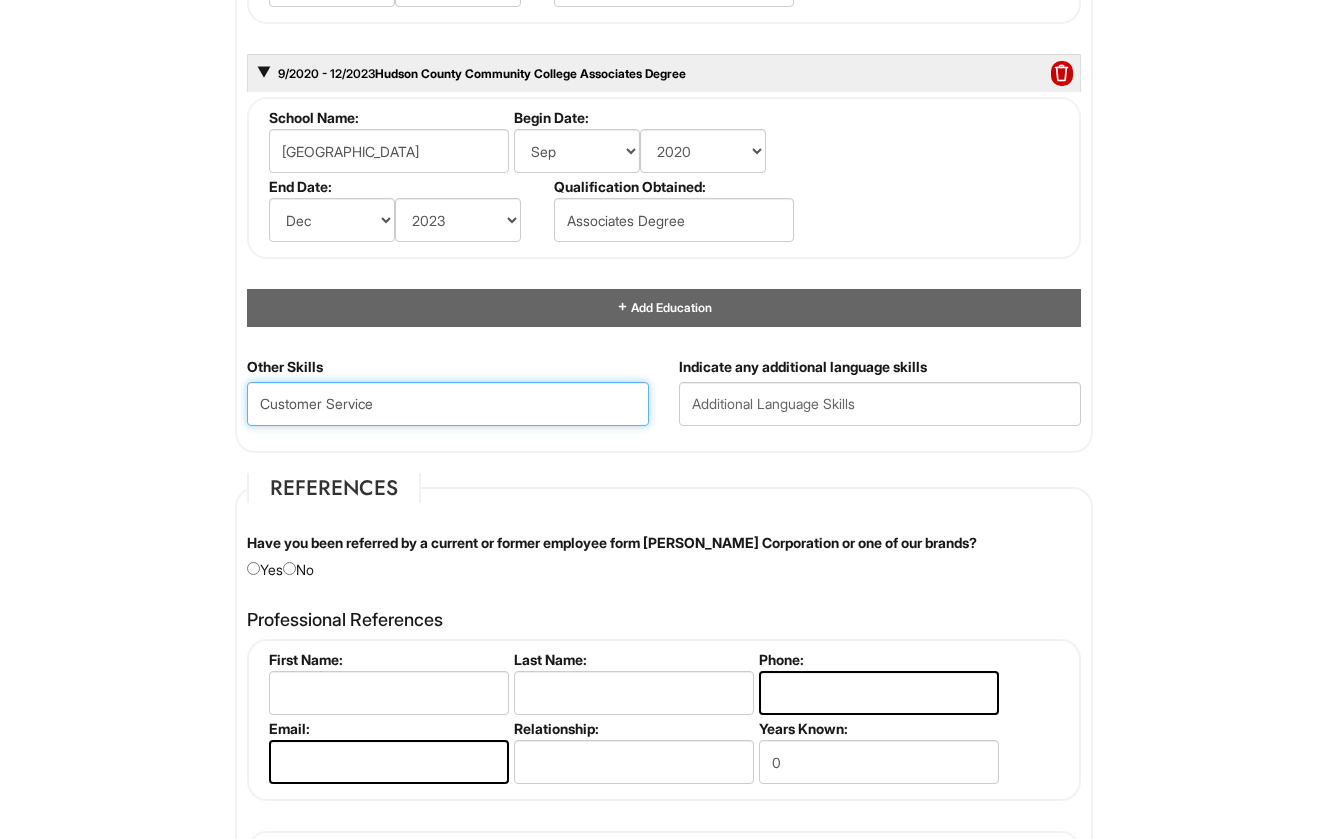 scroll, scrollTop: 2190, scrollLeft: 0, axis: vertical 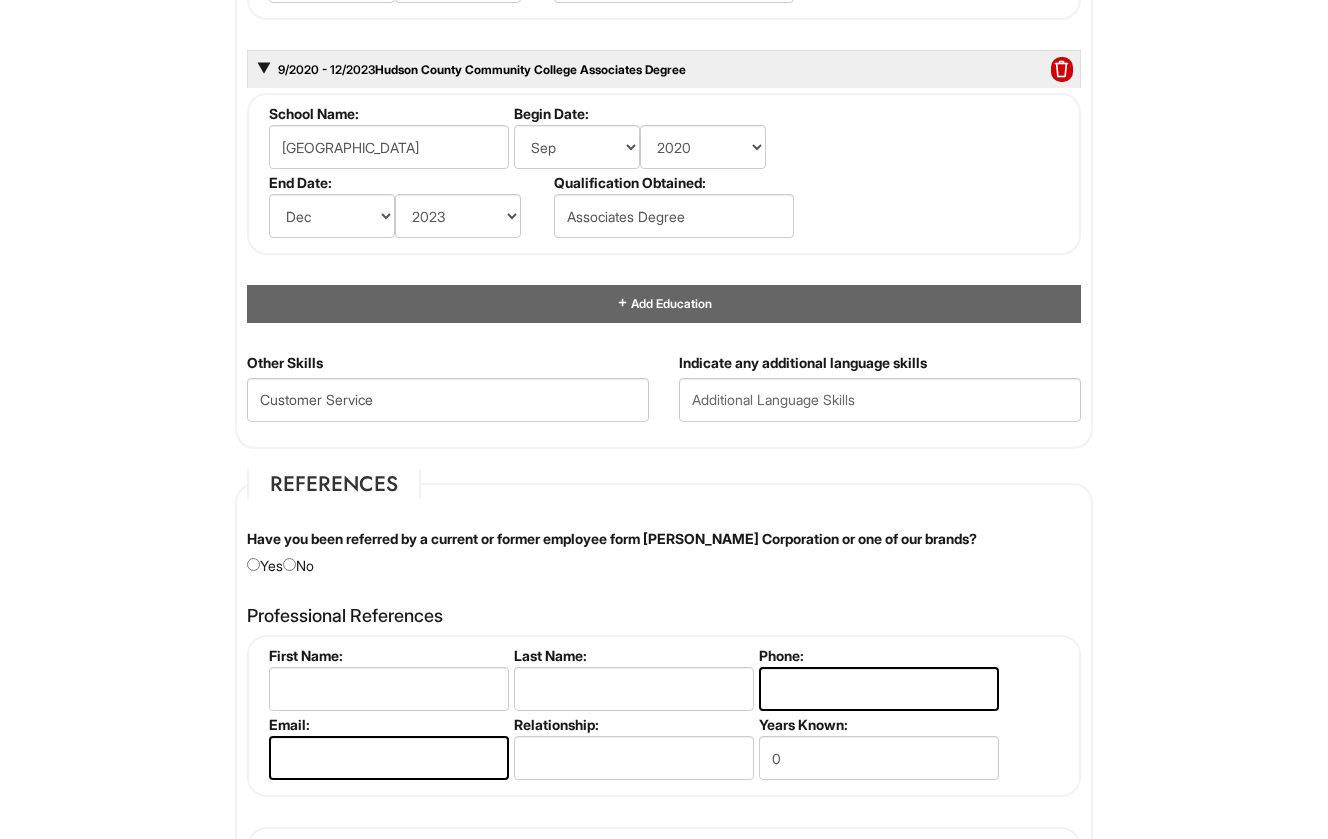 click on "Personal Information
Last Name  *   [PERSON_NAME]
First Name  *   [PERSON_NAME]
Middle Name   [PERSON_NAME]
E-mail Address  *   [EMAIL_ADDRESS][DOMAIN_NAME]
Phone  *   [PHONE_NUMBER]
LinkedIn URL
Resume Upload   Resume Upload*
Street Address  *   [STREET_ADDRESS]
State/Province  *   State/Province [US_STATE] [US_STATE] [US_STATE] [US_STATE] [US_STATE] [US_STATE] [US_STATE] [US_STATE] [US_STATE][GEOGRAPHIC_DATA] [US_STATE] [US_STATE] [US_STATE] [US_STATE] [US_STATE] [US_STATE] [US_STATE] [US_STATE] [US_STATE] [US_STATE] [US_STATE] [US_STATE] [US_STATE] [US_STATE] [US_STATE] [US_STATE] [US_STATE] [US_STATE] [US_STATE] [US_STATE] [US_STATE] [US_STATE] [US_STATE] [US_STATE] [US_STATE] [US_STATE] [US_STATE] [US_STATE] [US_STATE] [US_STATE] [US_STATE] [US_STATE] [US_STATE] [US_STATE] [US_STATE] [US_STATE] [US_STATE] [US_STATE][PERSON_NAME][US_STATE] [US_STATE][PERSON_NAME] [US_STATE] [US_STATE] [GEOGRAPHIC_DATA]-[GEOGRAPHIC_DATA] [GEOGRAPHIC_DATA]-[GEOGRAPHIC_DATA] [GEOGRAPHIC_DATA]-[GEOGRAPHIC_DATA] [GEOGRAPHIC_DATA]-[GEOGRAPHIC_DATA] [GEOGRAPHIC_DATA]-[GEOGRAPHIC_DATA] [GEOGRAPHIC_DATA]-[GEOGRAPHIC_DATA] [GEOGRAPHIC_DATA]-NORTHWEST TERRITORIES [GEOGRAPHIC_DATA]-[GEOGRAPHIC_DATA] [GEOGRAPHIC_DATA]-[GEOGRAPHIC_DATA] [GEOGRAPHIC_DATA]-[PERSON_NAME][GEOGRAPHIC_DATA] [GEOGRAPHIC_DATA]-[GEOGRAPHIC_DATA] [GEOGRAPHIC_DATA]-[US_STATE]
*" at bounding box center (664, -22) 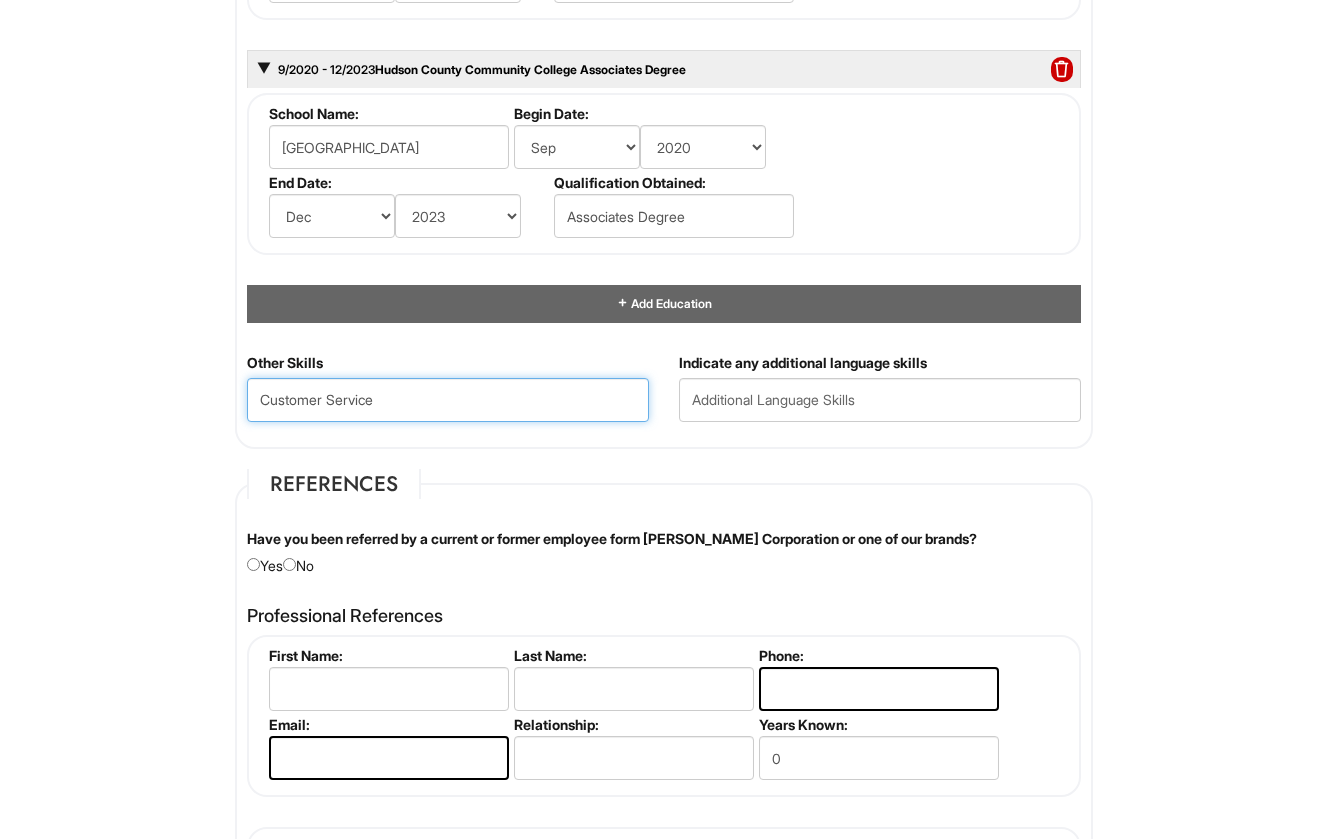 click on "Customer Service" at bounding box center [448, 400] 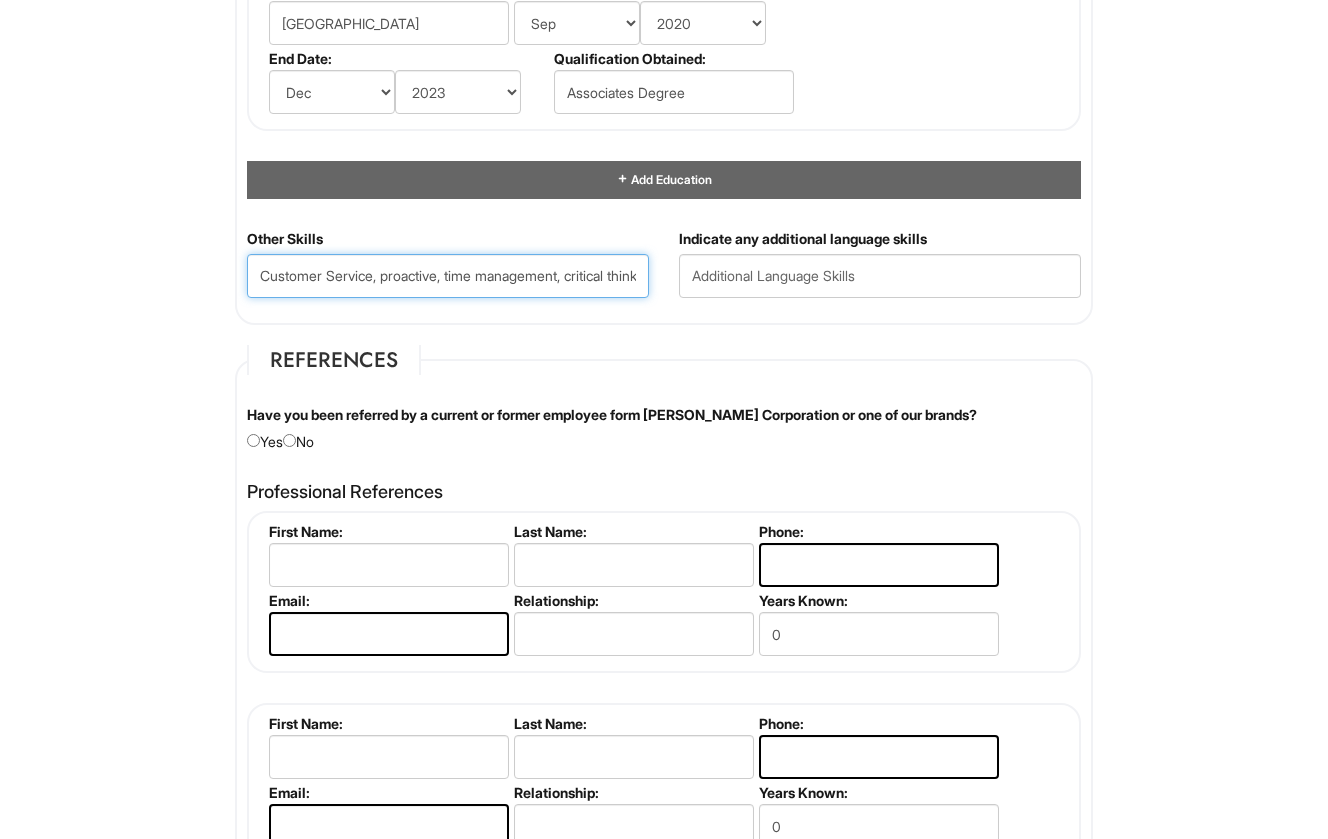 scroll, scrollTop: 2324, scrollLeft: 0, axis: vertical 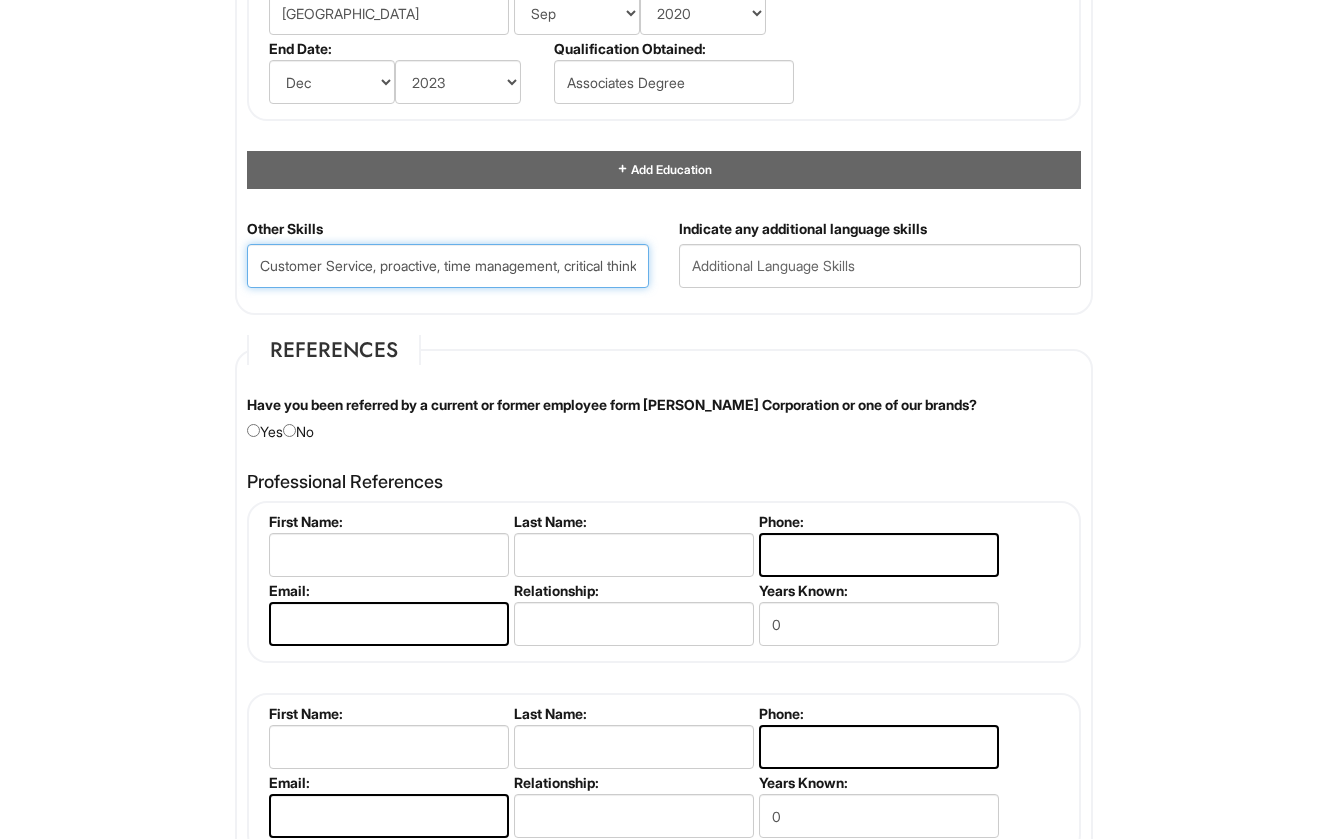 type on "Customer Service, proactive, time management, critical thinking, taking initiative, public speaking, leadership" 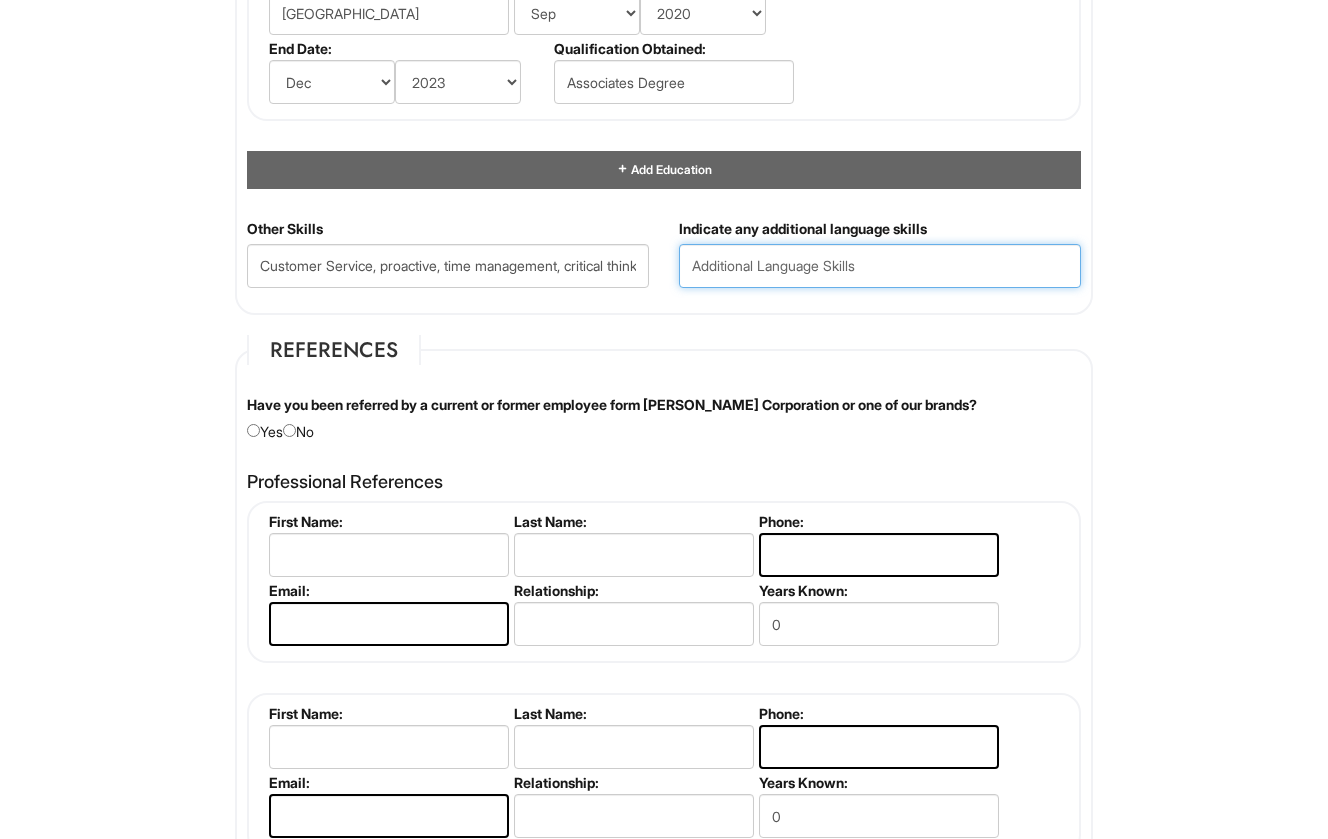 click at bounding box center (880, 266) 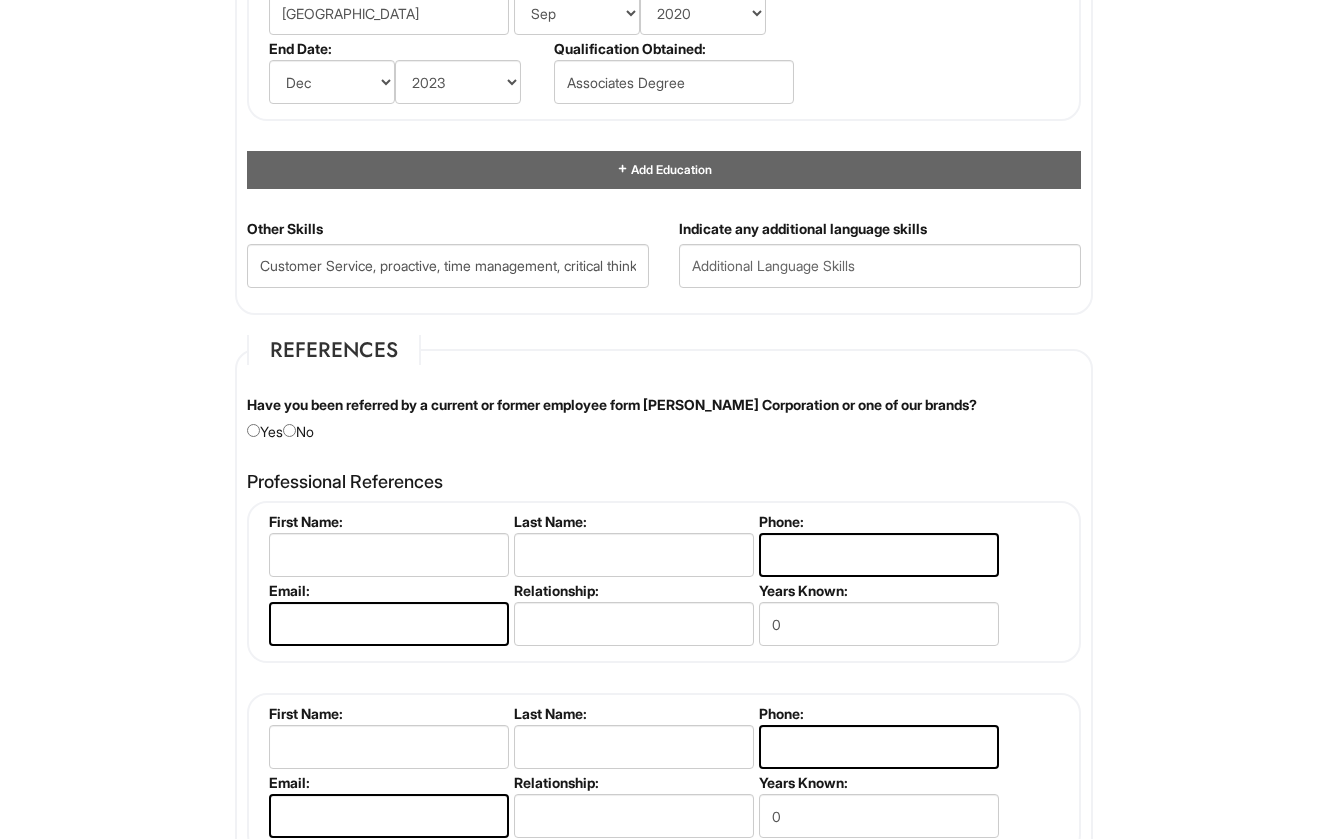 click on "Personal Information
Last Name  *   [PERSON_NAME]
First Name  *   [PERSON_NAME]
Middle Name   [PERSON_NAME]
E-mail Address  *   [EMAIL_ADDRESS][DOMAIN_NAME]
Phone  *   [PHONE_NUMBER]
LinkedIn URL
Resume Upload   Resume Upload*
Street Address  *   [STREET_ADDRESS]
State/Province  *   State/Province [US_STATE] [US_STATE] [US_STATE] [US_STATE] [US_STATE] [US_STATE] [US_STATE] [US_STATE] [US_STATE][GEOGRAPHIC_DATA] [US_STATE] [US_STATE] [US_STATE] [US_STATE] [US_STATE] [US_STATE] [US_STATE] [US_STATE] [US_STATE] [US_STATE] [US_STATE] [US_STATE] [US_STATE] [US_STATE] [US_STATE] [US_STATE] [US_STATE] [US_STATE] [US_STATE] [US_STATE] [US_STATE] [US_STATE] [US_STATE] [US_STATE] [US_STATE] [US_STATE] [US_STATE] [US_STATE] [US_STATE] [US_STATE] [US_STATE] [US_STATE] [US_STATE] [US_STATE] [US_STATE] [US_STATE] [US_STATE] [US_STATE][PERSON_NAME][US_STATE] [US_STATE][PERSON_NAME] [US_STATE] [US_STATE] [GEOGRAPHIC_DATA]-[GEOGRAPHIC_DATA] [GEOGRAPHIC_DATA]-[GEOGRAPHIC_DATA] [GEOGRAPHIC_DATA]-[GEOGRAPHIC_DATA] [GEOGRAPHIC_DATA]-[GEOGRAPHIC_DATA] [GEOGRAPHIC_DATA]-[GEOGRAPHIC_DATA] [GEOGRAPHIC_DATA]-[GEOGRAPHIC_DATA] [GEOGRAPHIC_DATA]-NORTHWEST TERRITORIES [GEOGRAPHIC_DATA]-[GEOGRAPHIC_DATA] [GEOGRAPHIC_DATA]-[GEOGRAPHIC_DATA] [GEOGRAPHIC_DATA]-[PERSON_NAME][GEOGRAPHIC_DATA] [GEOGRAPHIC_DATA]-[GEOGRAPHIC_DATA] [GEOGRAPHIC_DATA]-[US_STATE]
*" at bounding box center [664, -156] 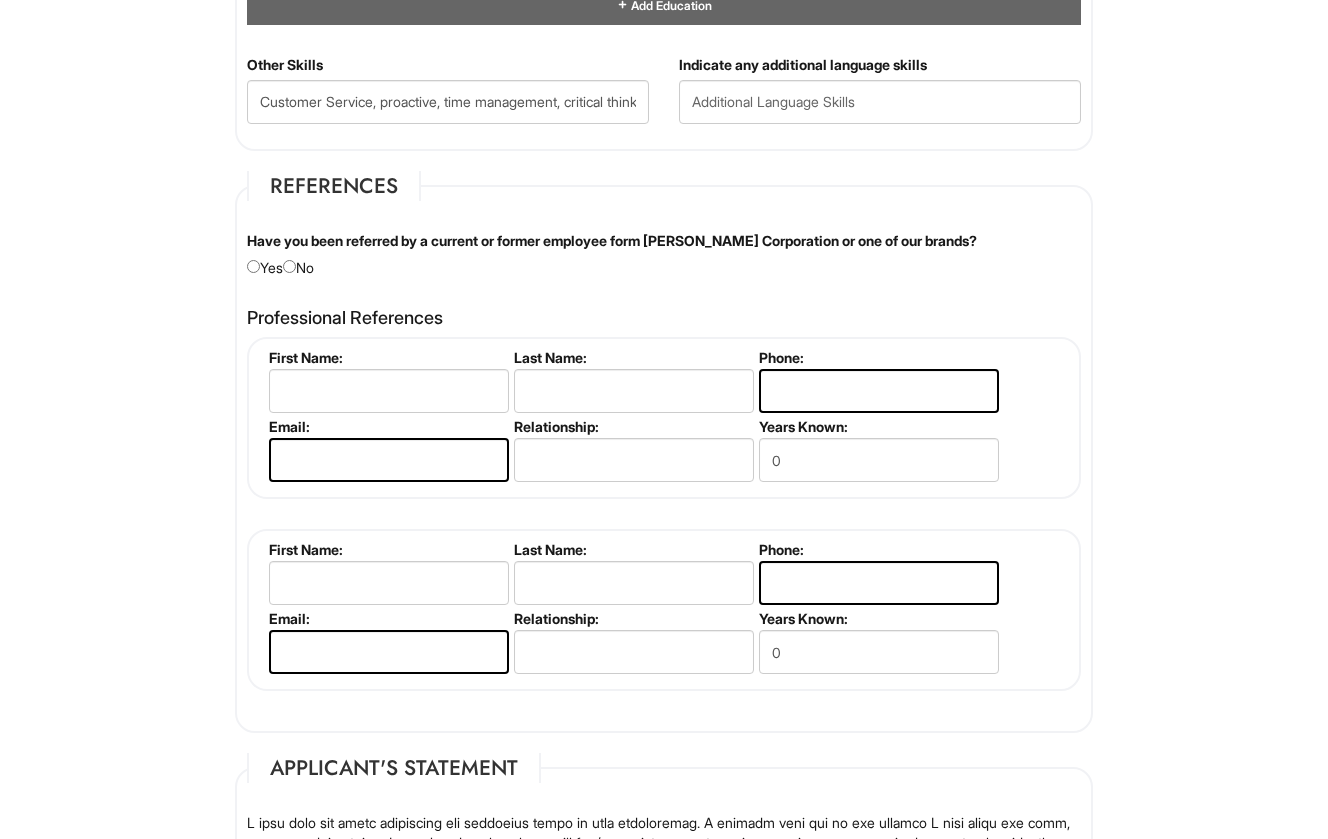 scroll, scrollTop: 2492, scrollLeft: 0, axis: vertical 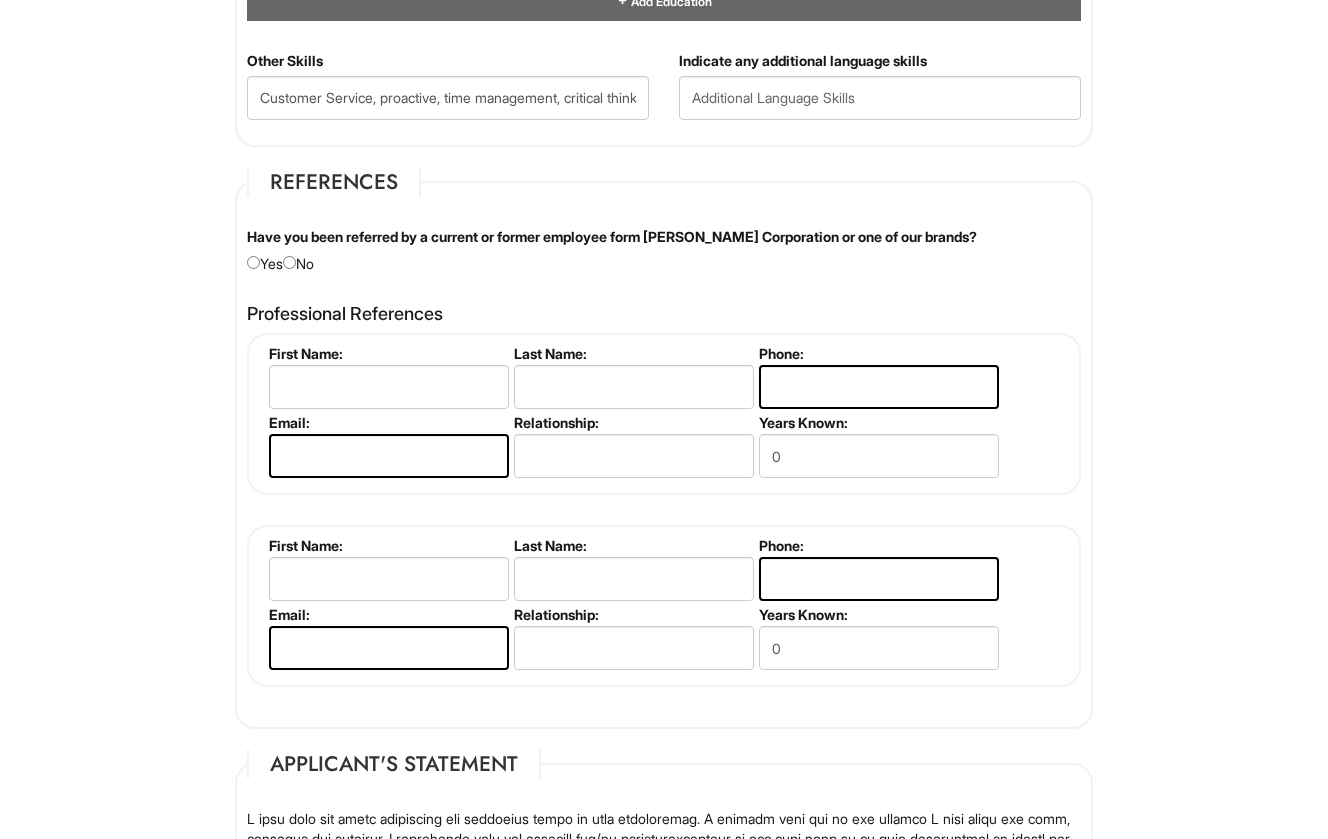 click at bounding box center [289, 262] 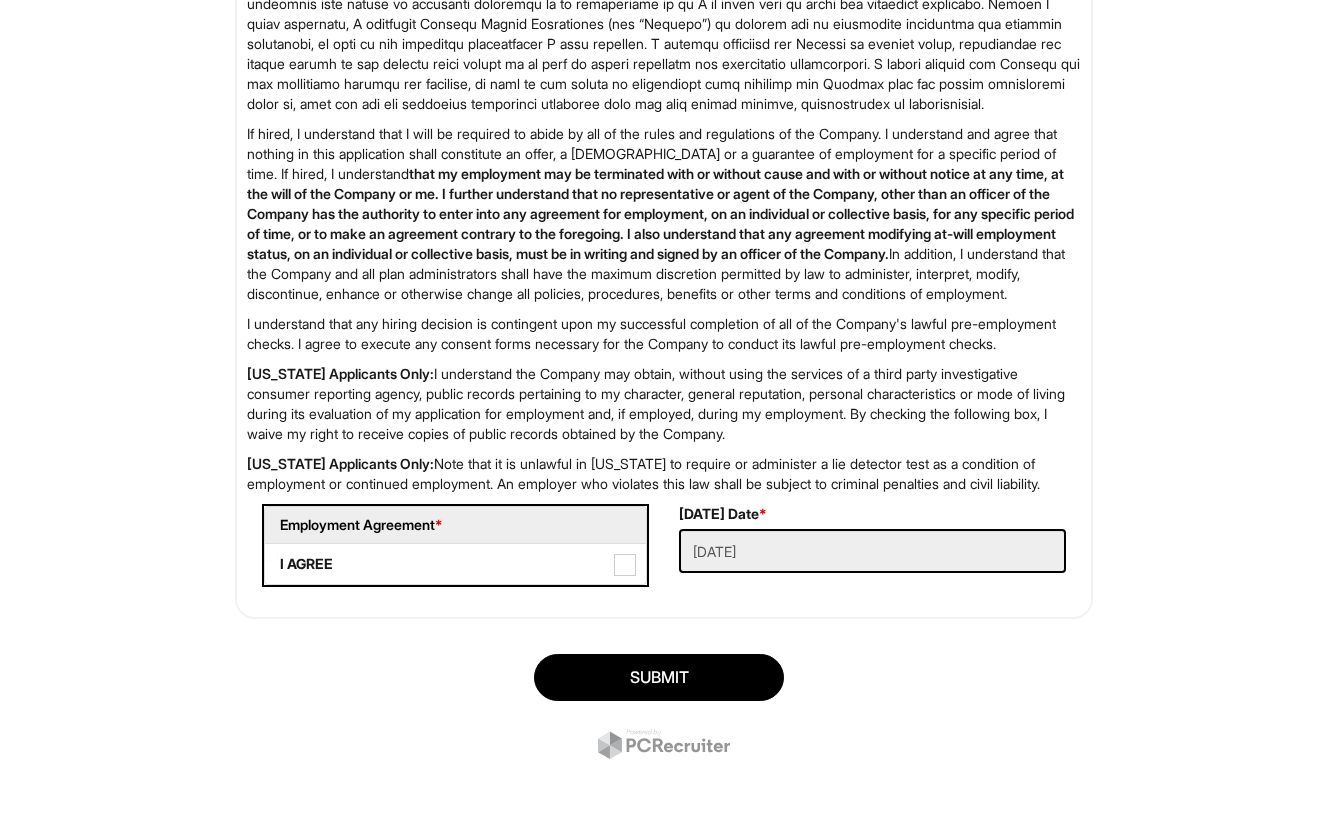 scroll, scrollTop: 3385, scrollLeft: 0, axis: vertical 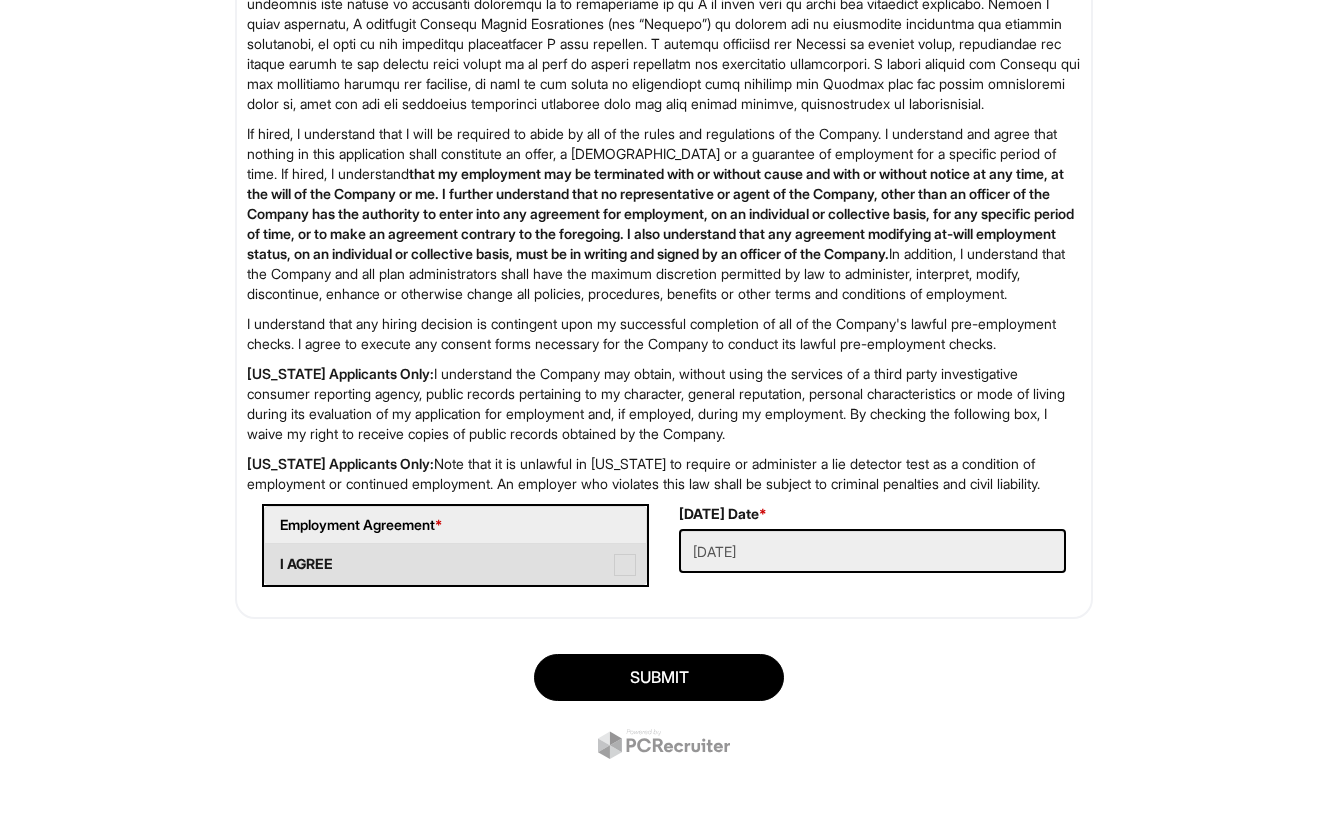 click at bounding box center [625, 565] 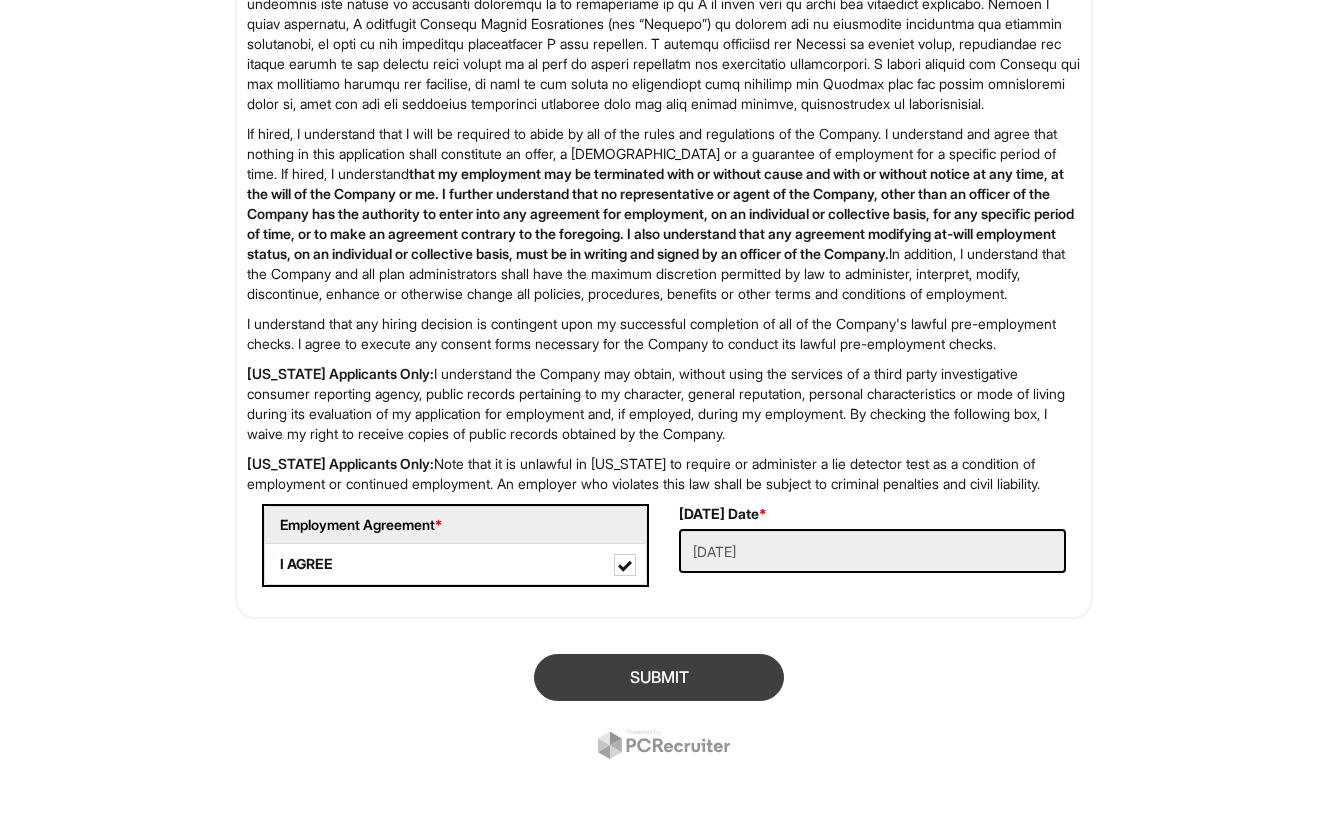 click on "SUBMIT" at bounding box center [659, 677] 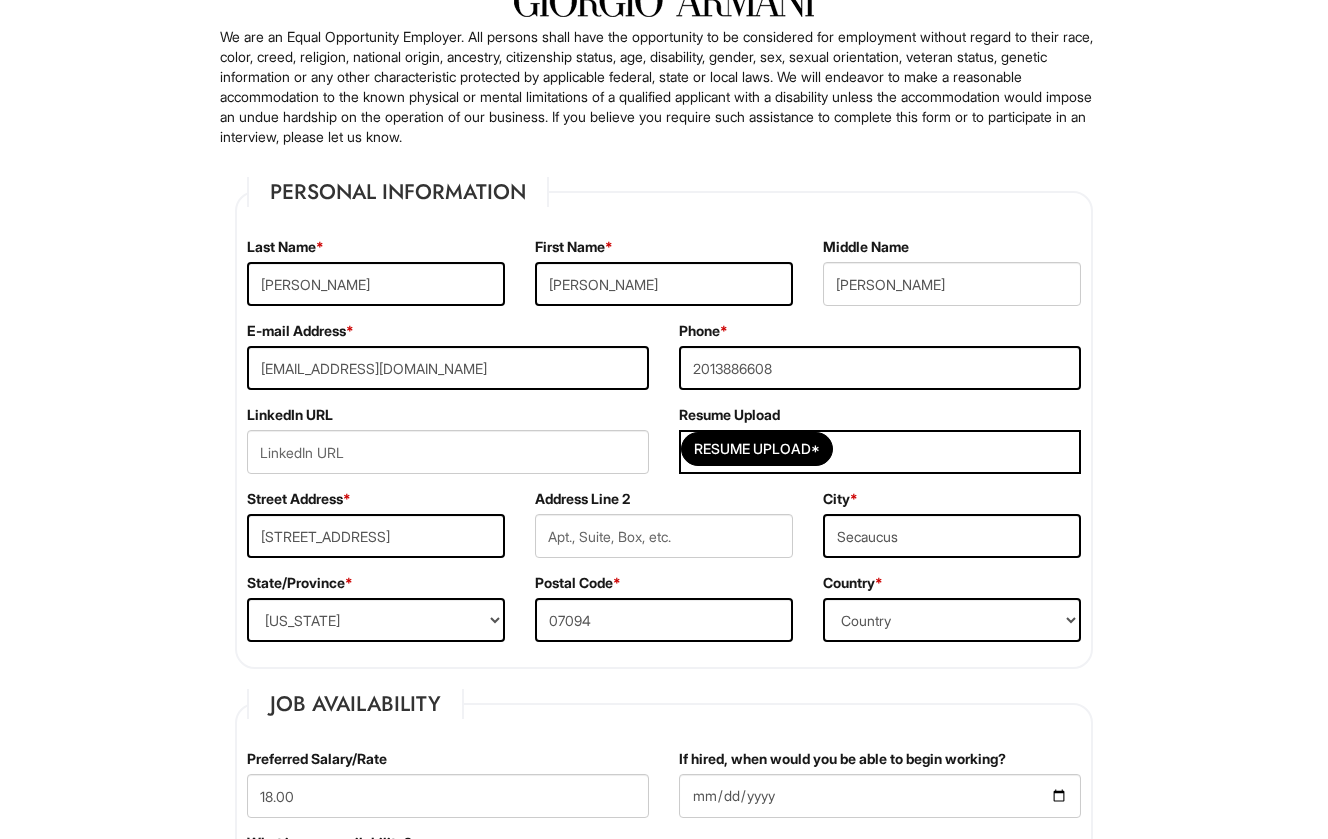 scroll, scrollTop: 242, scrollLeft: 0, axis: vertical 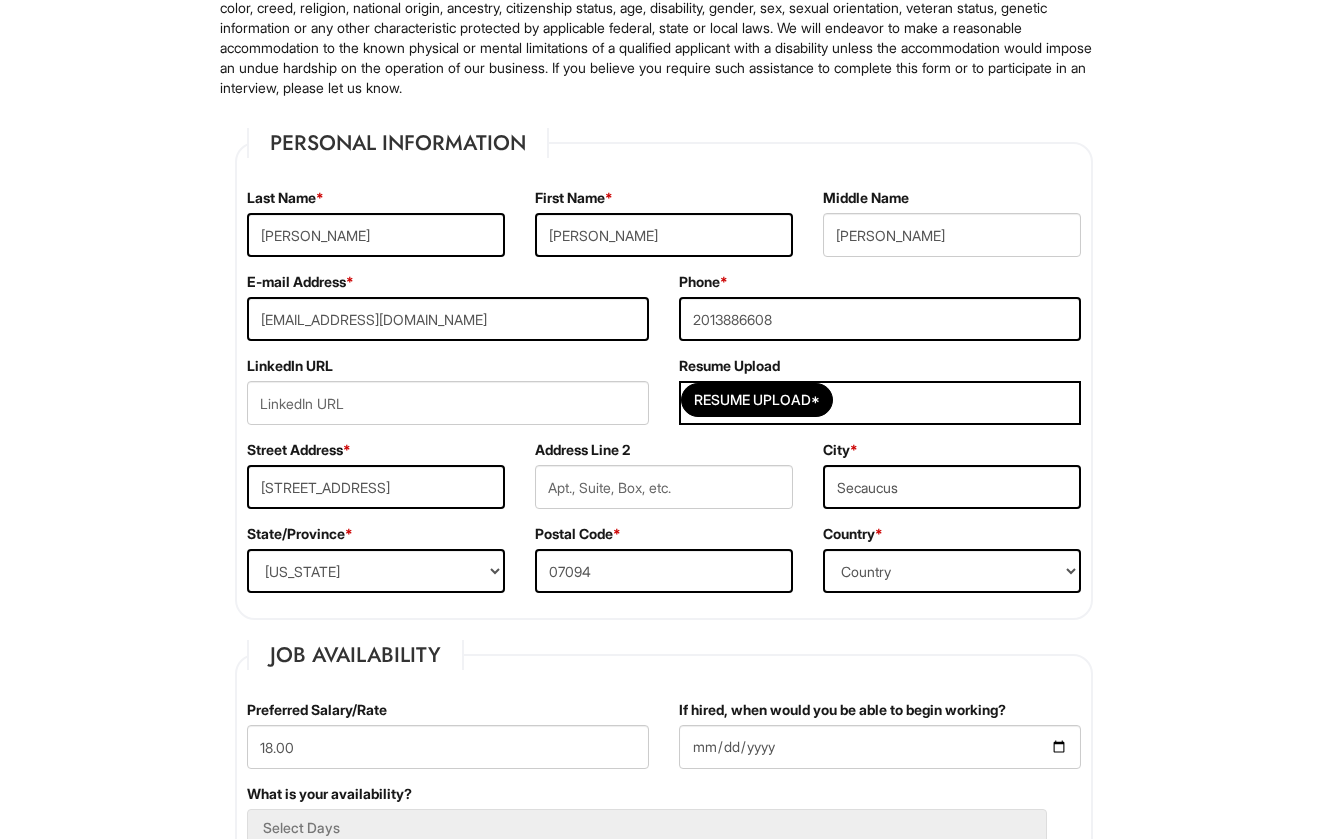 click on "Resume Upload   Resume Upload*" at bounding box center (880, 398) 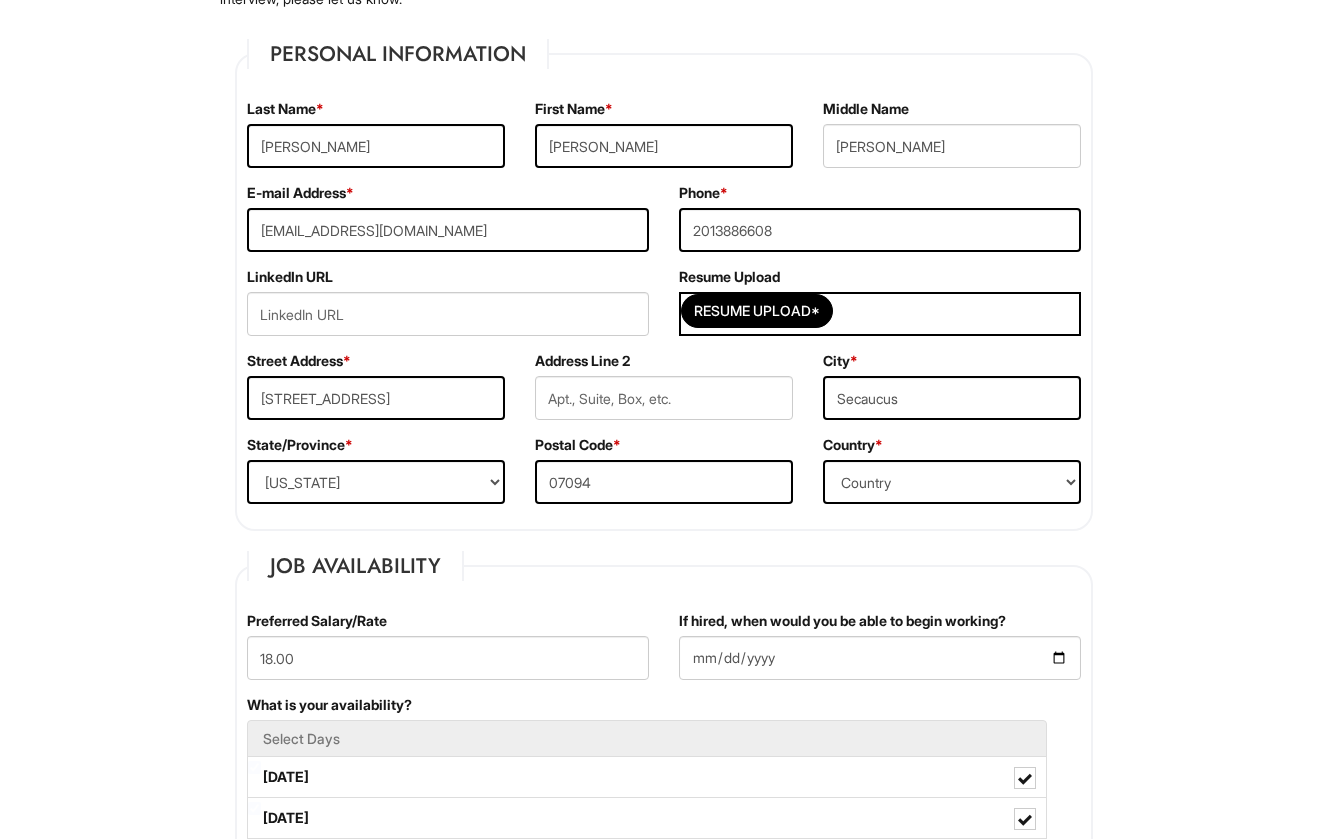 scroll, scrollTop: 338, scrollLeft: 0, axis: vertical 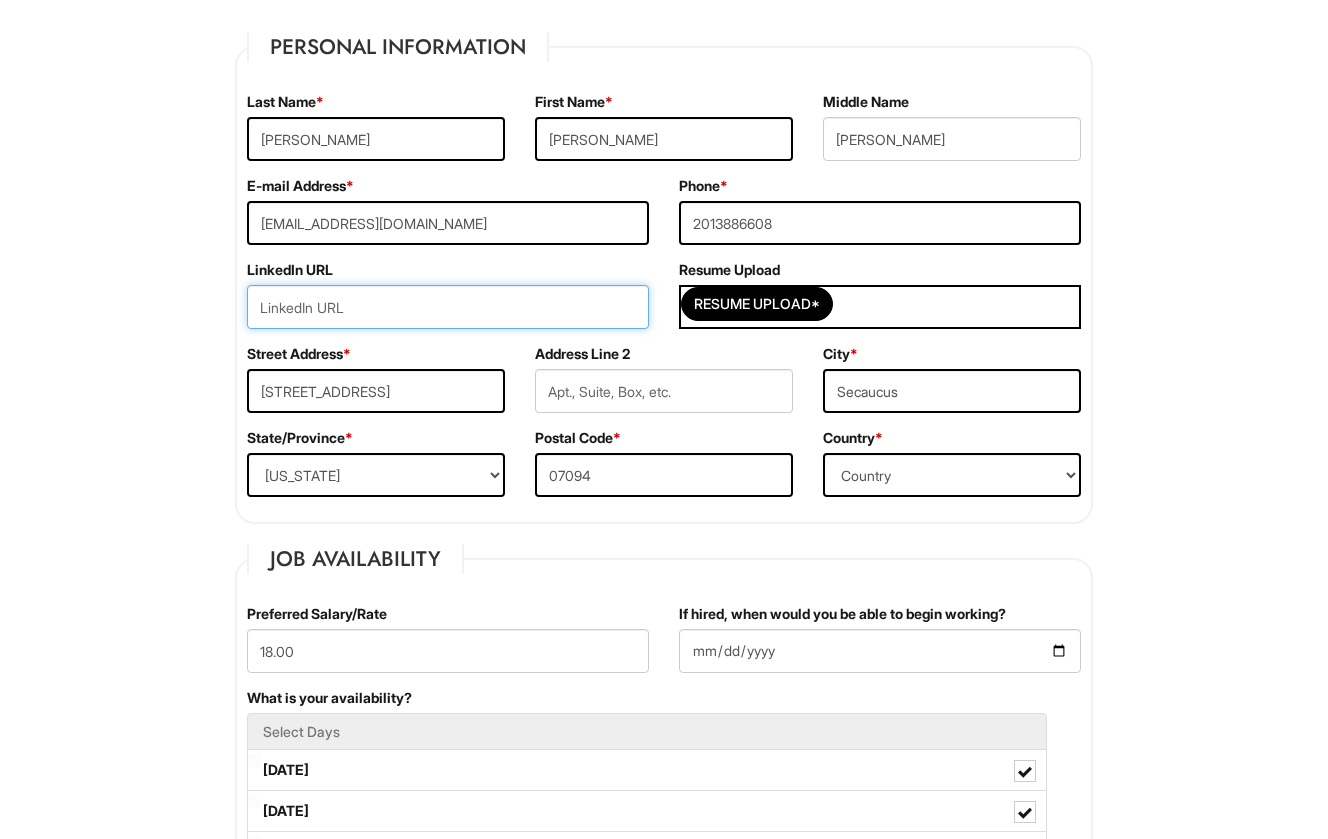 click at bounding box center (448, 307) 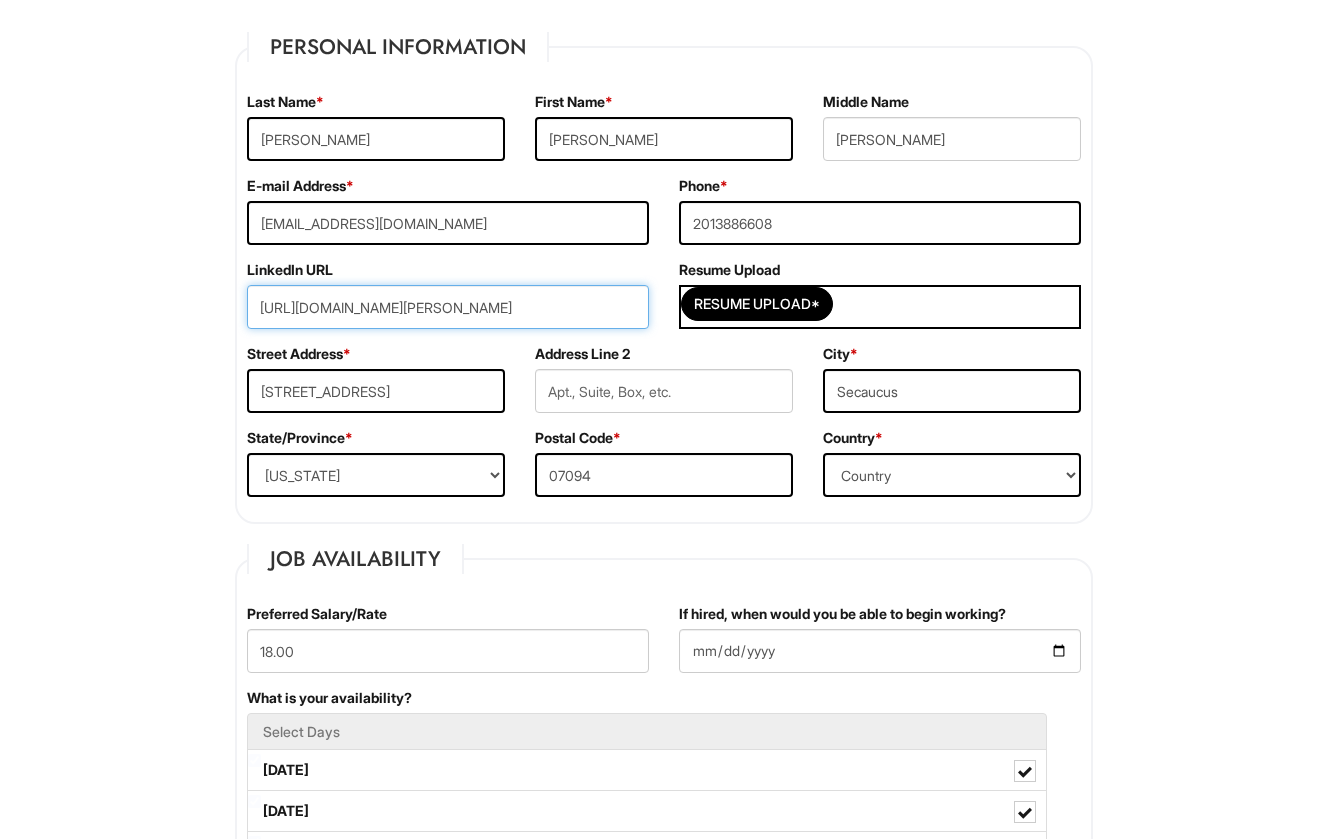 click on "[URL][DOMAIN_NAME][PERSON_NAME]" at bounding box center (448, 307) 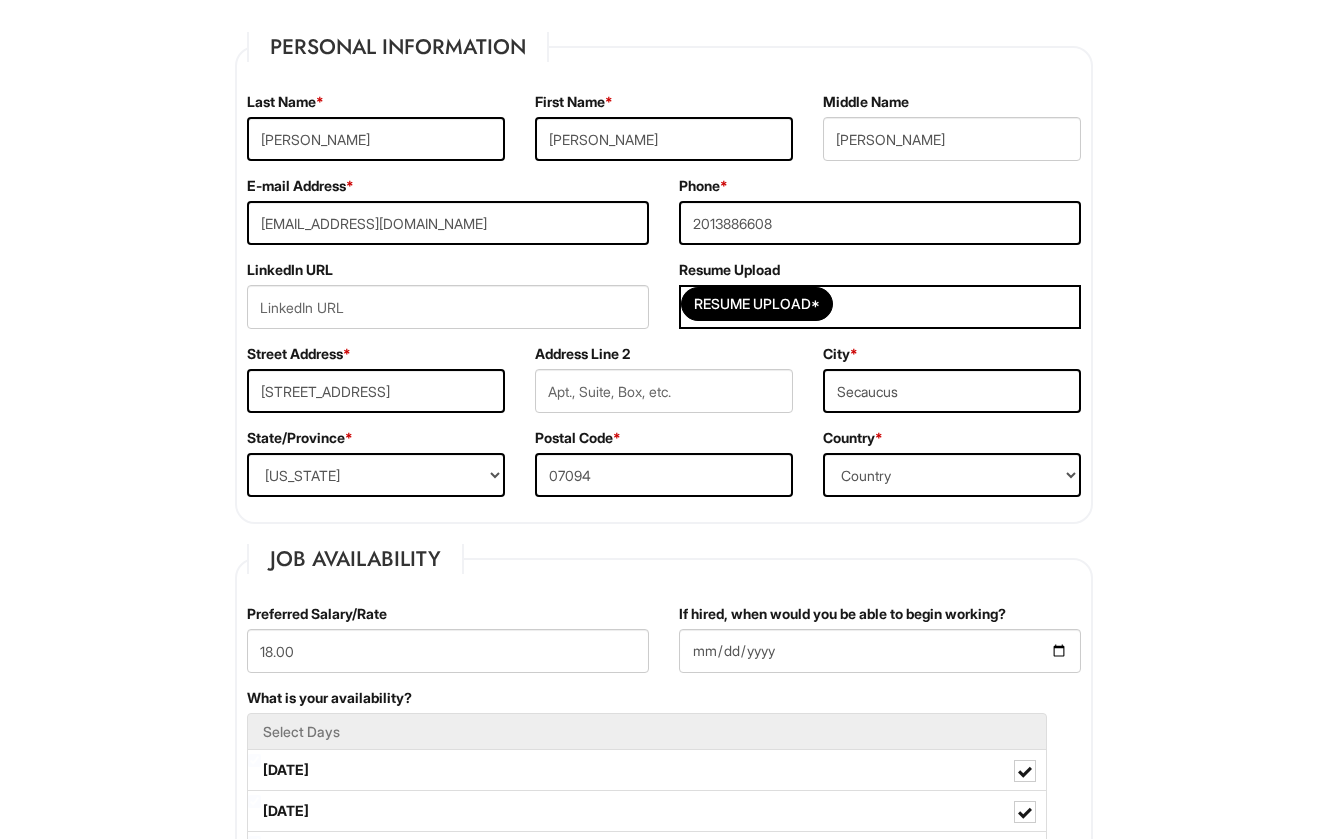 click on "Phone  *   [PHONE_NUMBER]" at bounding box center (880, 218) 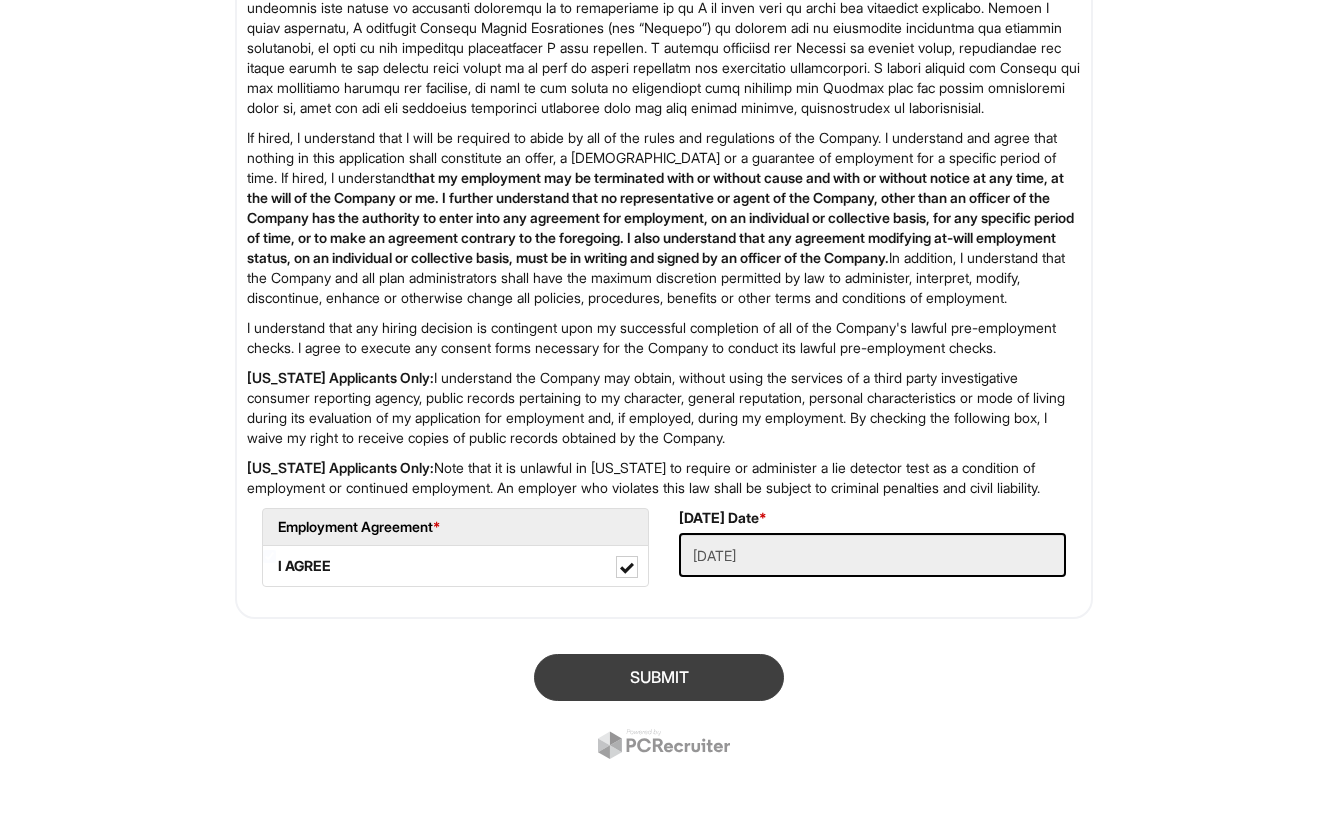 click on "SUBMIT" at bounding box center [659, 677] 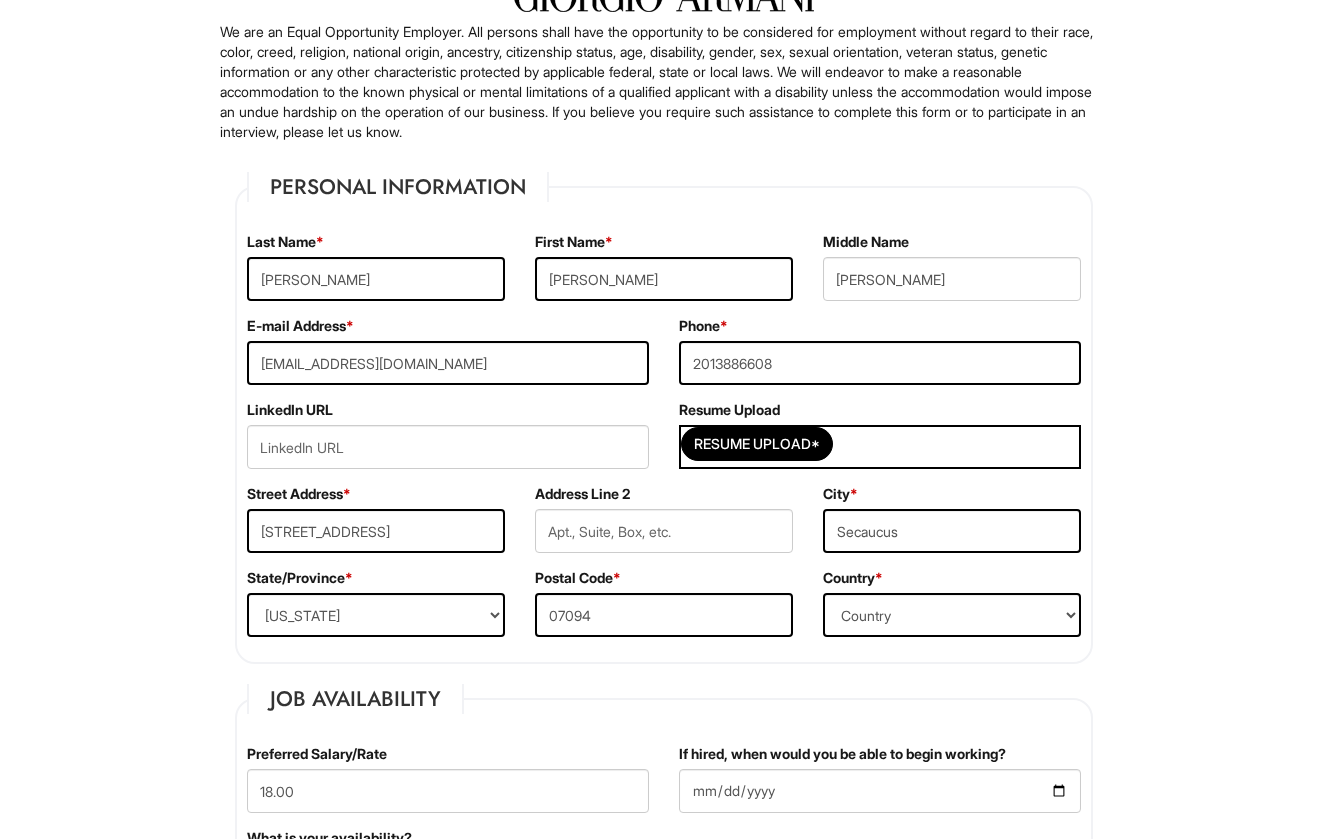 scroll, scrollTop: 204, scrollLeft: 0, axis: vertical 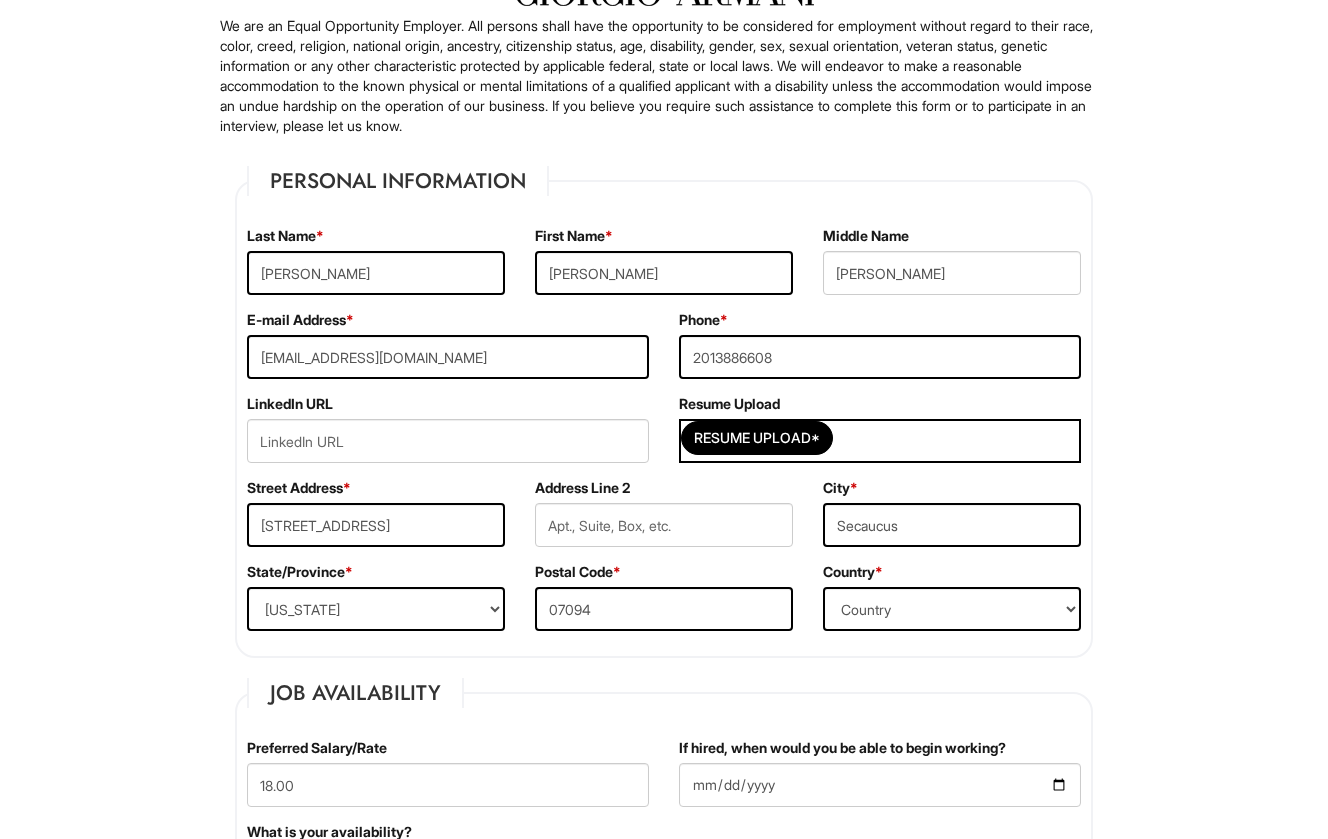 click on "Resume Upload*" at bounding box center [880, 441] 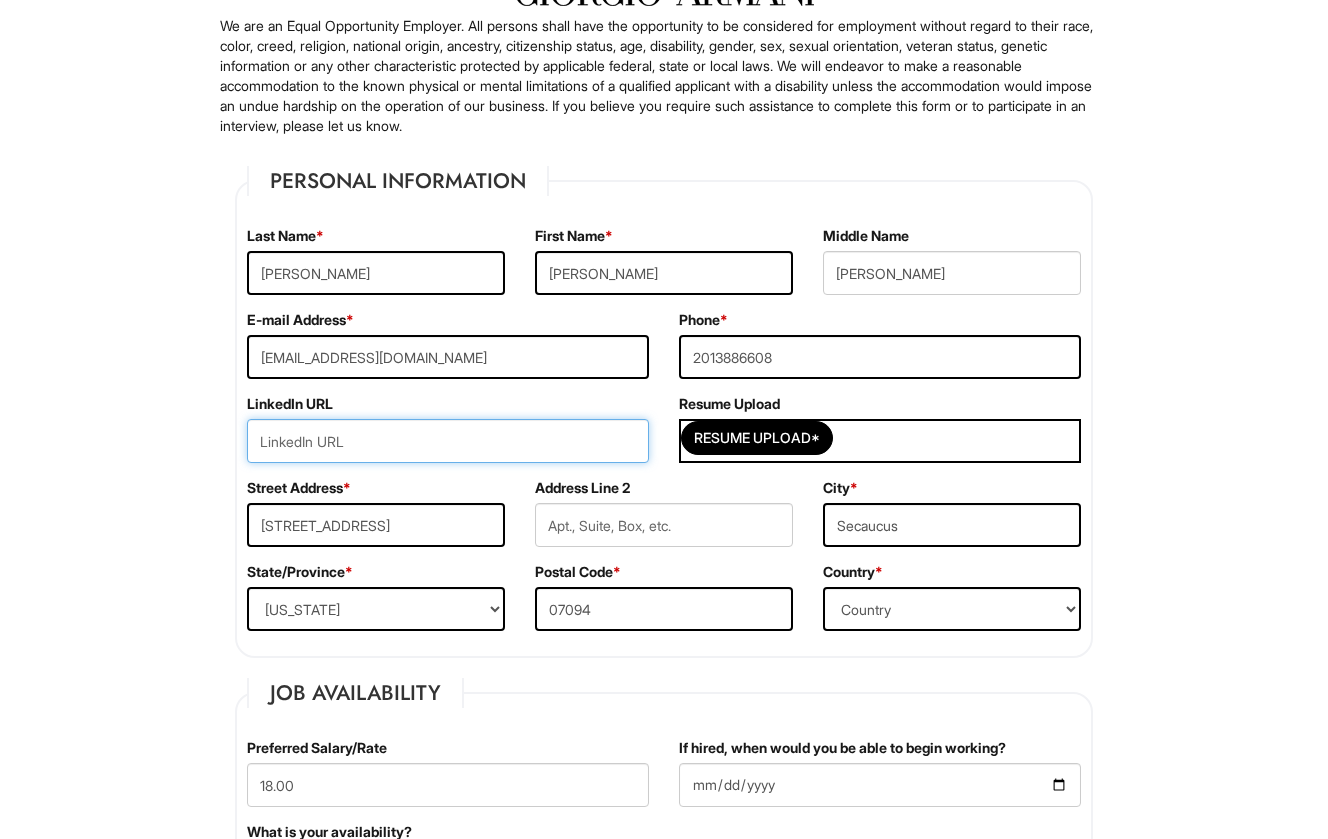 click at bounding box center (448, 441) 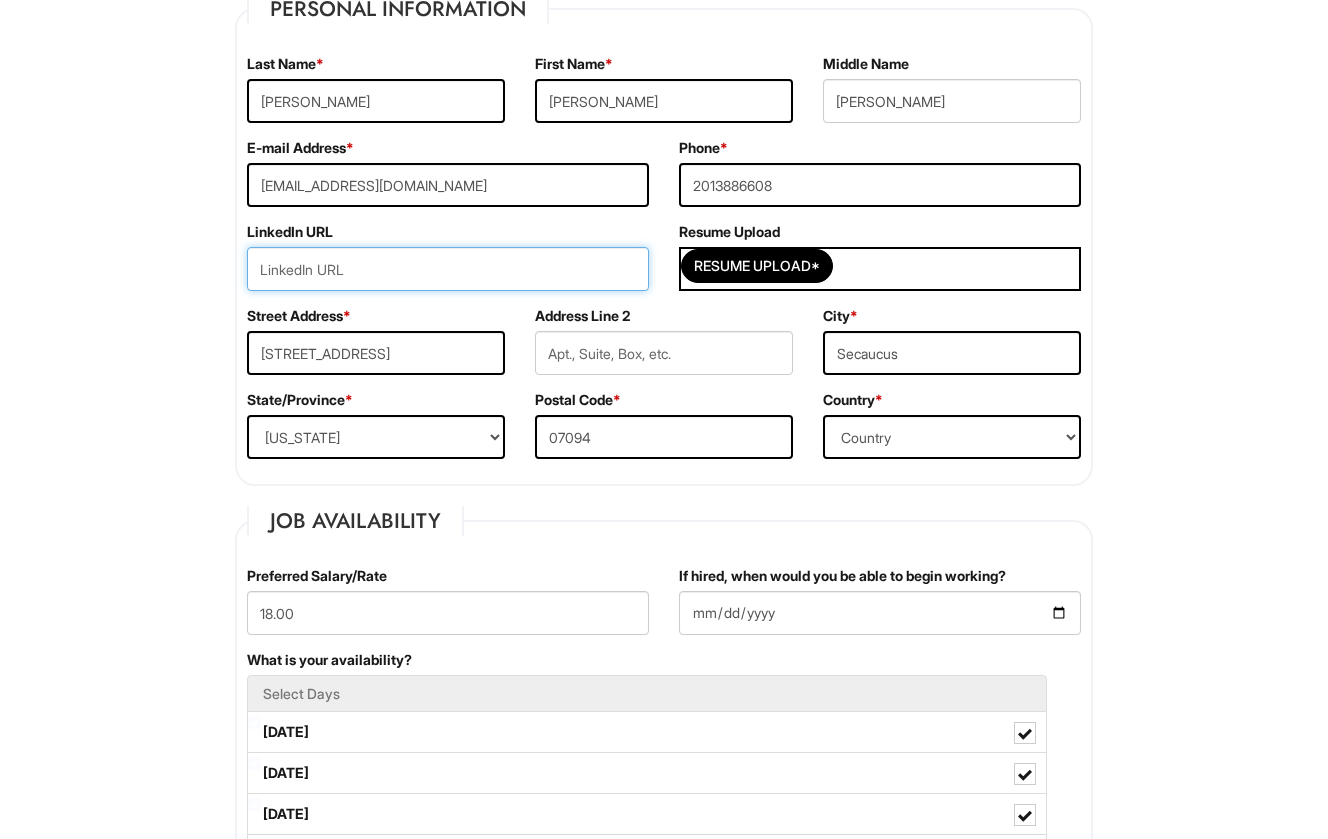 scroll, scrollTop: 374, scrollLeft: 0, axis: vertical 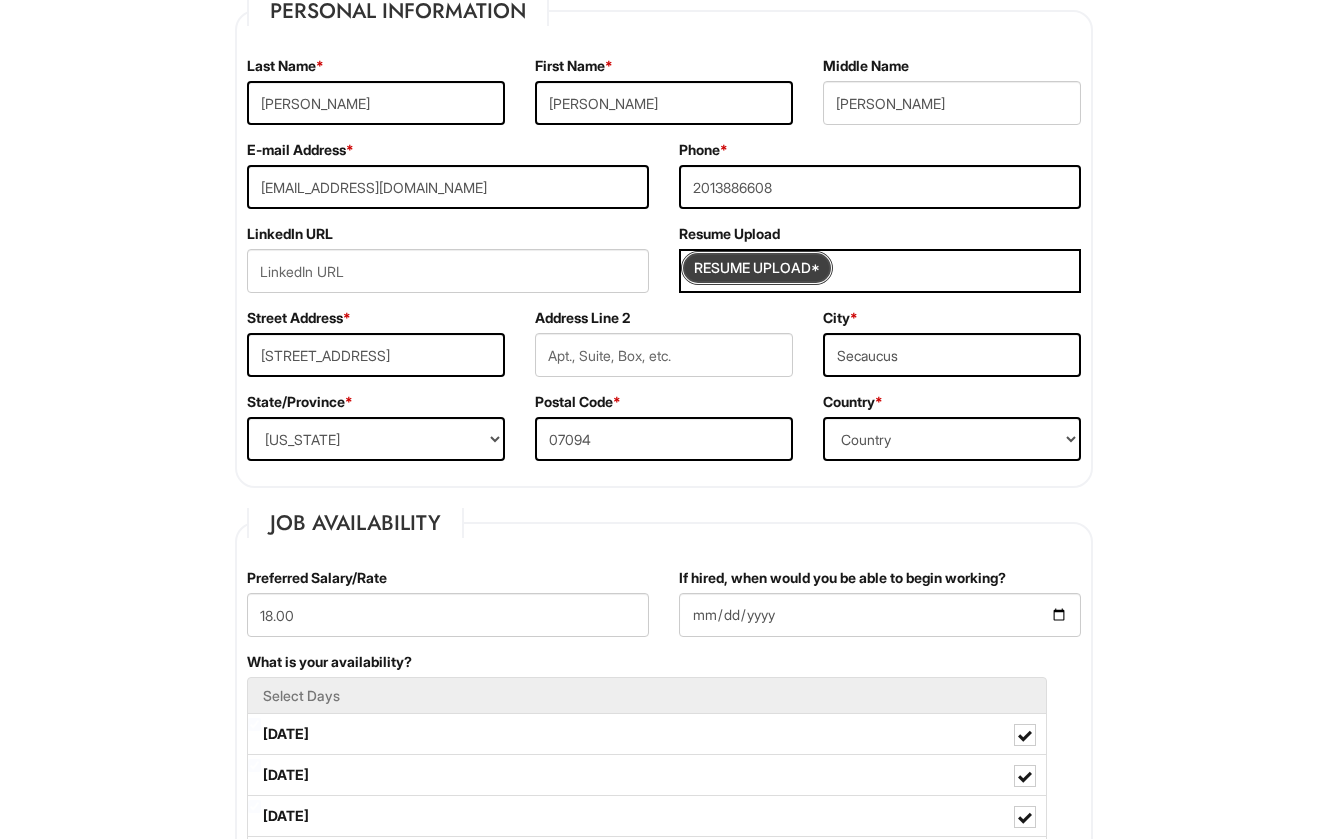 click at bounding box center [757, 268] 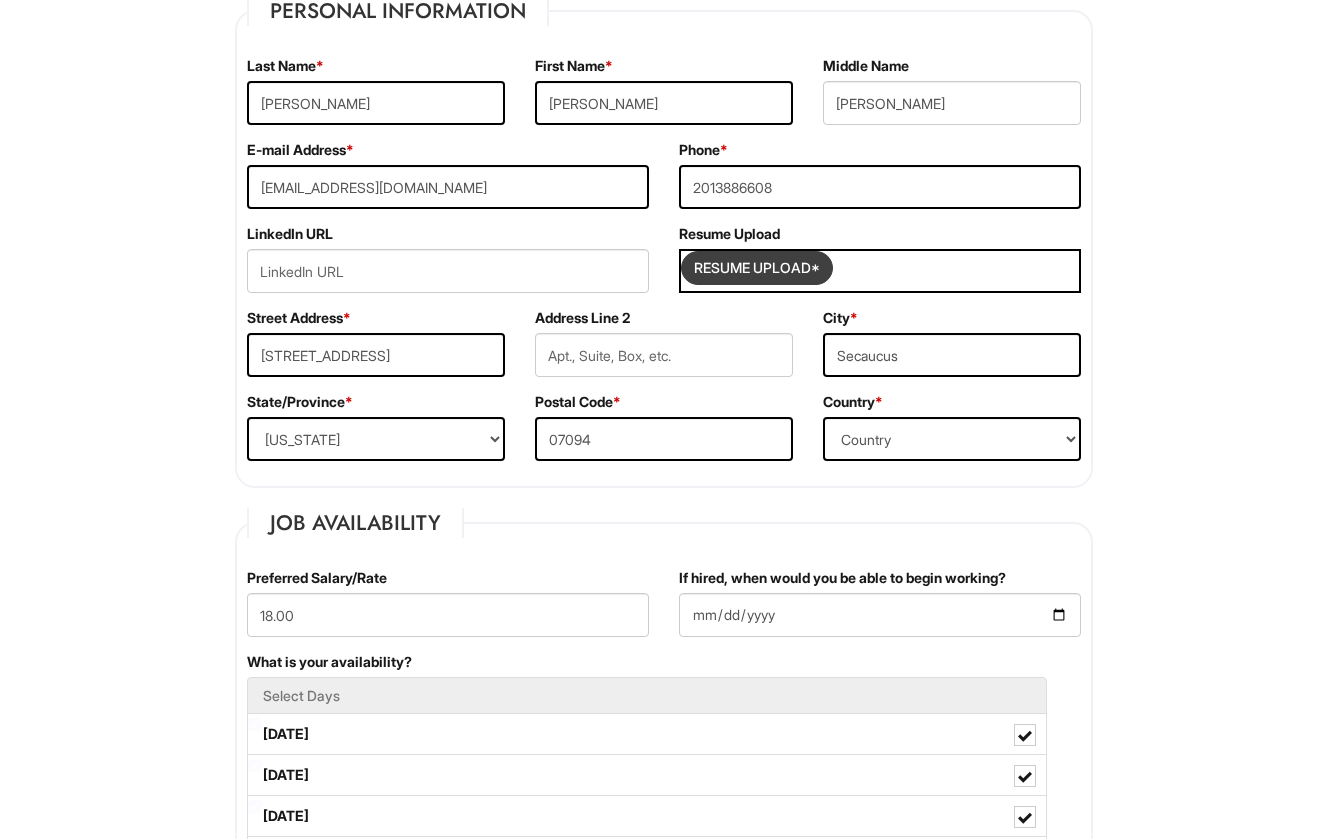 type on "C:\fakepath\[PERSON_NAME] Resume.pdf" 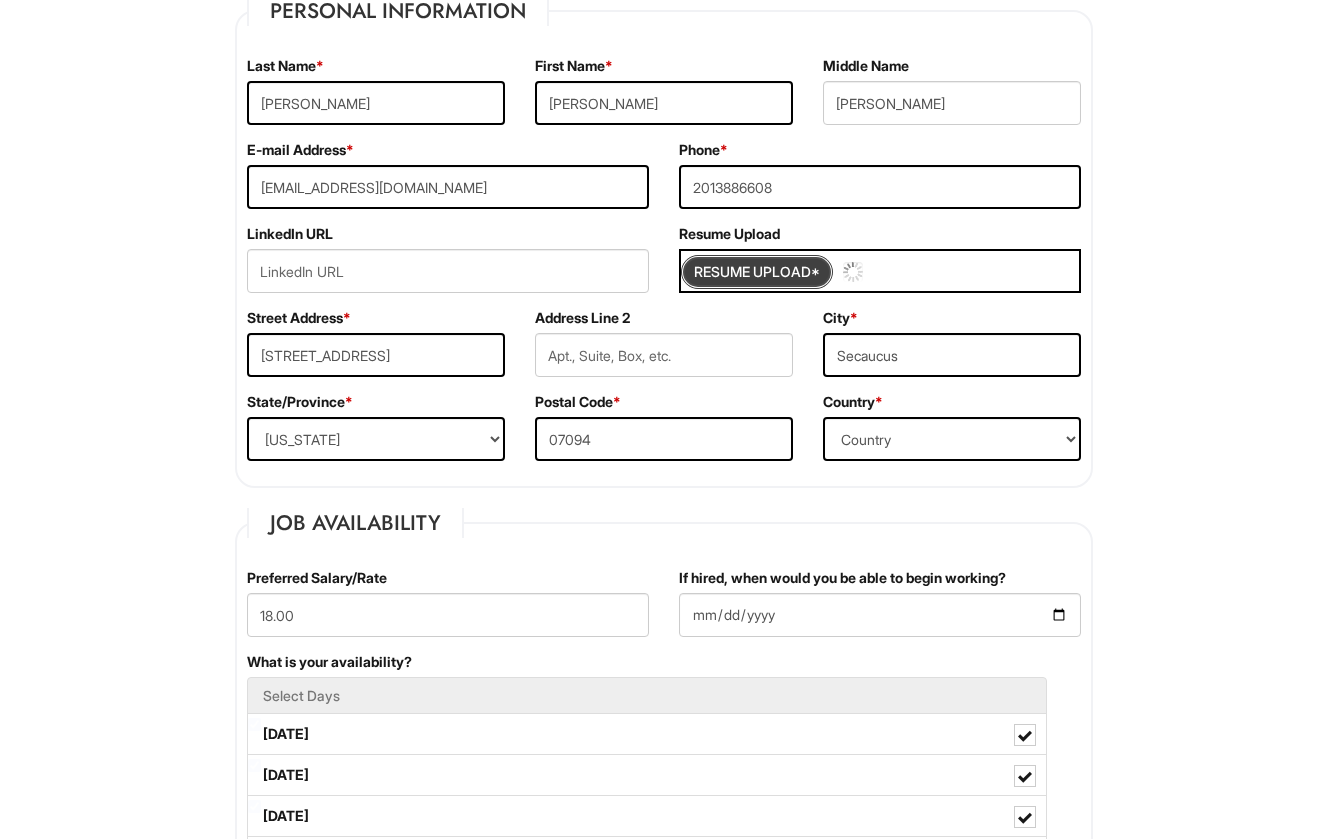 type 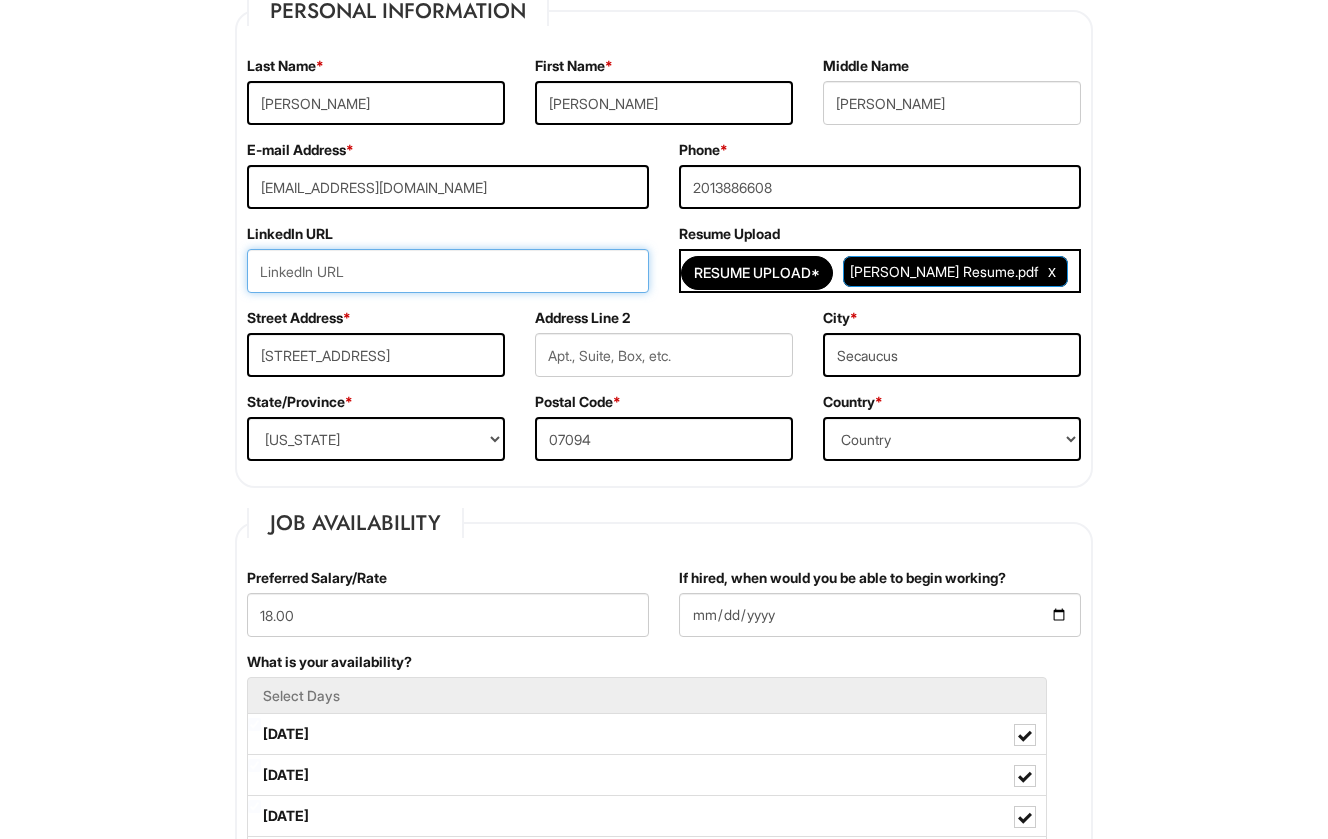 click at bounding box center [448, 271] 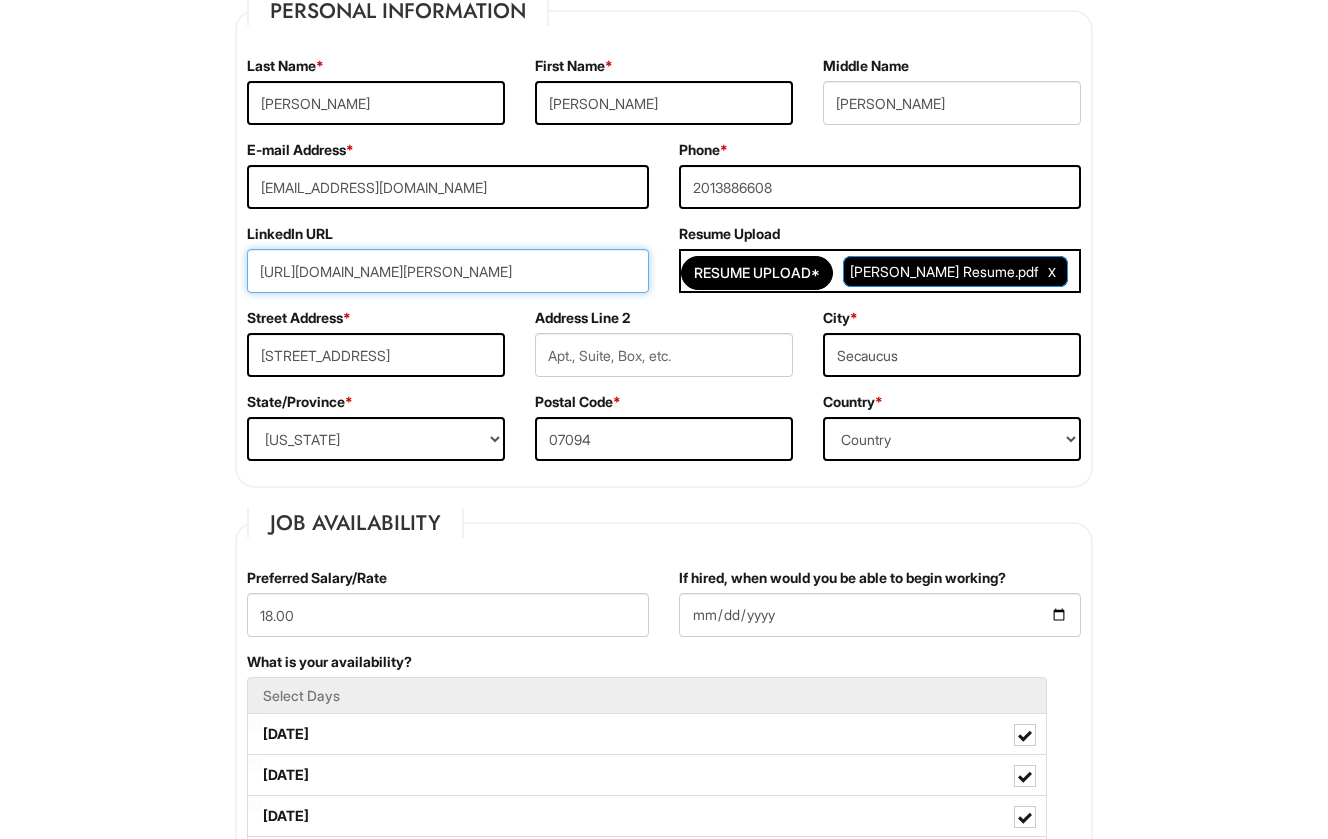 type on "[URL][DOMAIN_NAME][PERSON_NAME]" 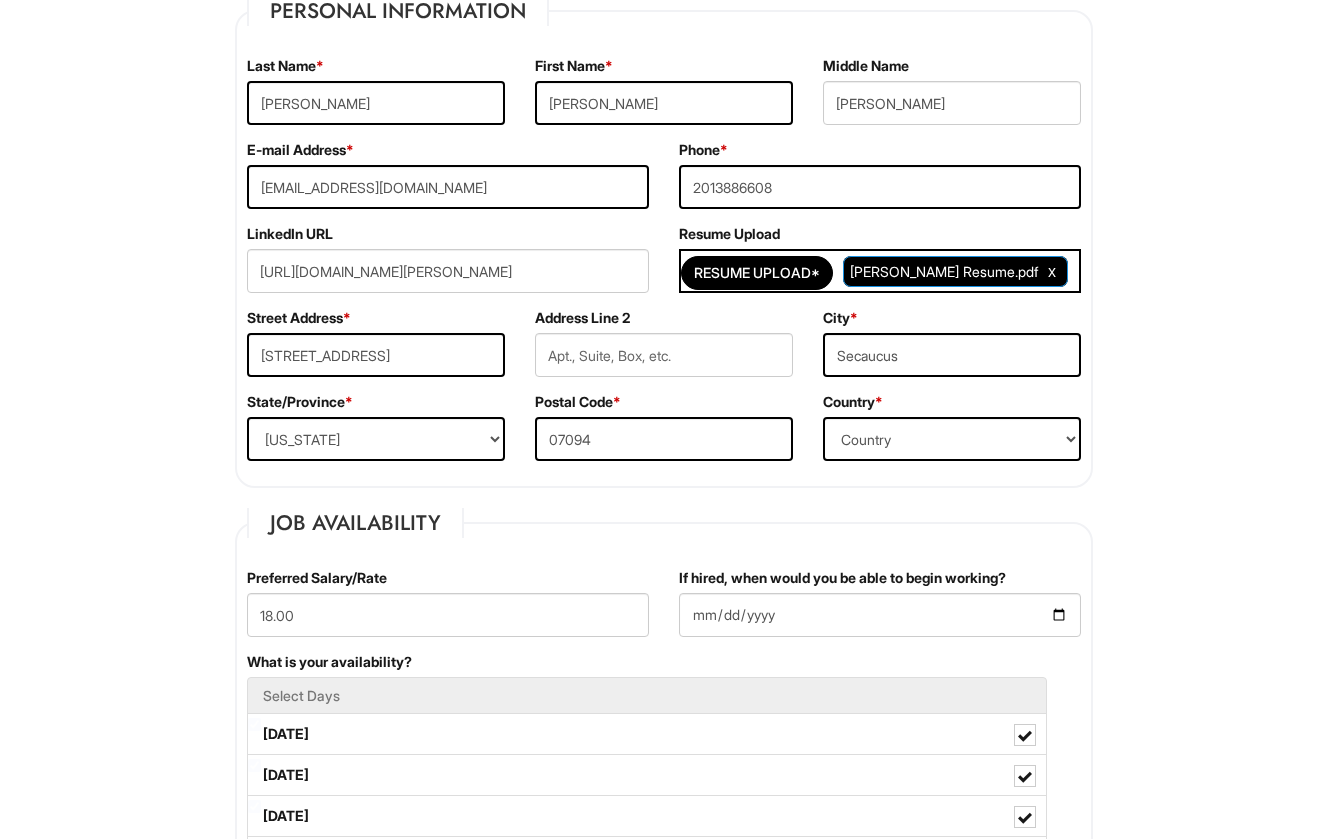 click on "Please Complete This Form 1 2 3 Client Advisor (Part-time), A|X Armani Exchange PLEASE COMPLETE ALL REQUIRED FIELDS
We are an Equal Opportunity Employer. All persons shall have the opportunity to be considered for employment without regard to their race, color, creed, religion, national origin, ancestry, citizenship status, age, disability, gender, sex, sexual orientation, veteran status, genetic information or any other characteristic protected by applicable federal, state or local laws. We will endeavor to make a reasonable accommodation to the known physical or mental limitations of a qualified applicant with a disability unless the accommodation would impose an undue hardship on the operation of our business. If you believe you require such assistance to complete this form or to participate in an interview, please let us know.
Personal Information
Last Name  *   [PERSON_NAME]
First Name  *   [PERSON_NAME]
Middle Name   [PERSON_NAME]
E-mail Address  *   [EMAIL_ADDRESS][DOMAIN_NAME]
Phone  *" at bounding box center [664, 1717] 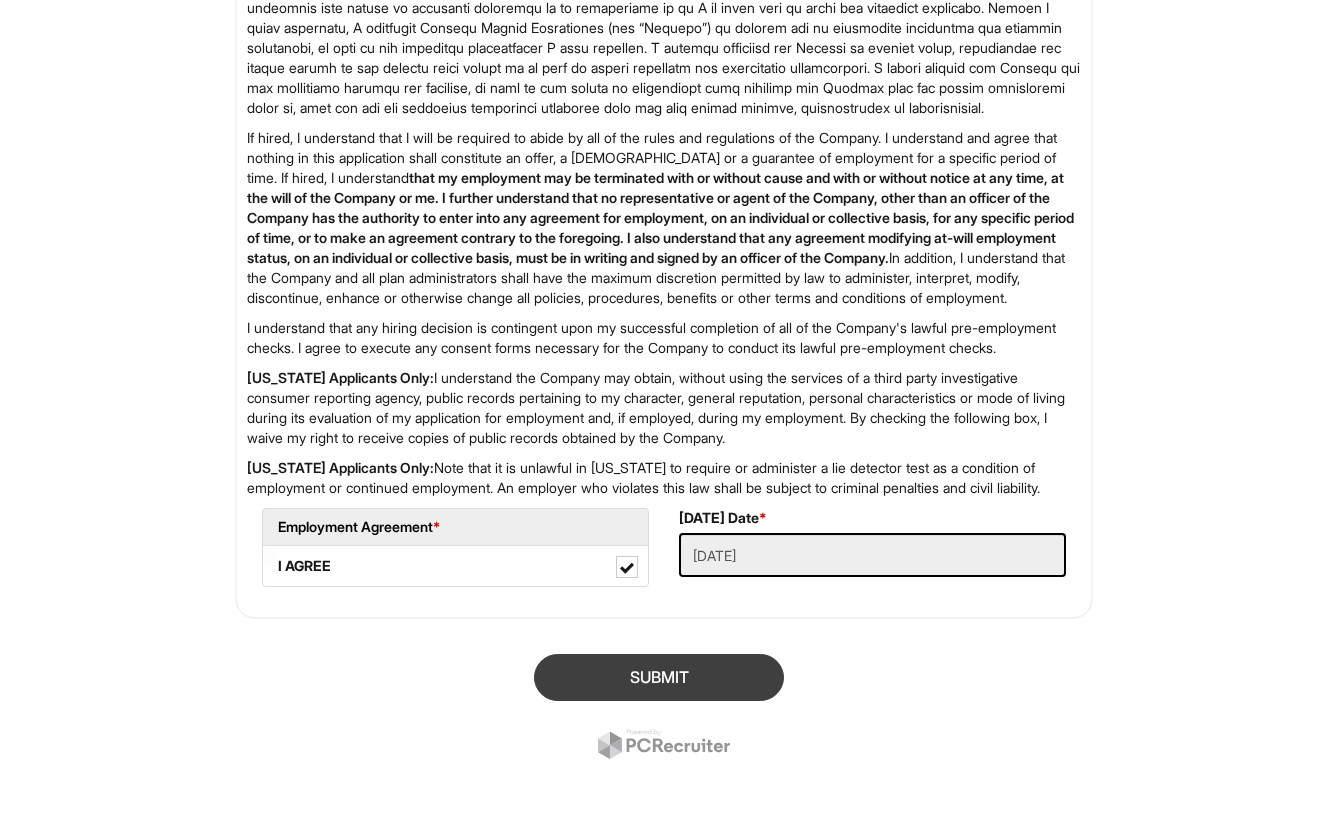 scroll, scrollTop: 3414, scrollLeft: 0, axis: vertical 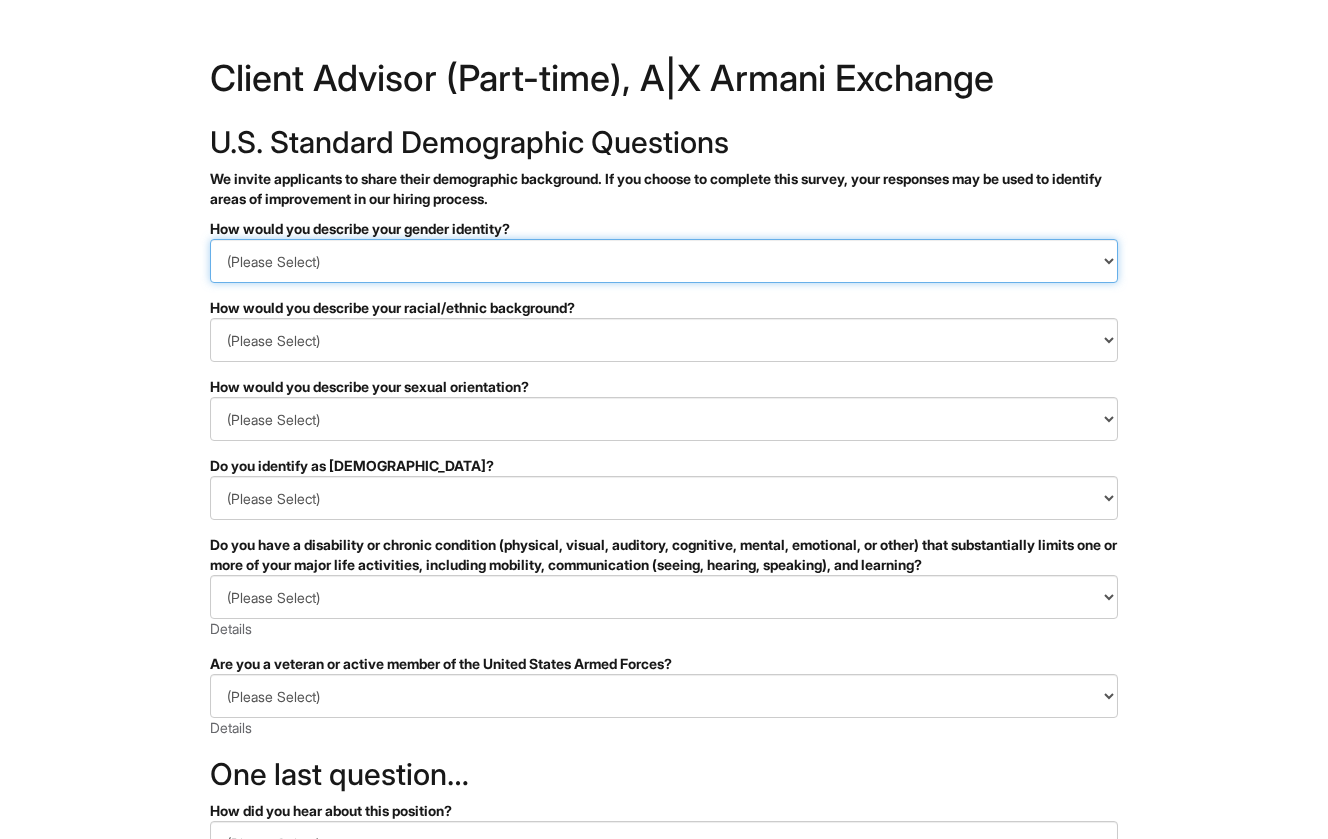 select on "Woman" 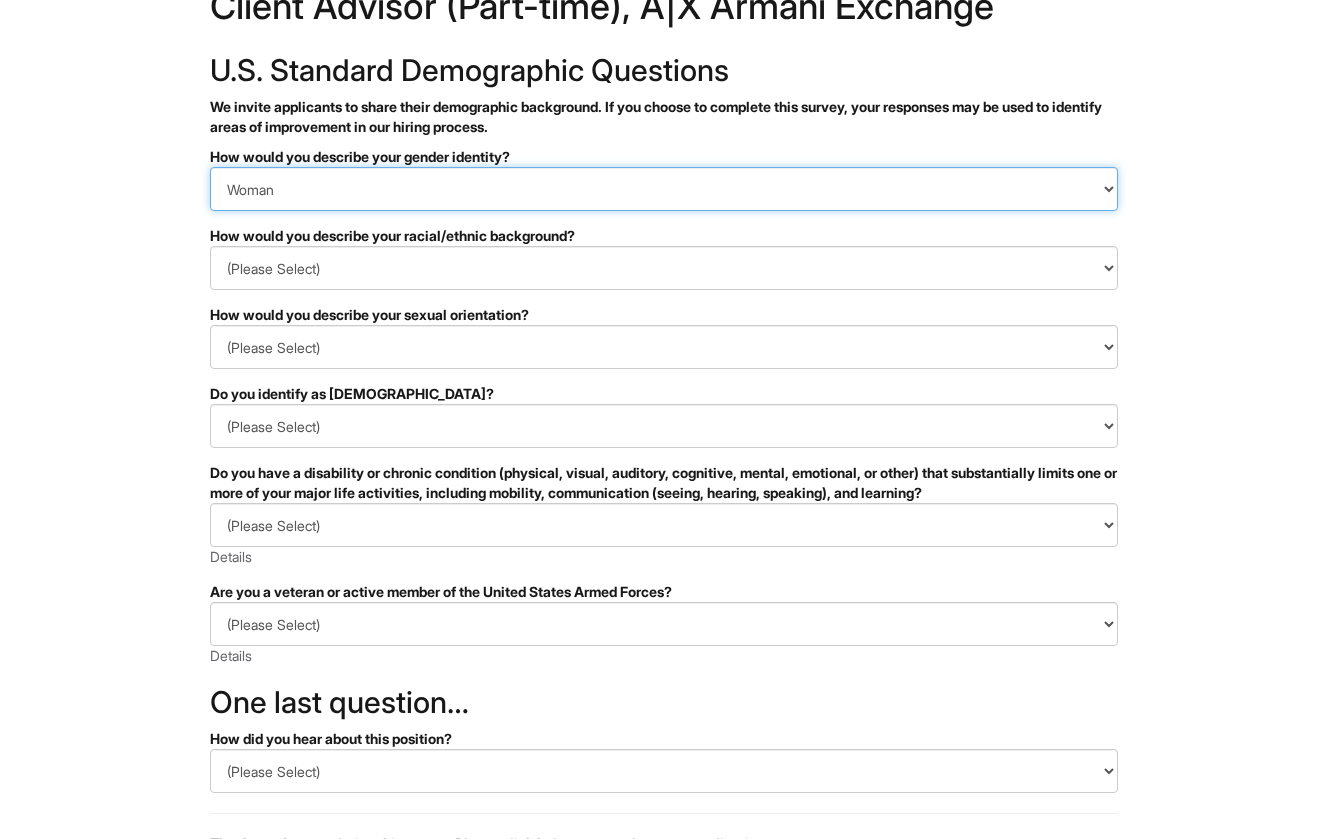 scroll, scrollTop: 73, scrollLeft: 0, axis: vertical 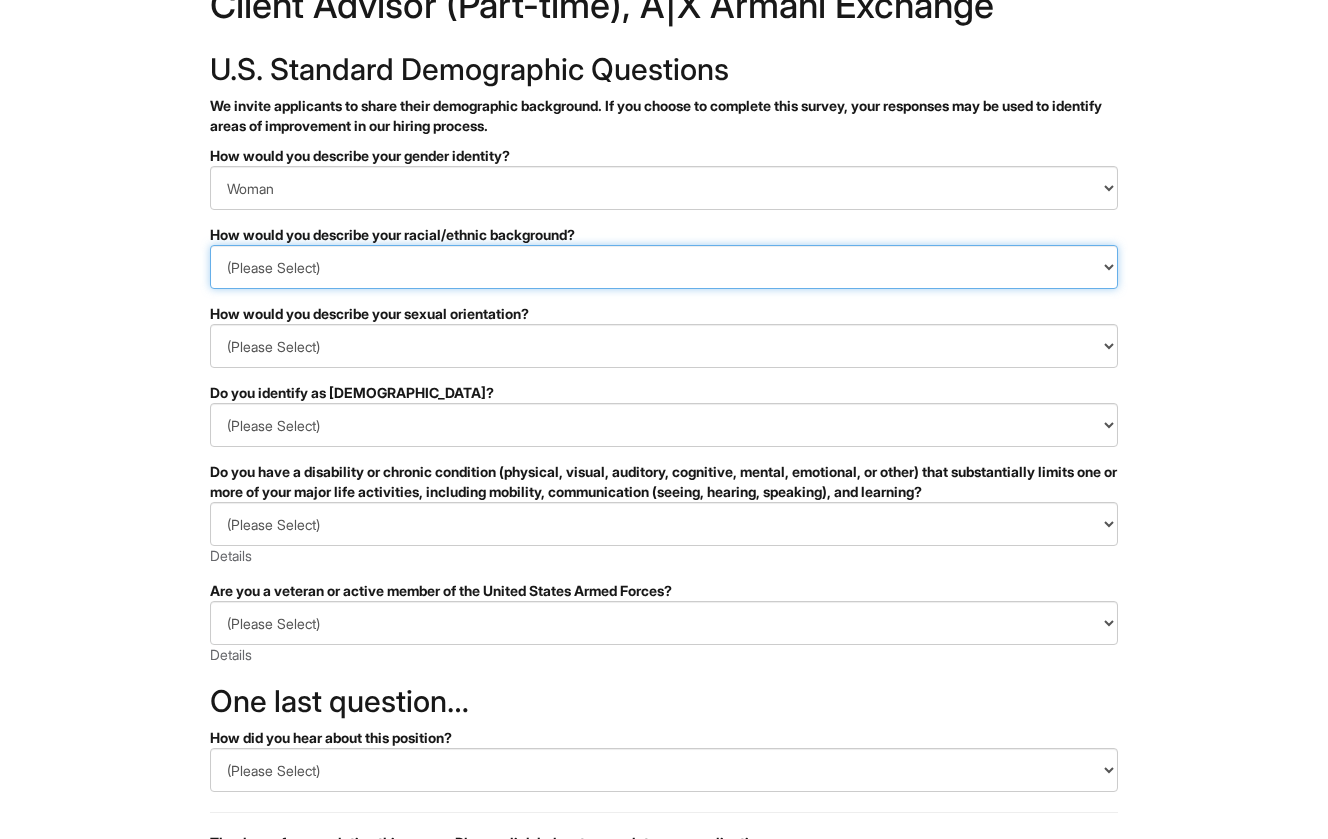 select on "White or European" 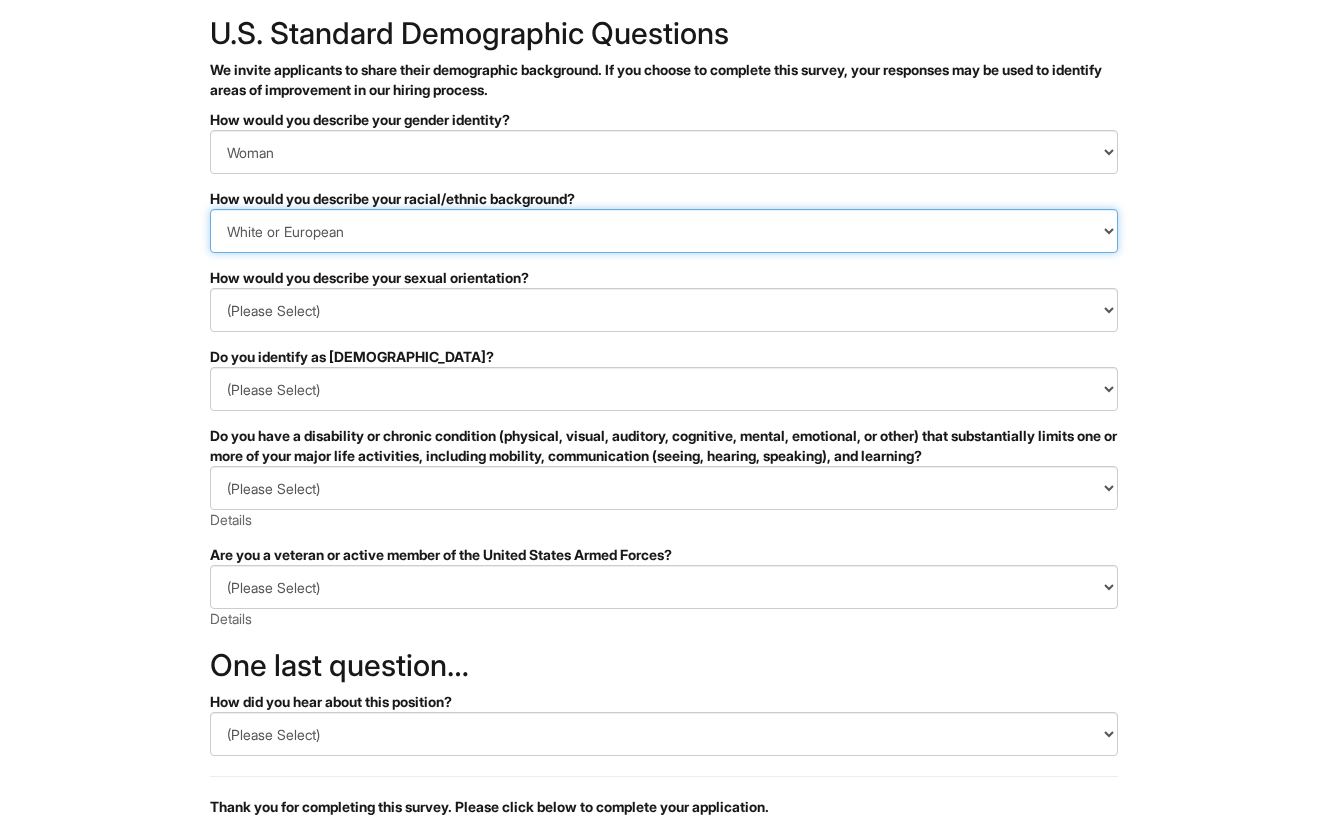 scroll, scrollTop: 113, scrollLeft: 0, axis: vertical 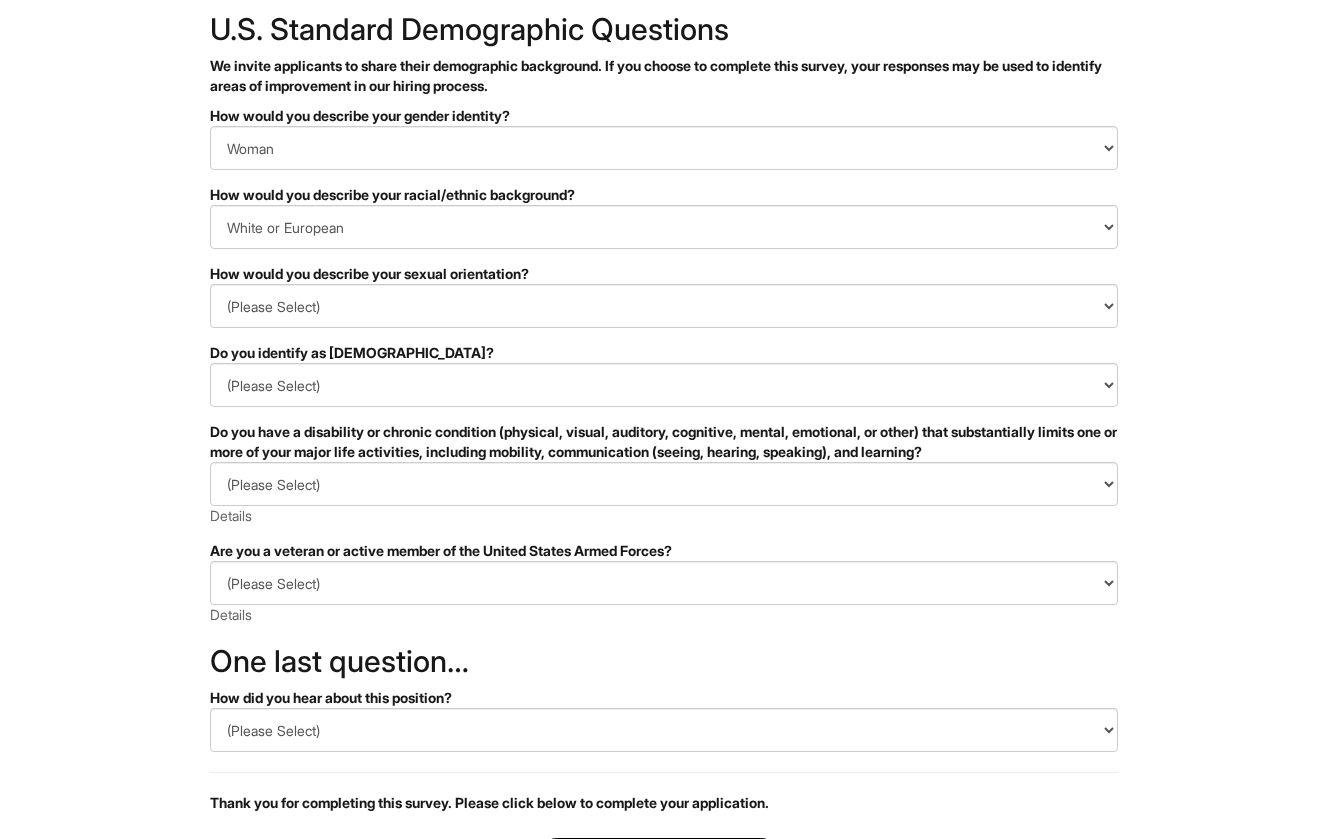 click on "How would you describe your sexual orientation?" at bounding box center (664, 274) 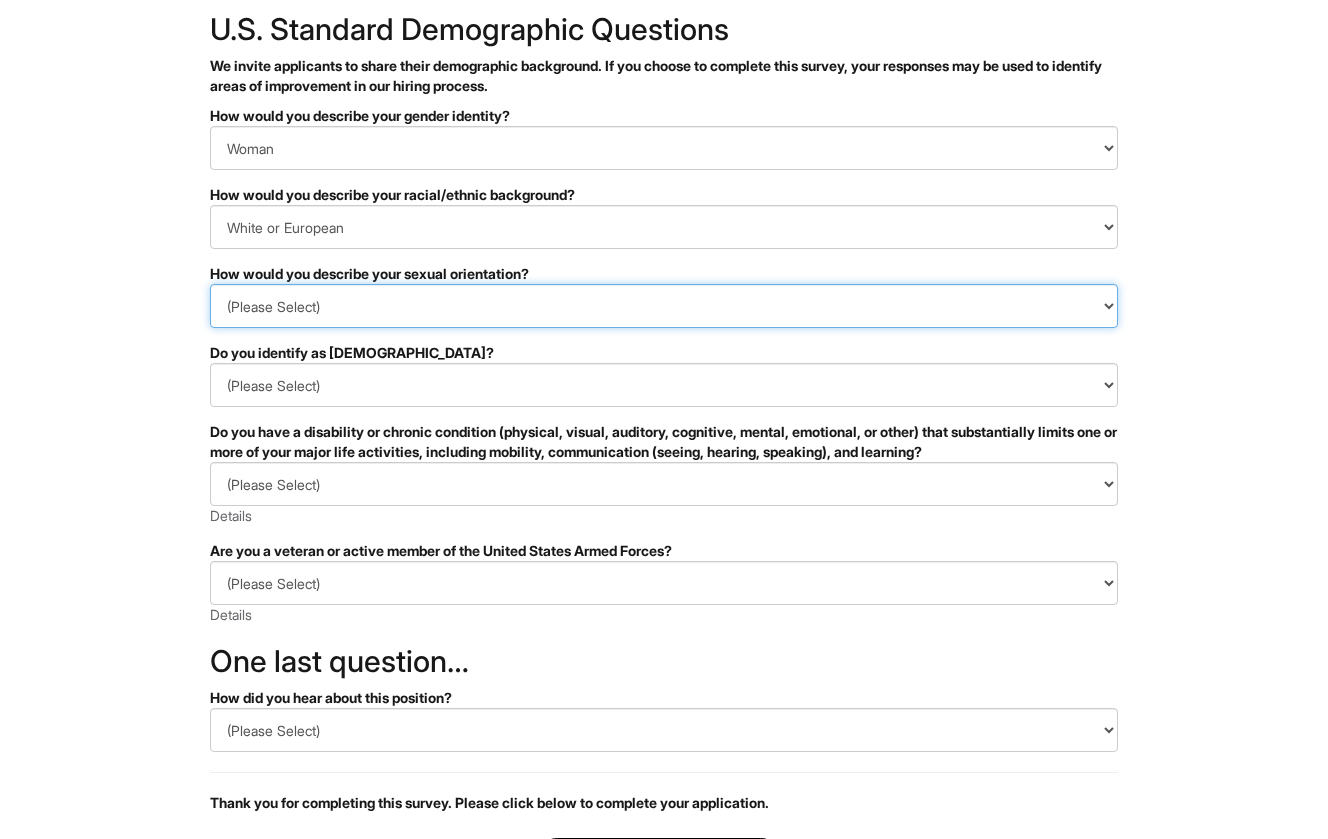 select on "I don't wish to answer" 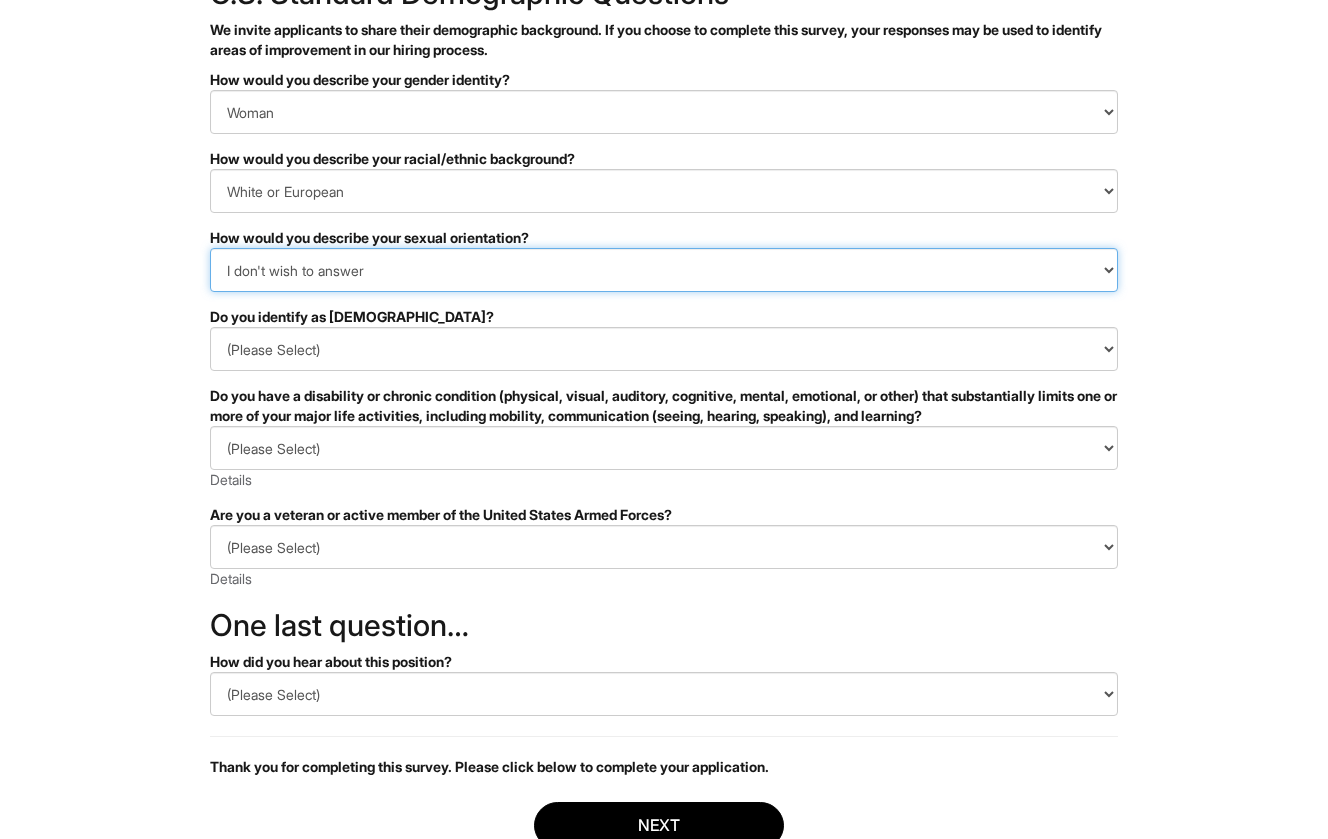 scroll, scrollTop: 176, scrollLeft: 0, axis: vertical 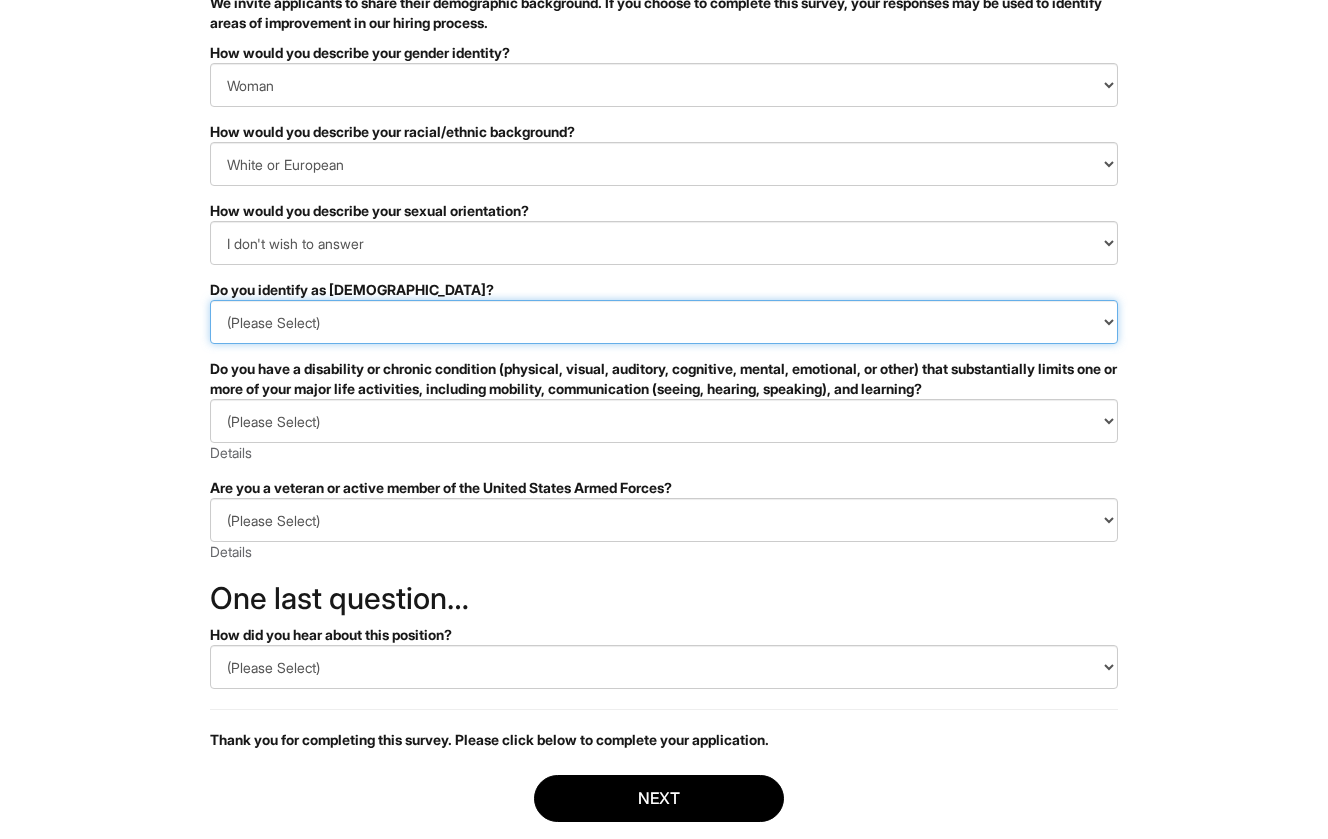 select on "No" 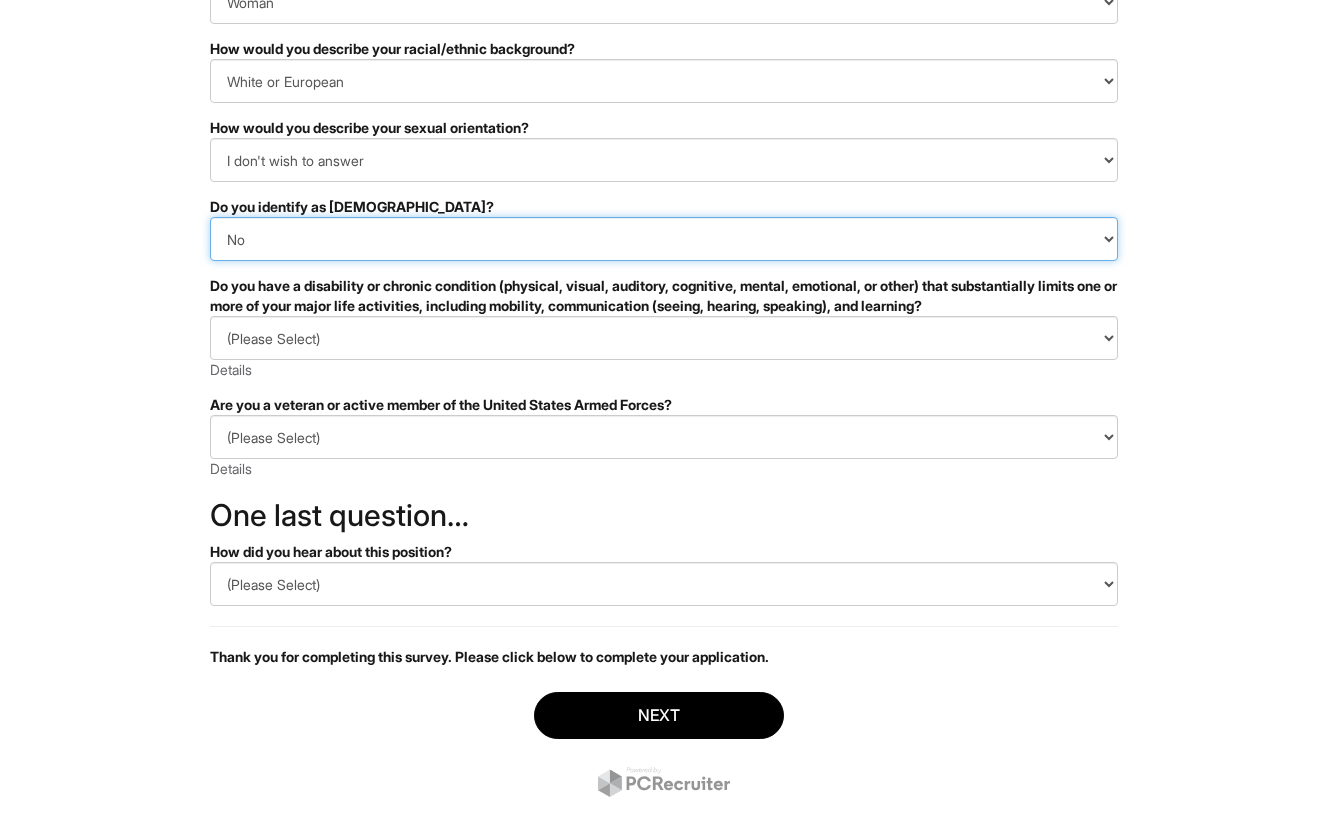 scroll, scrollTop: 274, scrollLeft: 0, axis: vertical 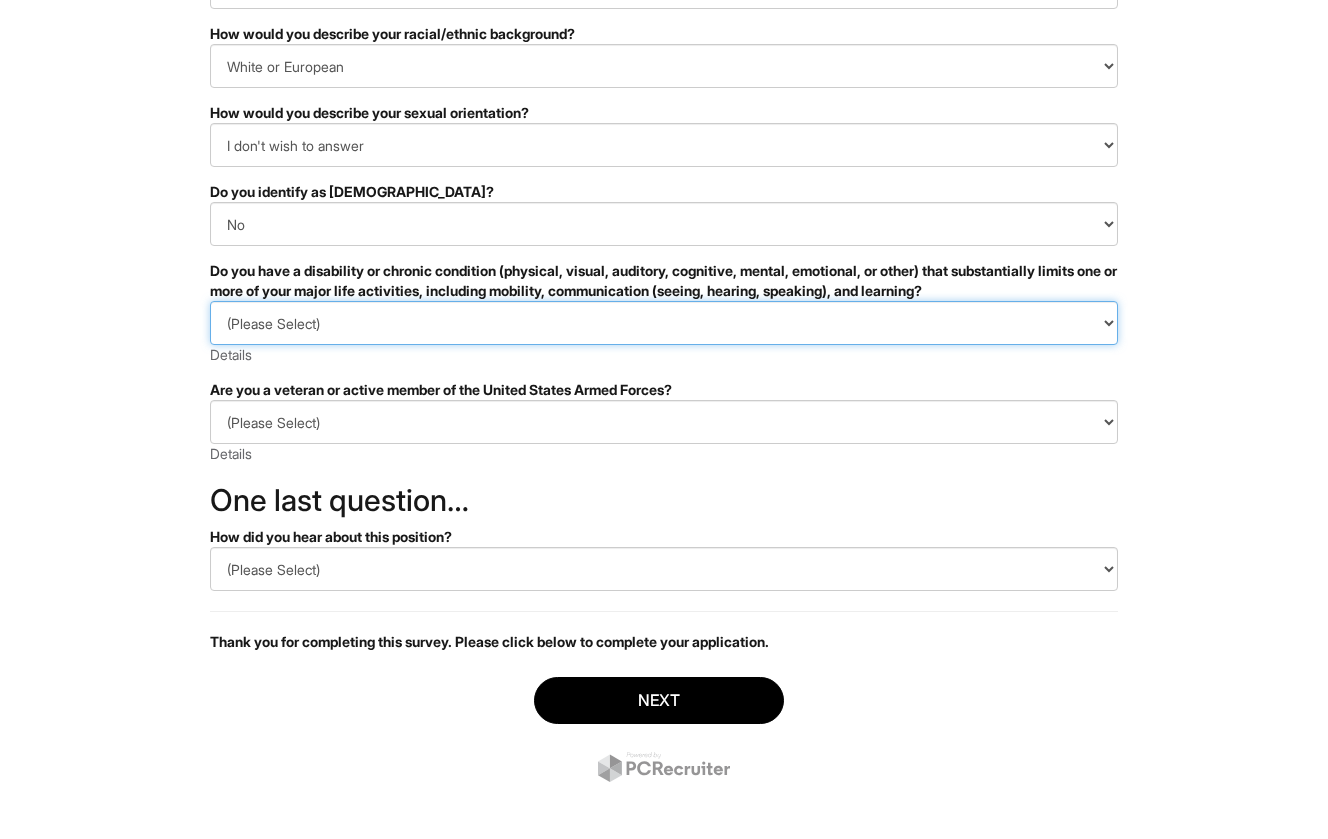 select on "NO, I DON'T HAVE A DISABILITY" 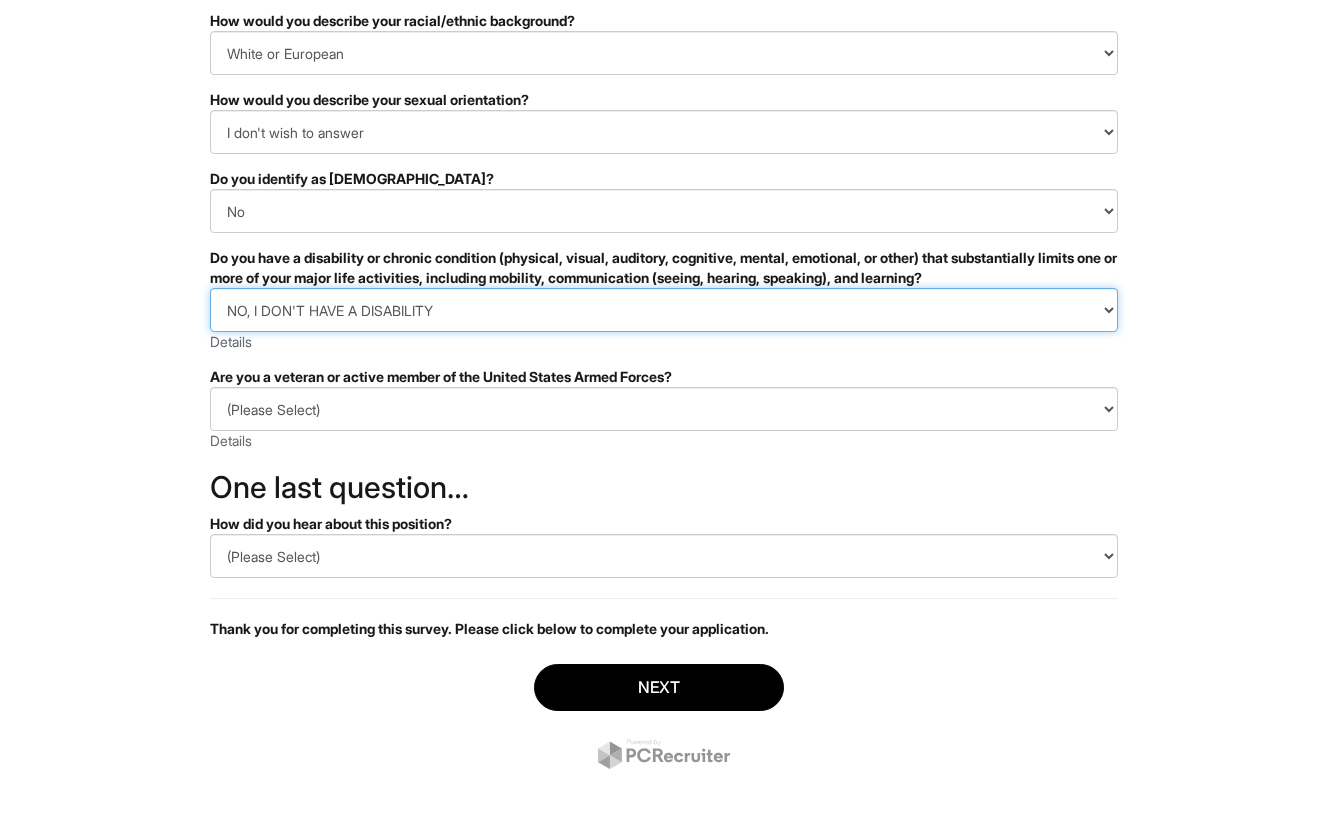 scroll, scrollTop: 287, scrollLeft: 0, axis: vertical 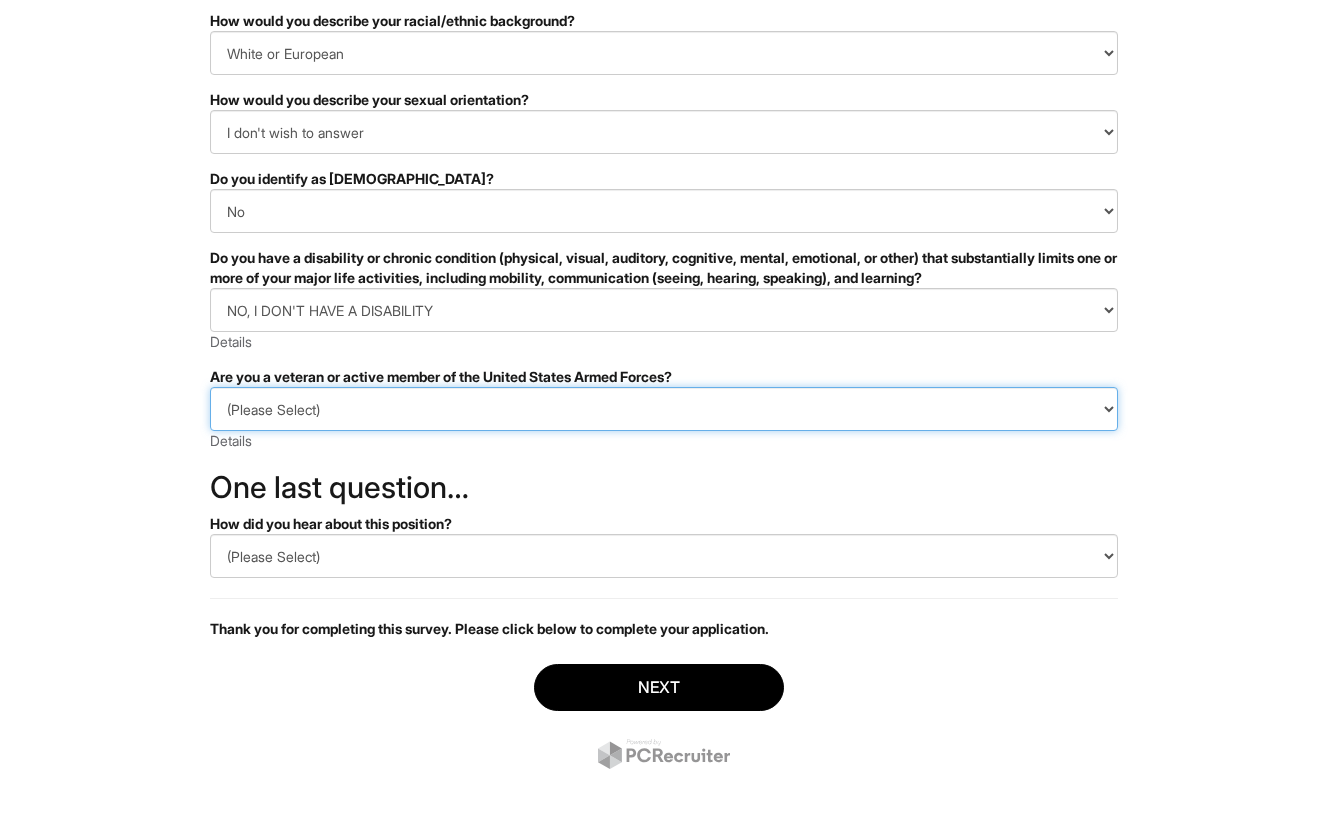 select on "I AM NOT A PROTECTED VETERAN" 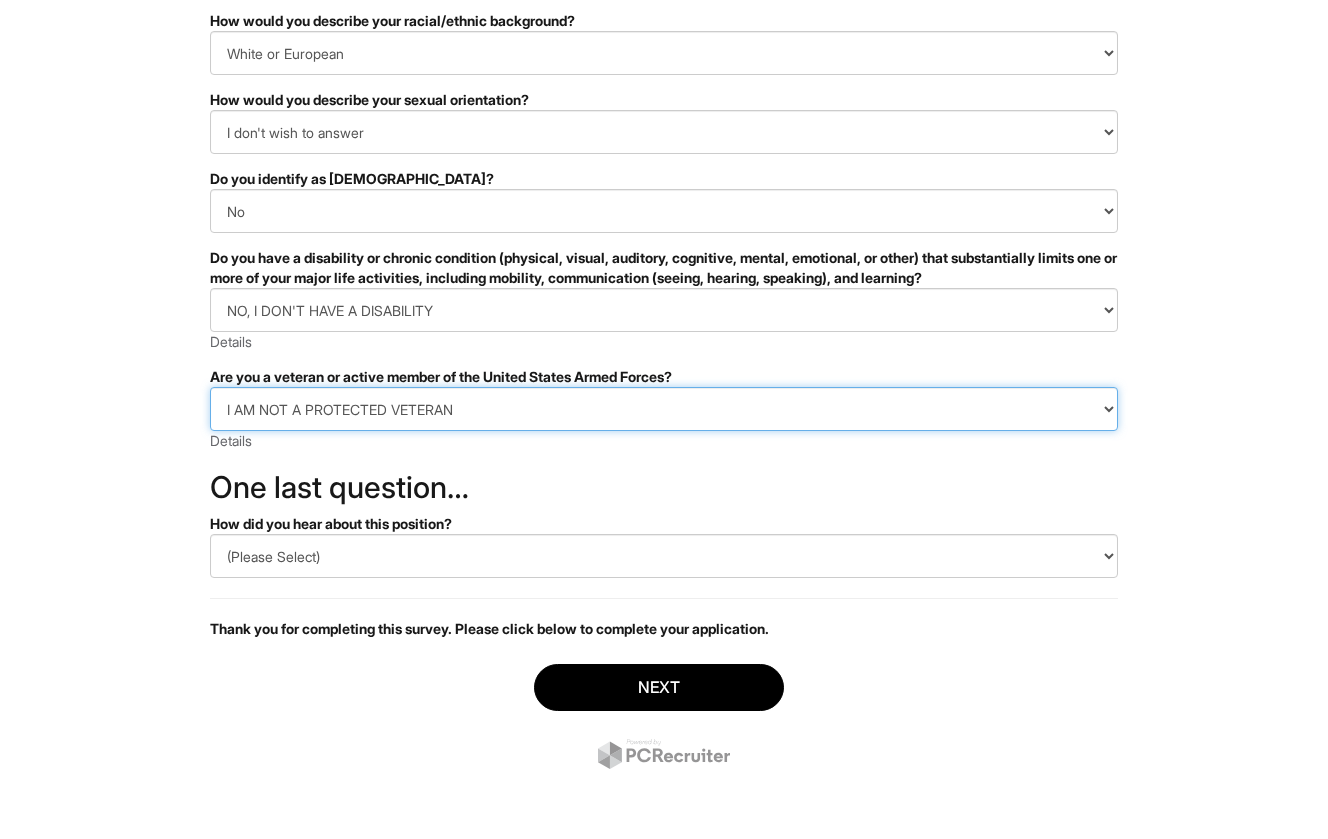 scroll, scrollTop: 287, scrollLeft: 0, axis: vertical 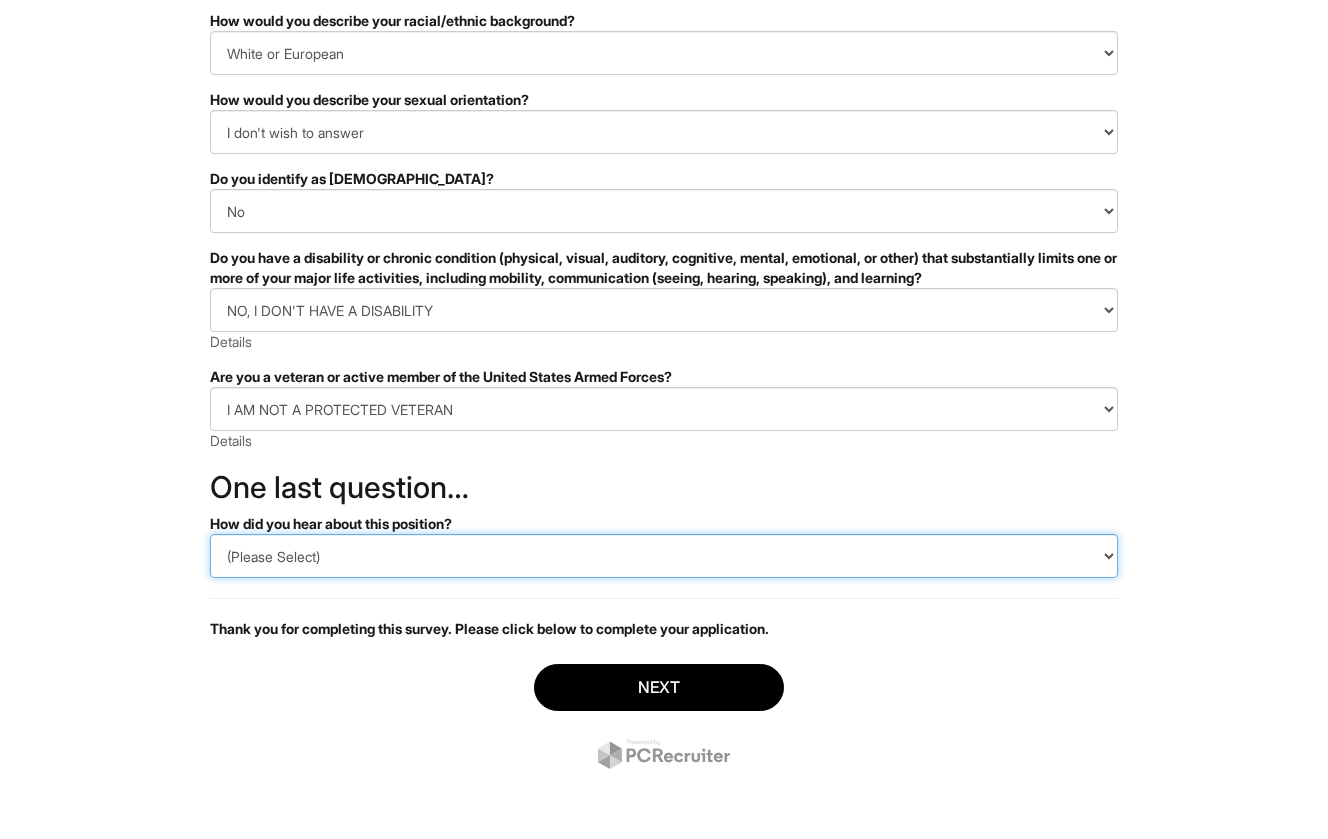 select on "Referral" 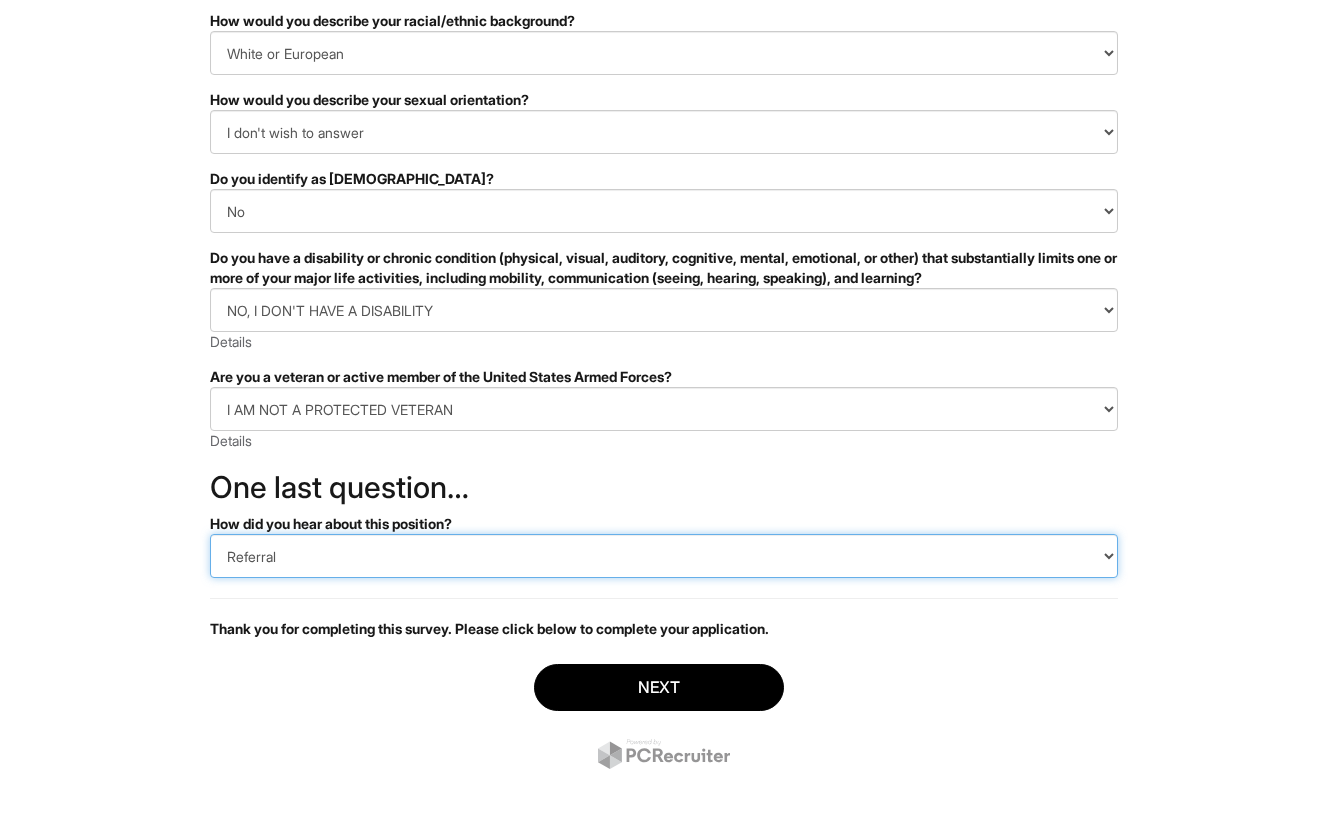 scroll, scrollTop: 287, scrollLeft: 0, axis: vertical 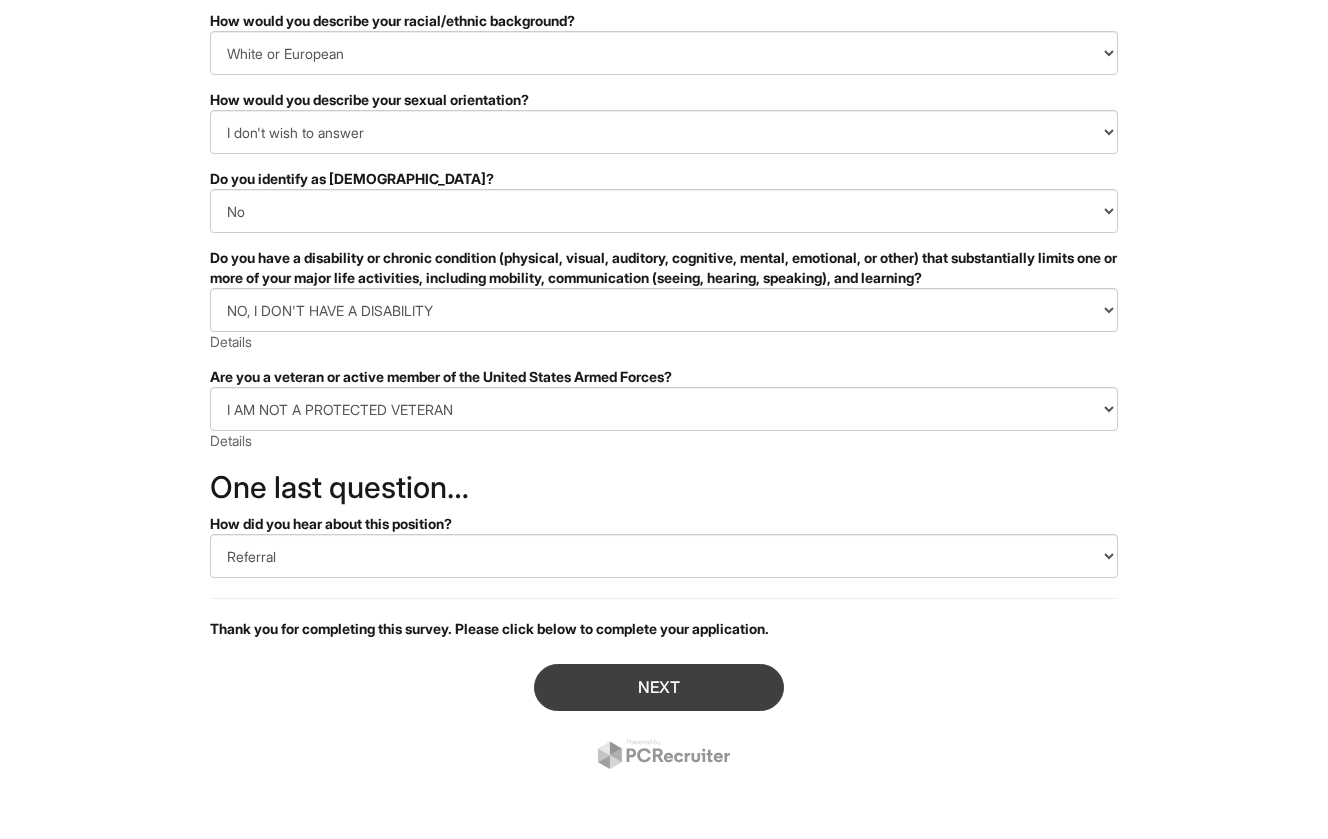 click on "Next" at bounding box center (659, 687) 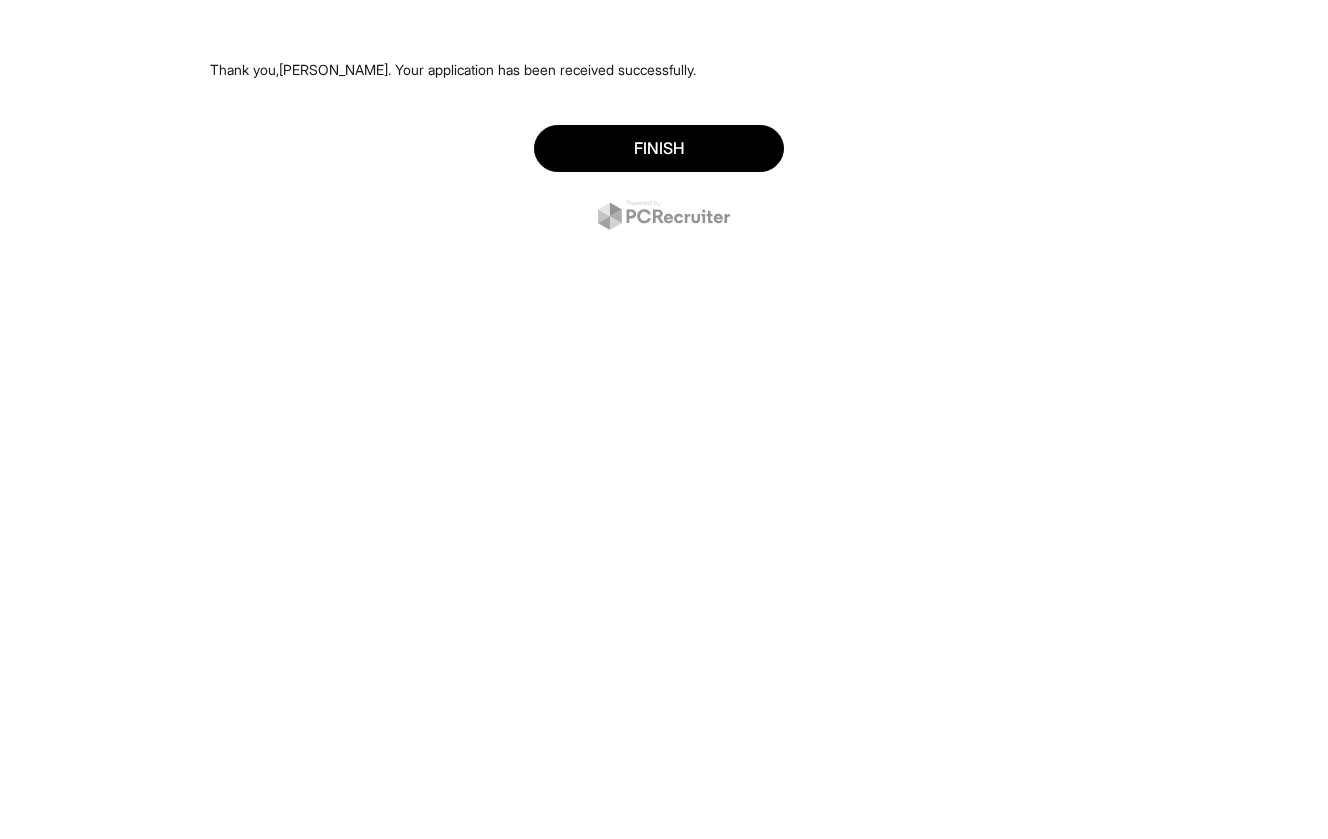 scroll, scrollTop: 0, scrollLeft: 0, axis: both 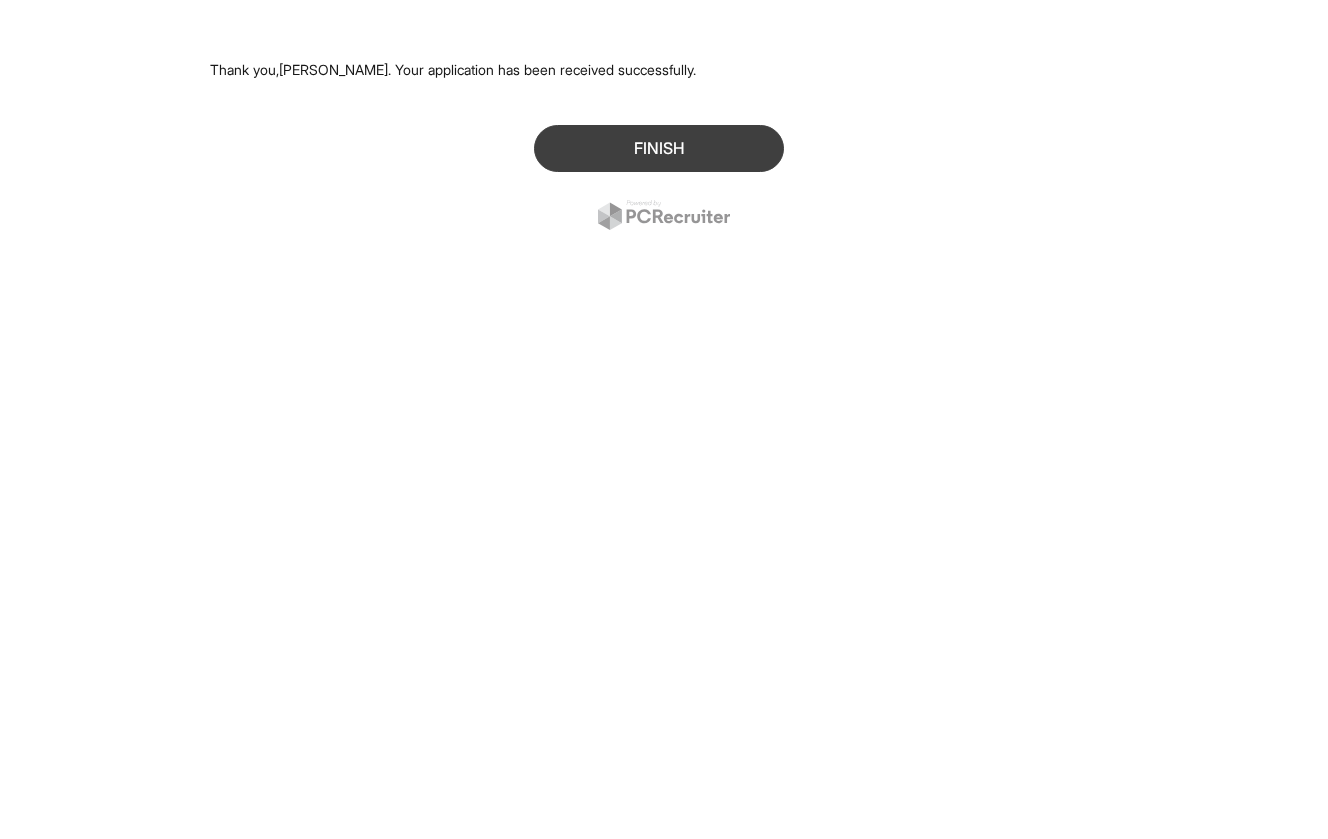 click on "Finish" at bounding box center (659, 148) 